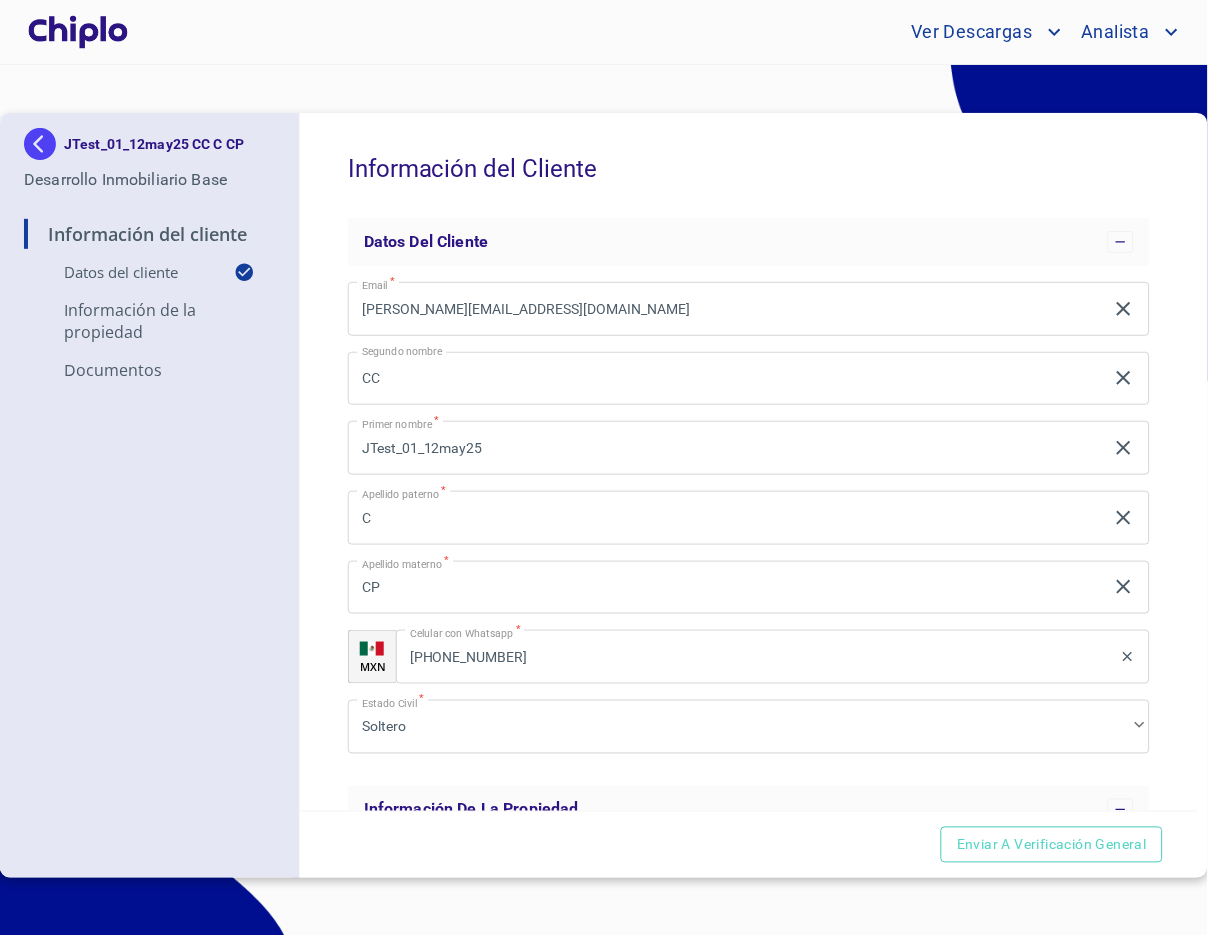 scroll, scrollTop: 0, scrollLeft: 0, axis: both 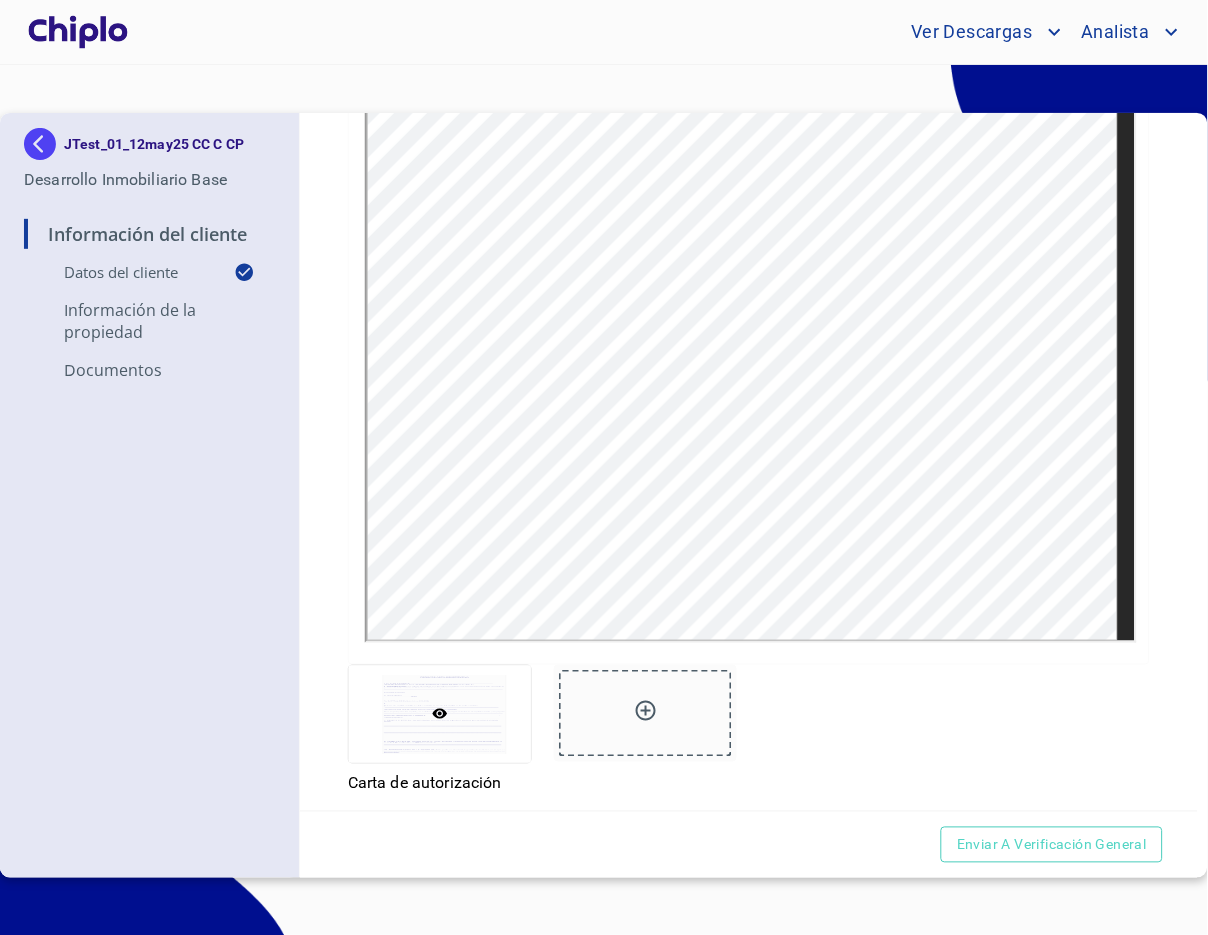 click on "JTest_01_12may25 CC C CP Desarrollo Inmobiliario Base Información del Cliente Datos del cliente Información de la propiedad Documentos Información del Cliente Datos del cliente Email   * julio+JTest_01_8may25@docupass.co ​ Segundo nombre CC ​ Primer nombre   * JTest_01_12may25 ​ Apellido paterno   * C ​ Apellido materno   * CP ​ MXN Celular con Whatsapp   * (98)21036766 ​ Estado Civil   * Soltero ​ Información de la propiedad Beneficiario   * ​ Esquema de pago Crédito Hipotecario ​ Banco   * ​ Ejecutivo Hipotecario   * ​ MXN Celular del Ejecutivo Hipotecario   * ​ Documentos Acta de Nacimiento * Arrastra o selecciona el (los) documento(s) para agregar Estado Civil   * Soltero ​ Constancia de Situación Fiscal (máximo 60 días de antigüedad) * Constancia de Situación Fiscal (máximo 60 días de antigüedad) Constancia de Situación Fiscal (máximo 60 días de antigüedad) Esquema de pago Crédito Hipotecario ​ Carta de autorización" at bounding box center (604, 500) 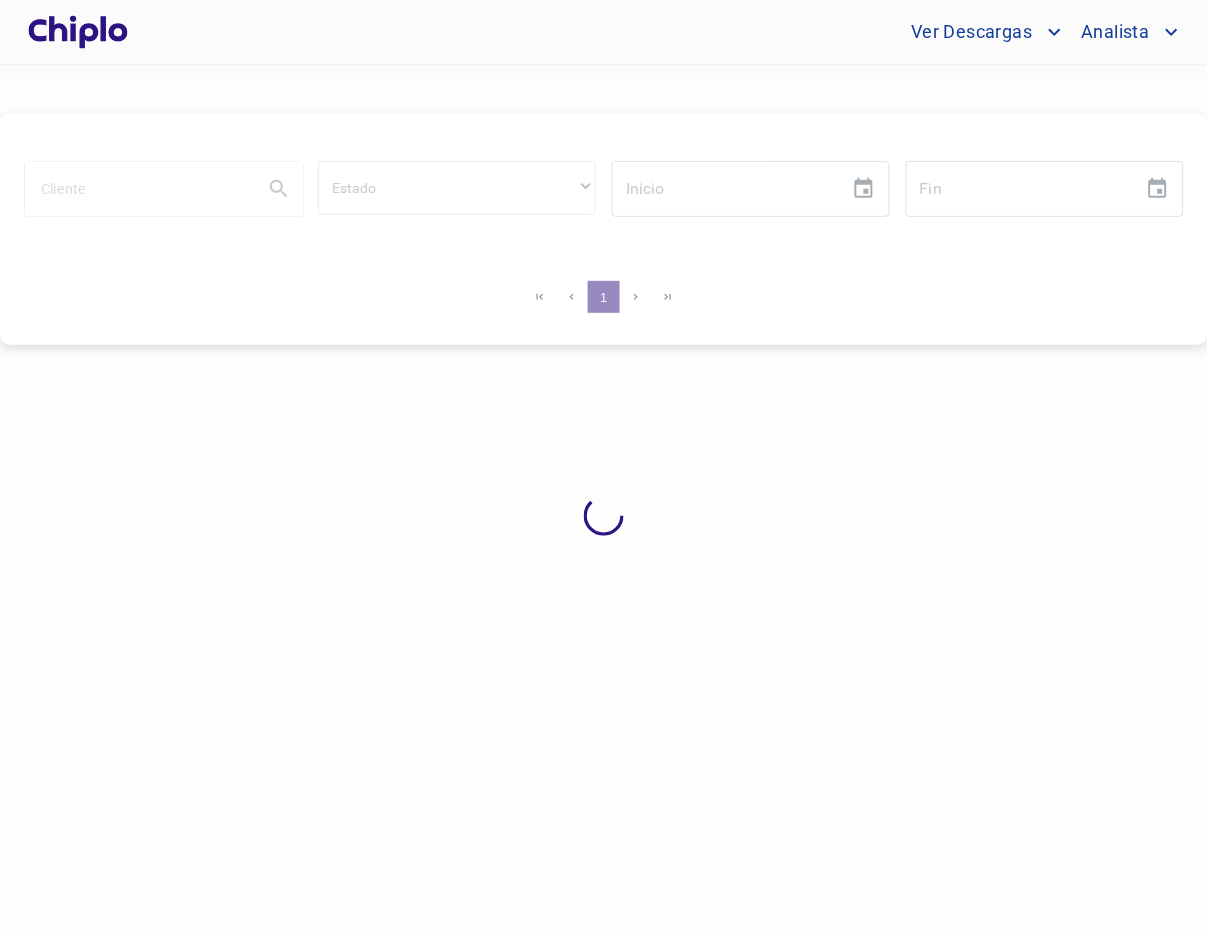 click at bounding box center [78, 32] 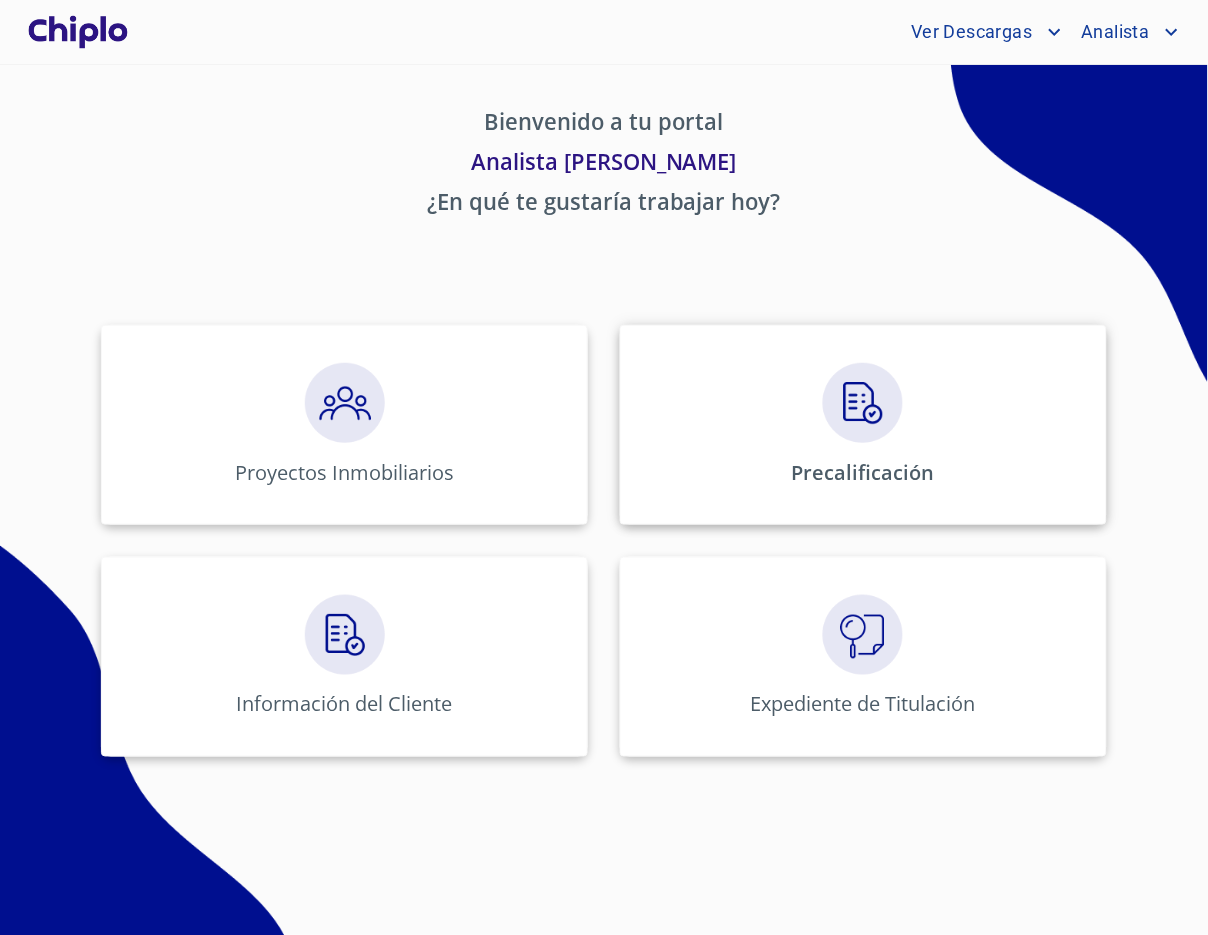 click on "Precalificación" at bounding box center (863, 425) 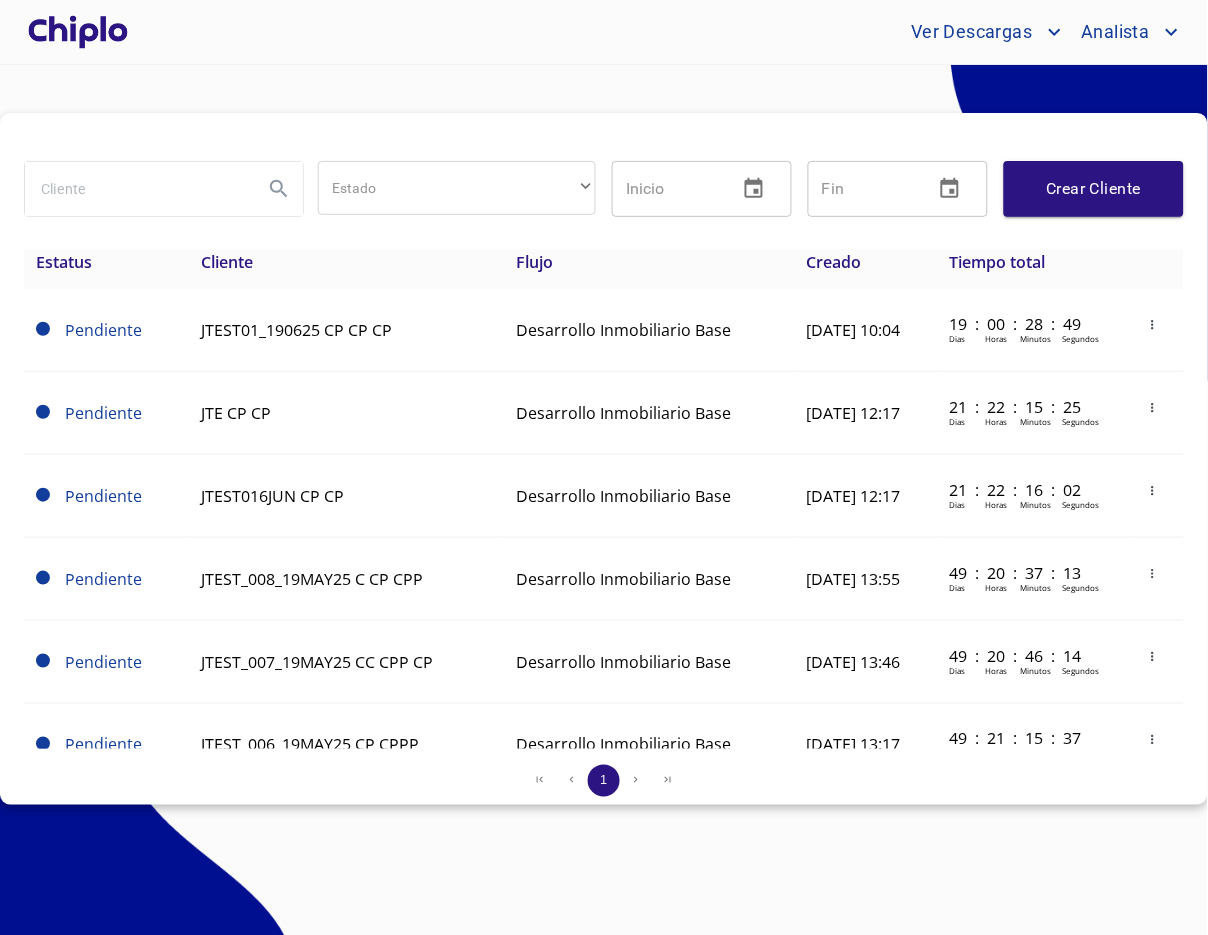 scroll, scrollTop: 0, scrollLeft: 0, axis: both 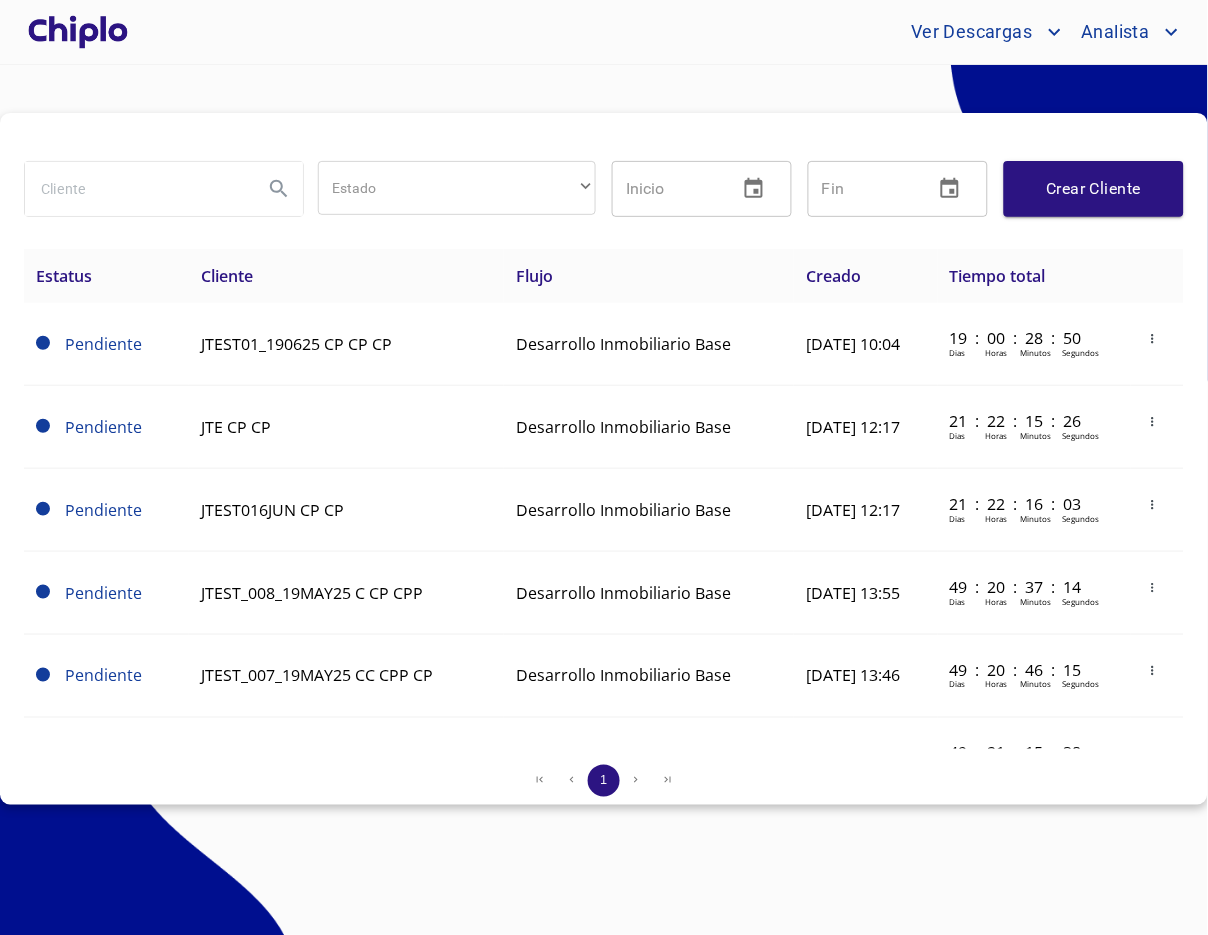 click at bounding box center [78, 32] 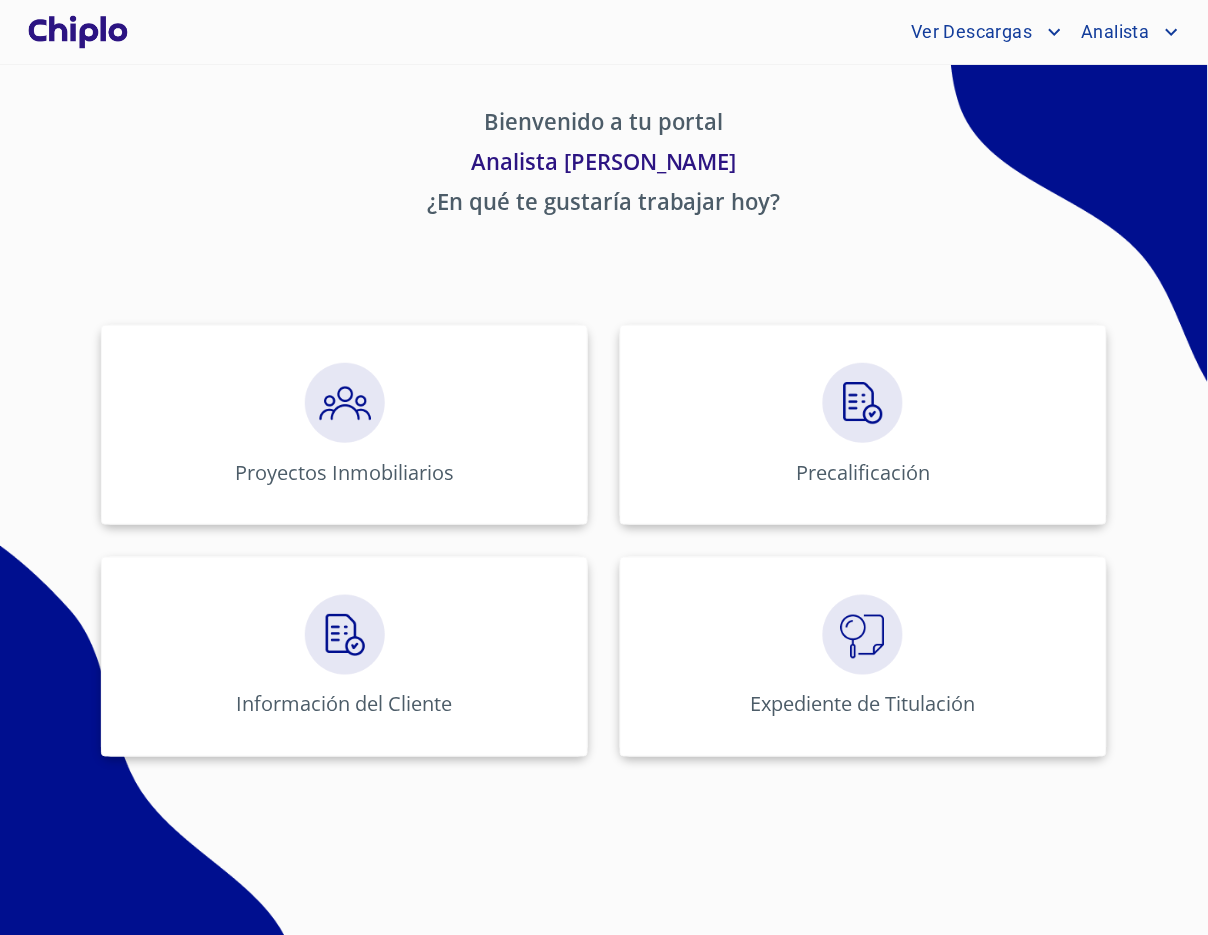 click on "Bienvenido a tu portal" at bounding box center [604, 125] 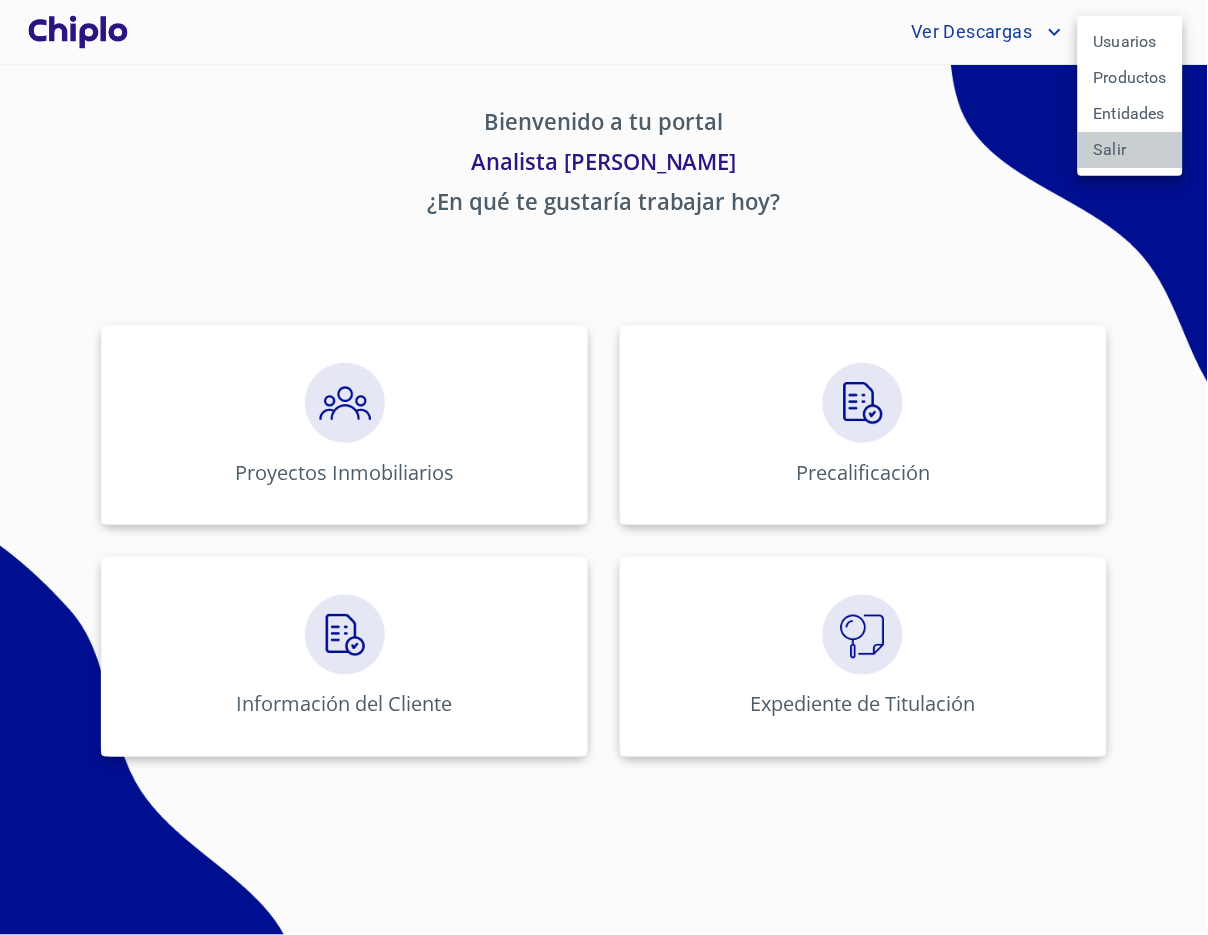 click on "Salir" at bounding box center [1130, 150] 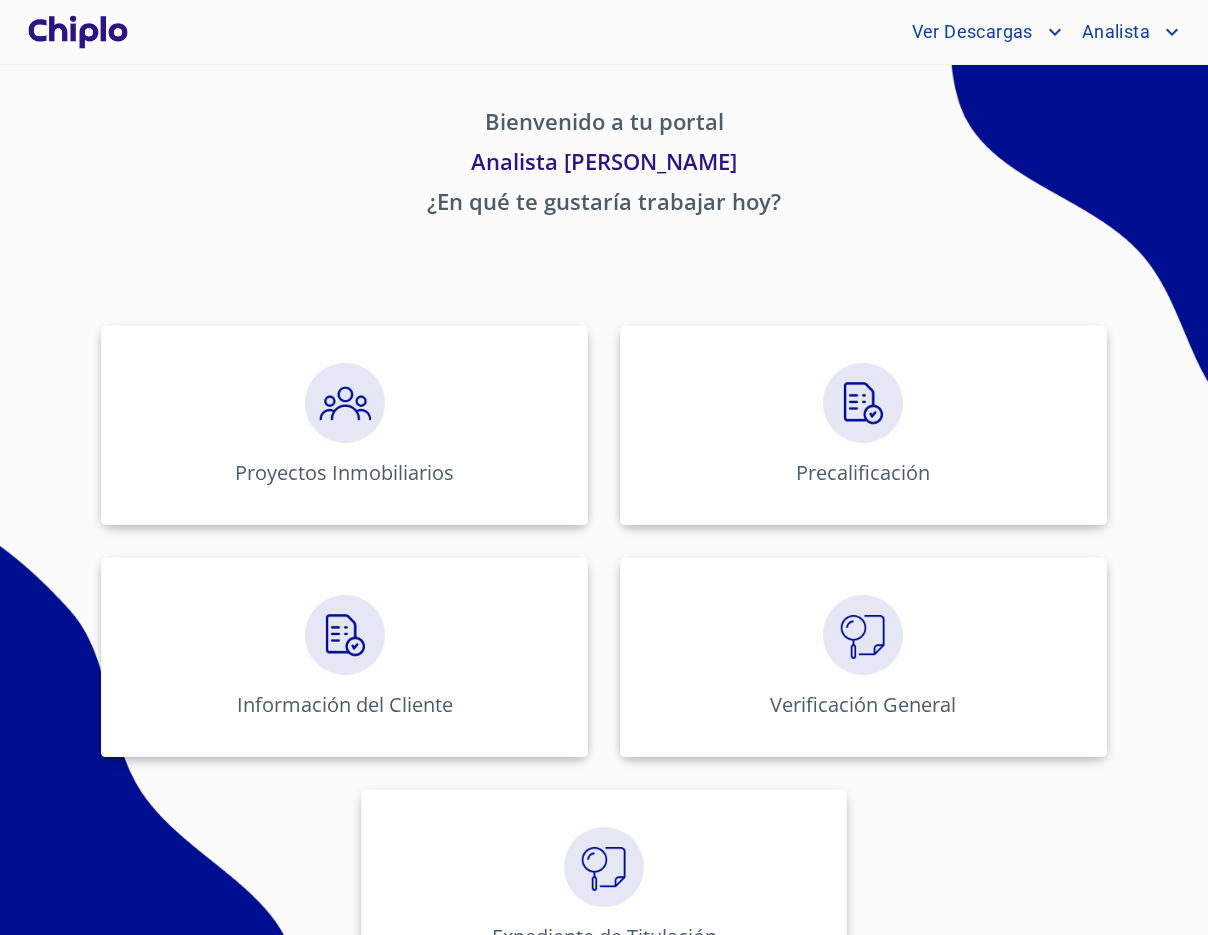 scroll, scrollTop: 0, scrollLeft: 0, axis: both 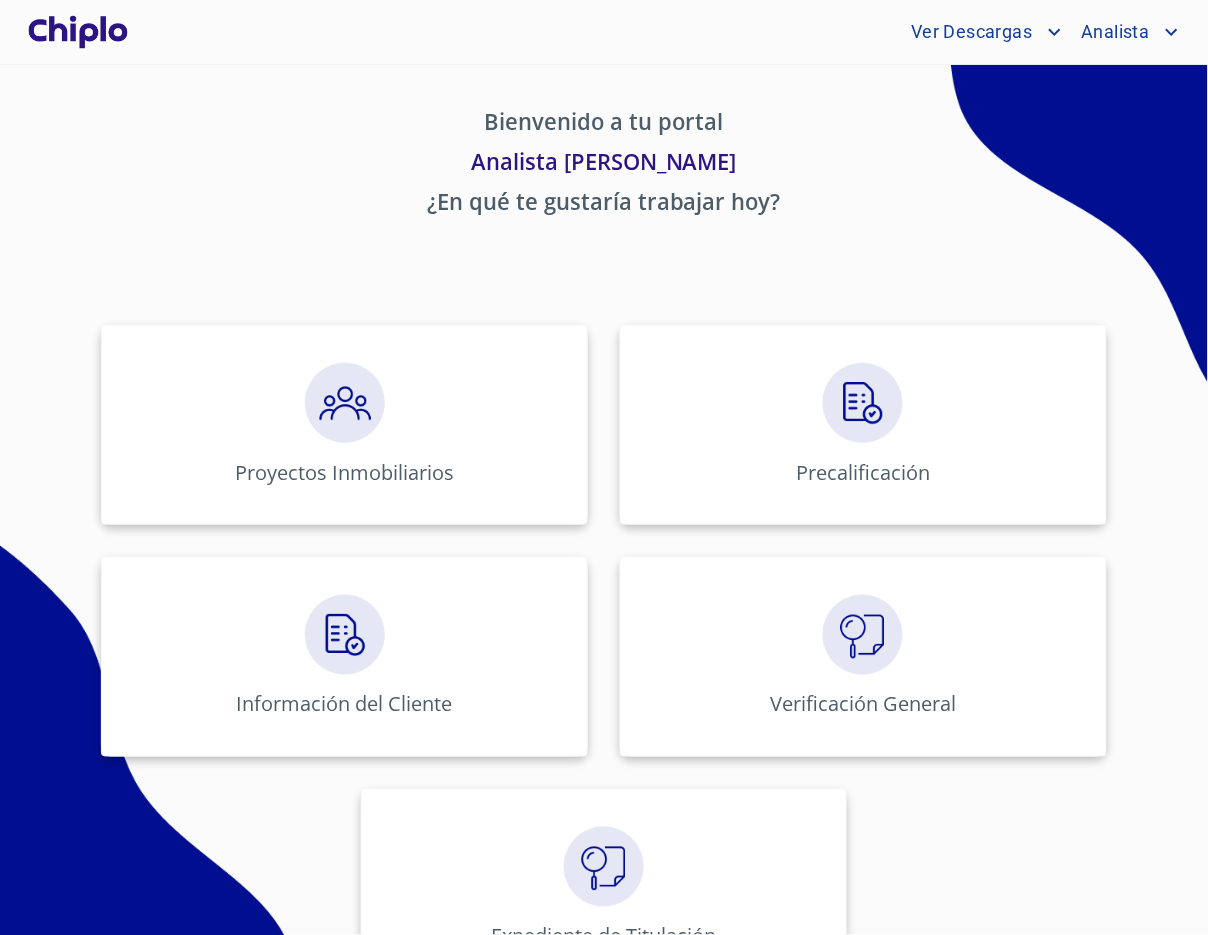 click on "Proyectos Inmobiliarios Precalificación Información del Cliente Verificación General Expediente de Titulación" at bounding box center (604, 657) 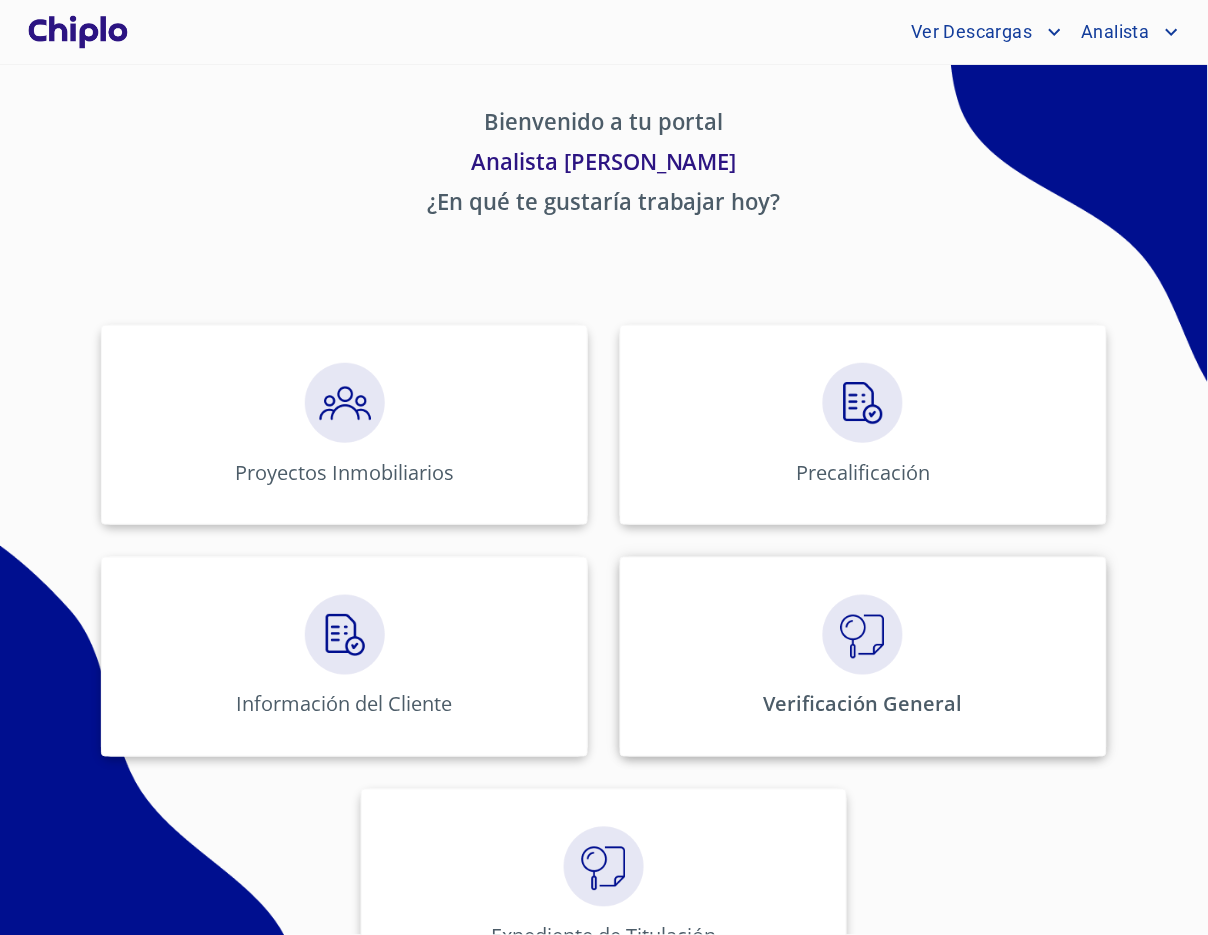 click on "Verificación General" at bounding box center (863, 657) 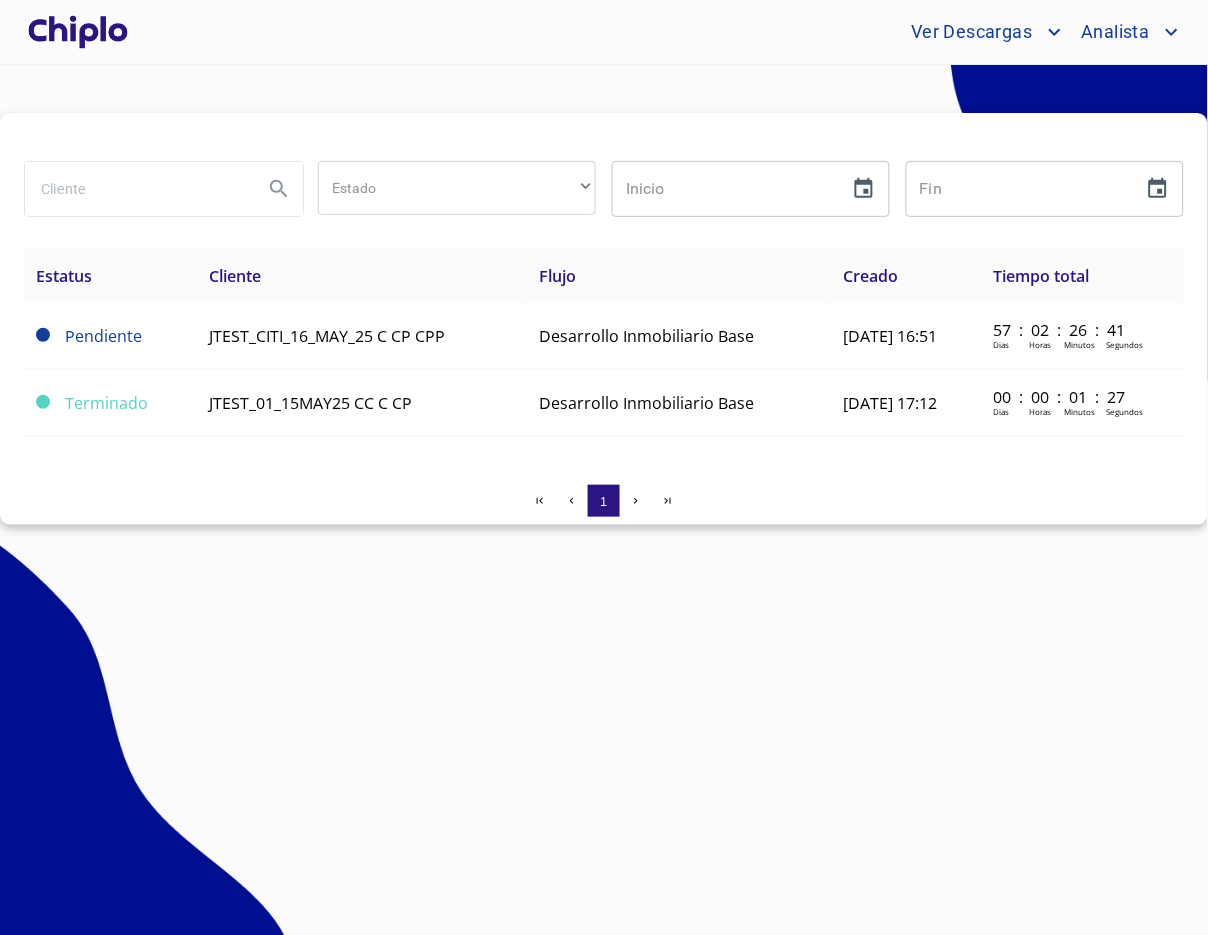 click at bounding box center (604, 137) 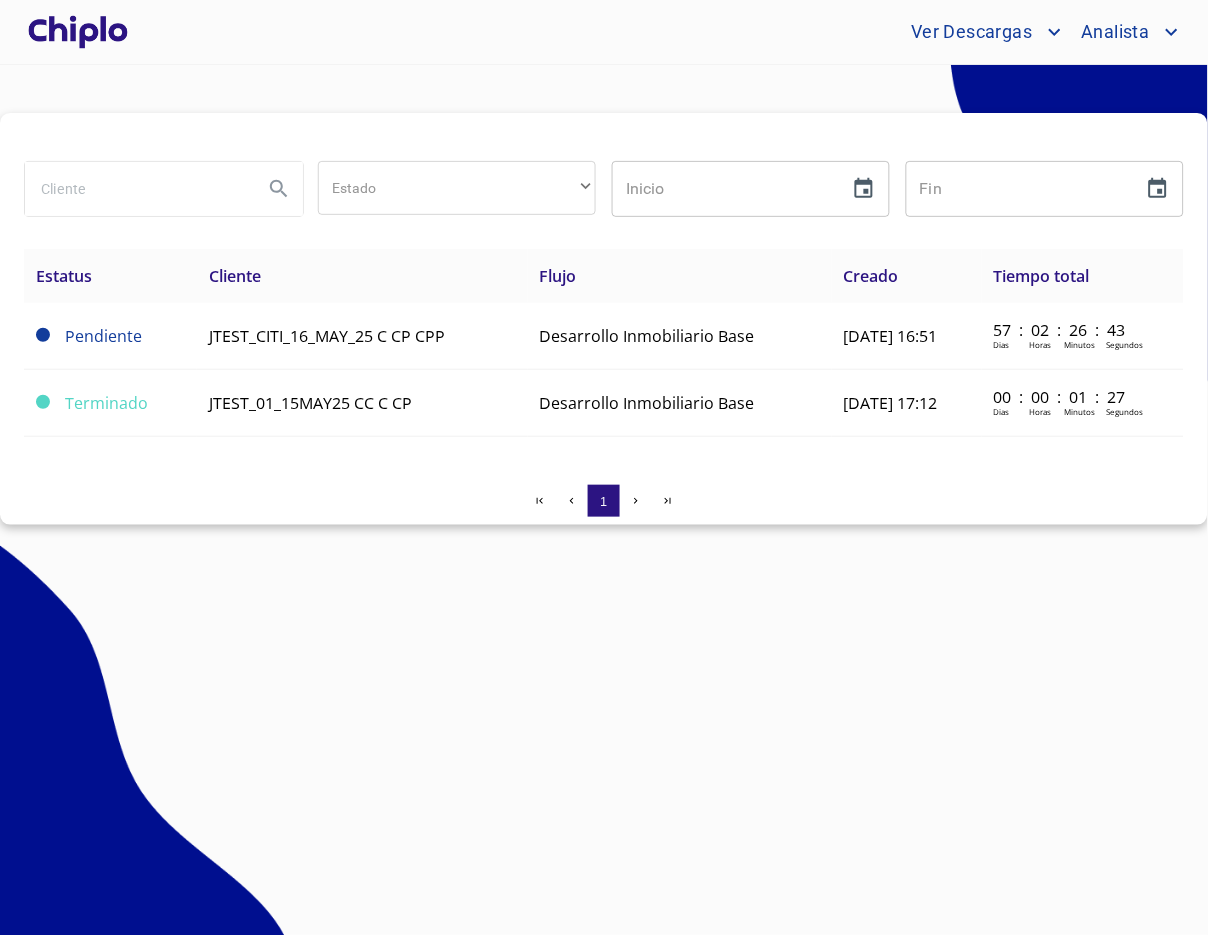 click at bounding box center [78, 32] 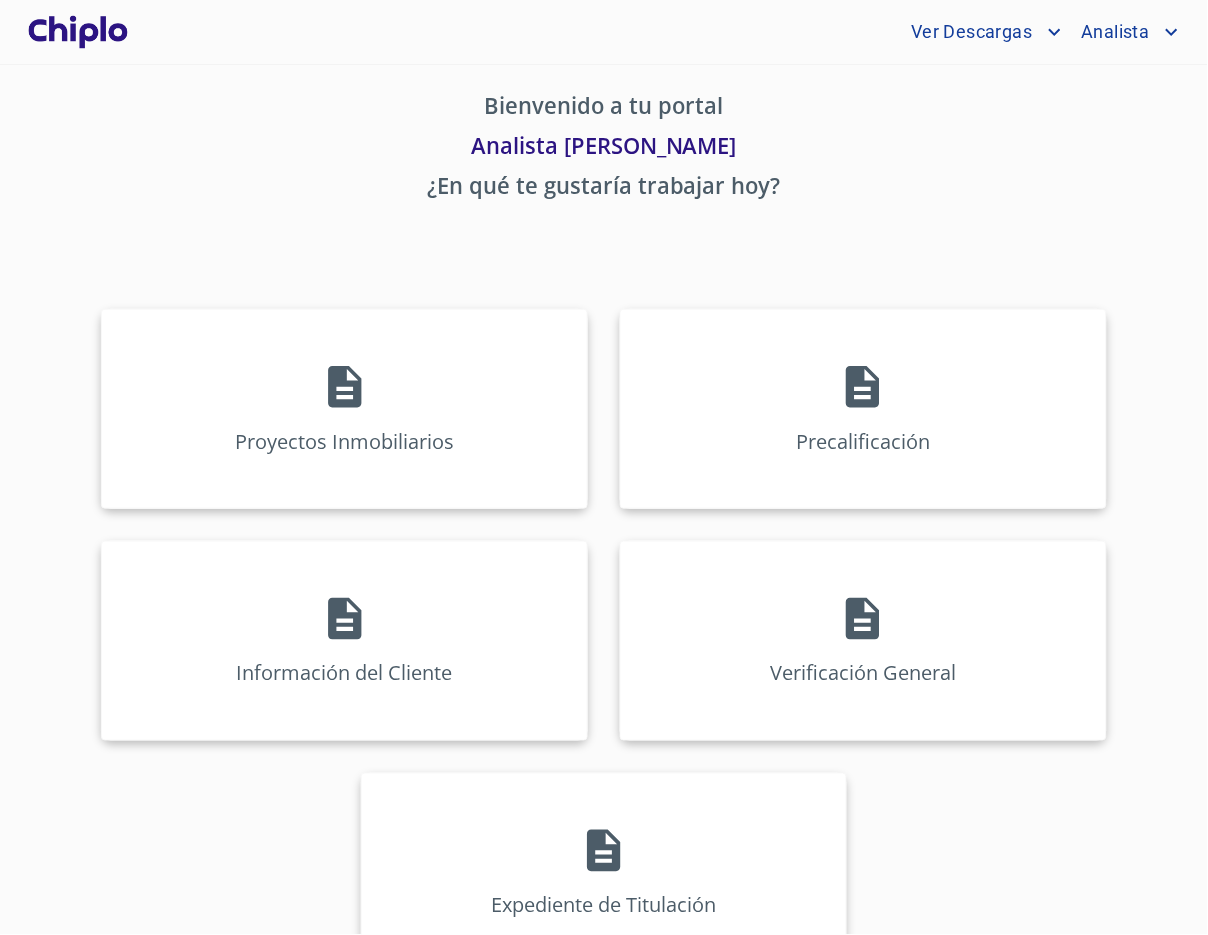 scroll, scrollTop: 68, scrollLeft: 0, axis: vertical 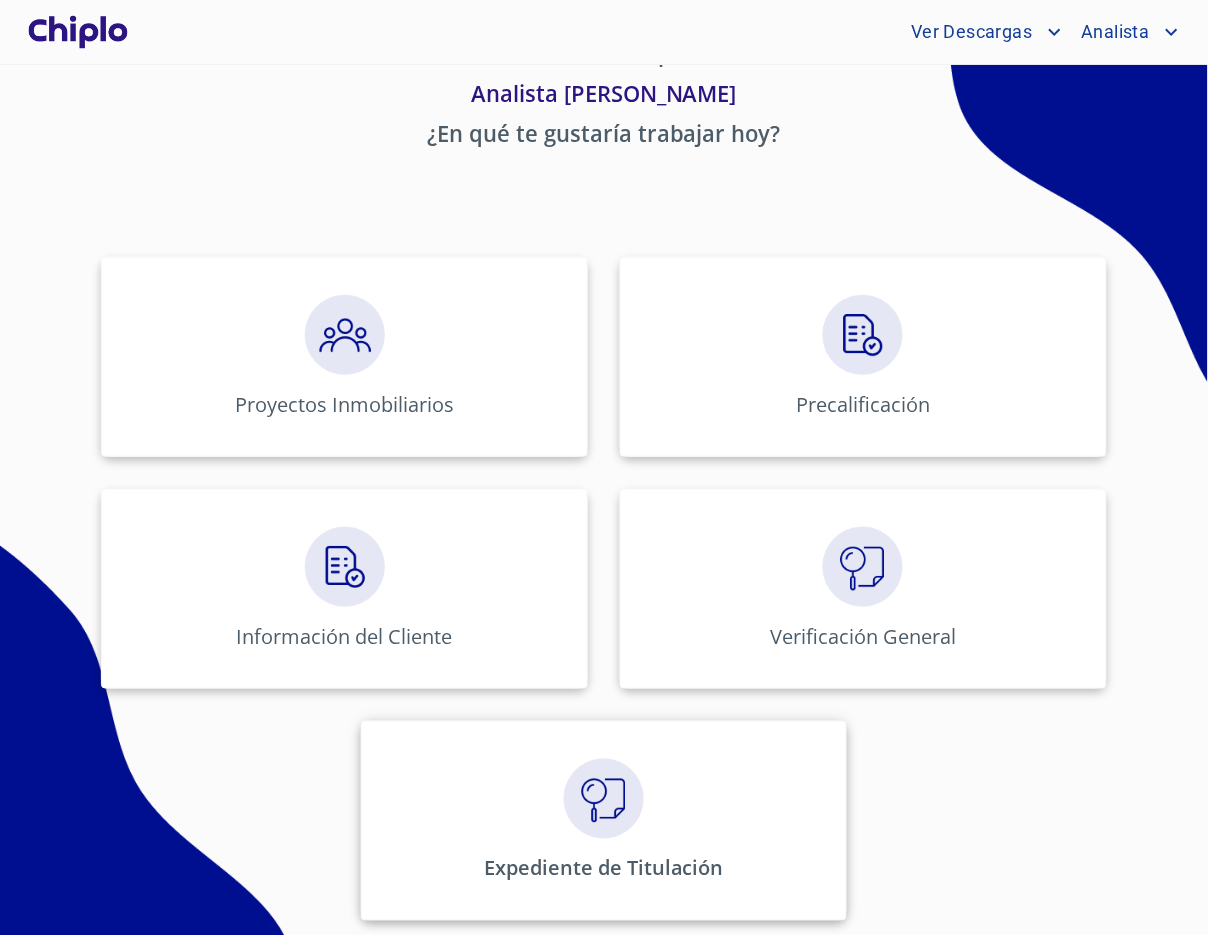 click on "Expediente de Titulación" at bounding box center (604, 821) 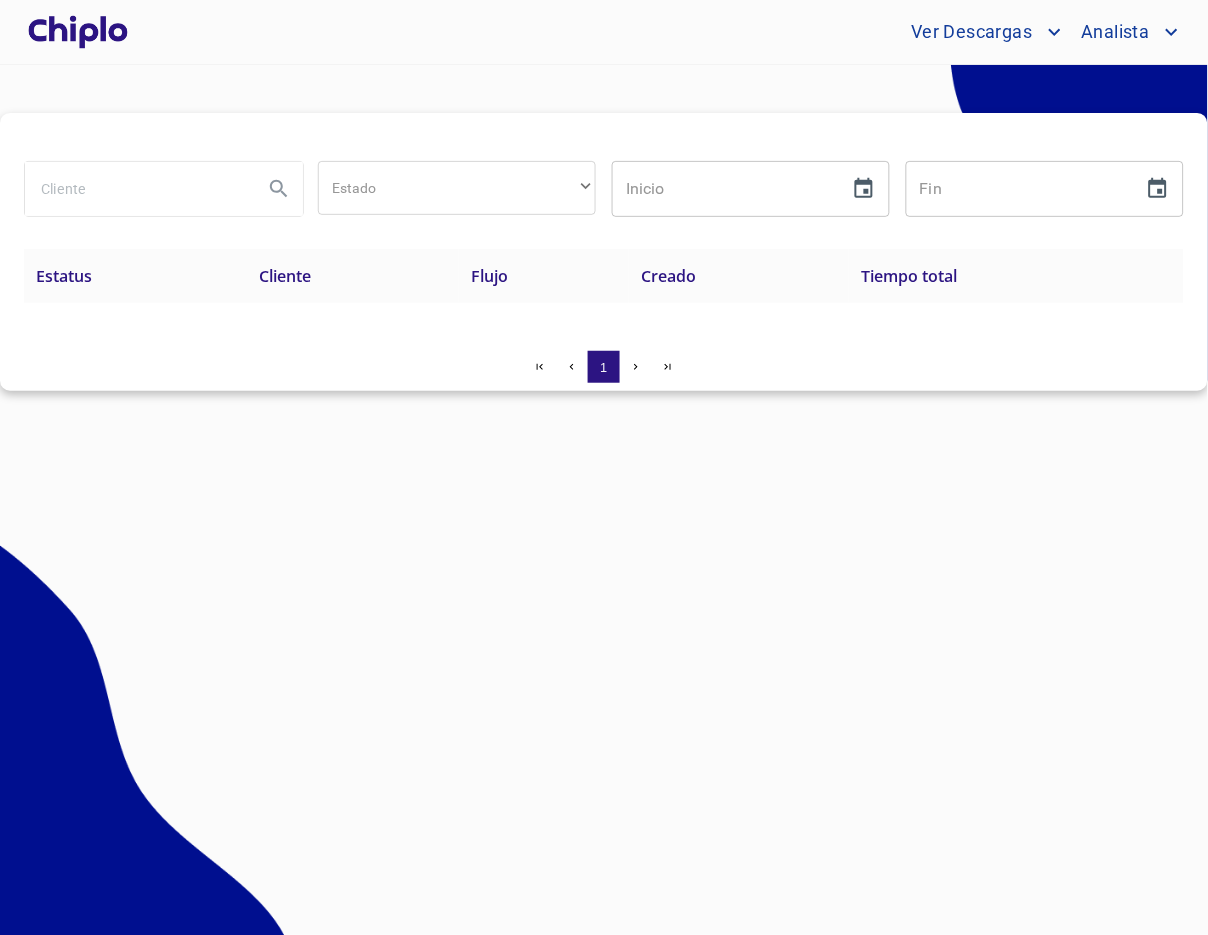 click at bounding box center (78, 32) 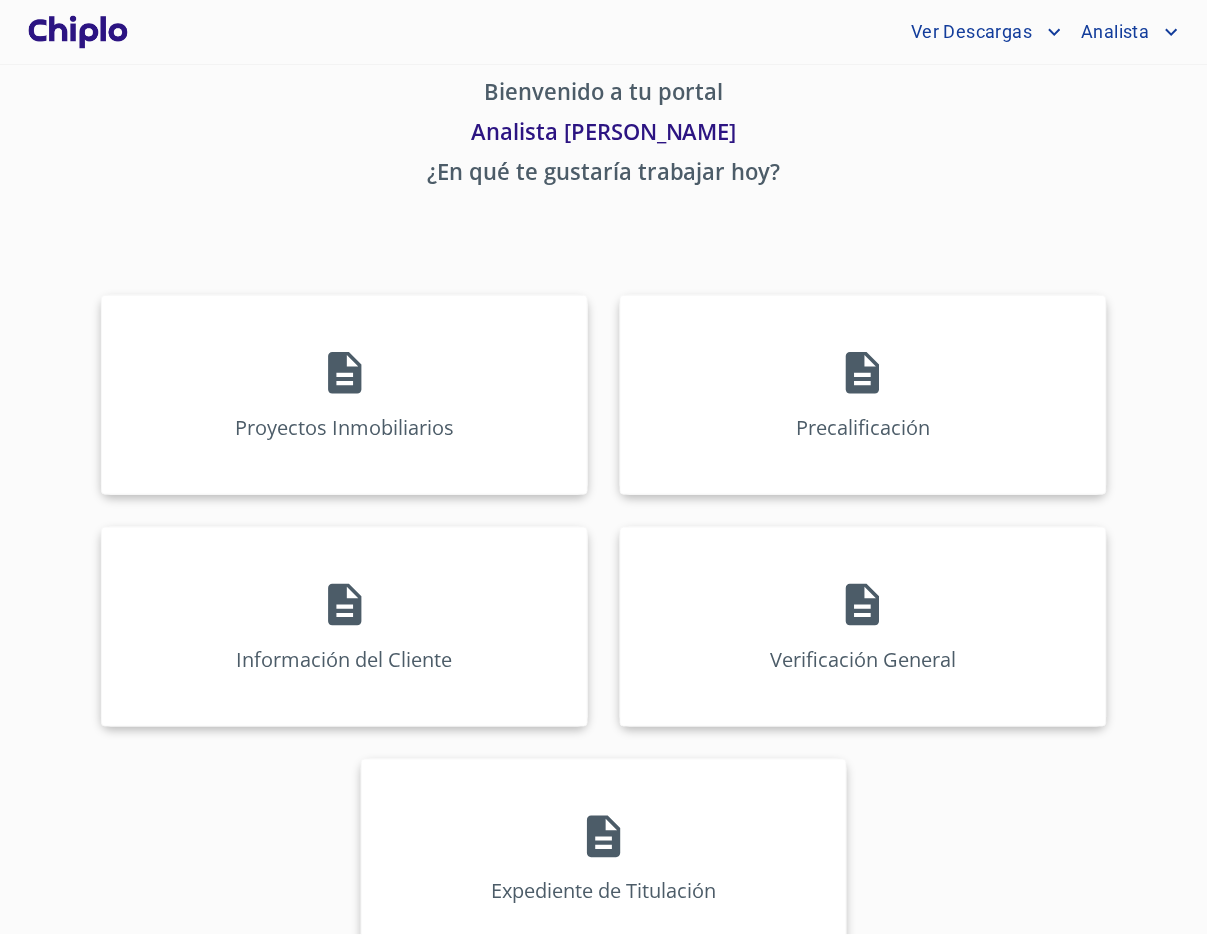 scroll, scrollTop: 68, scrollLeft: 0, axis: vertical 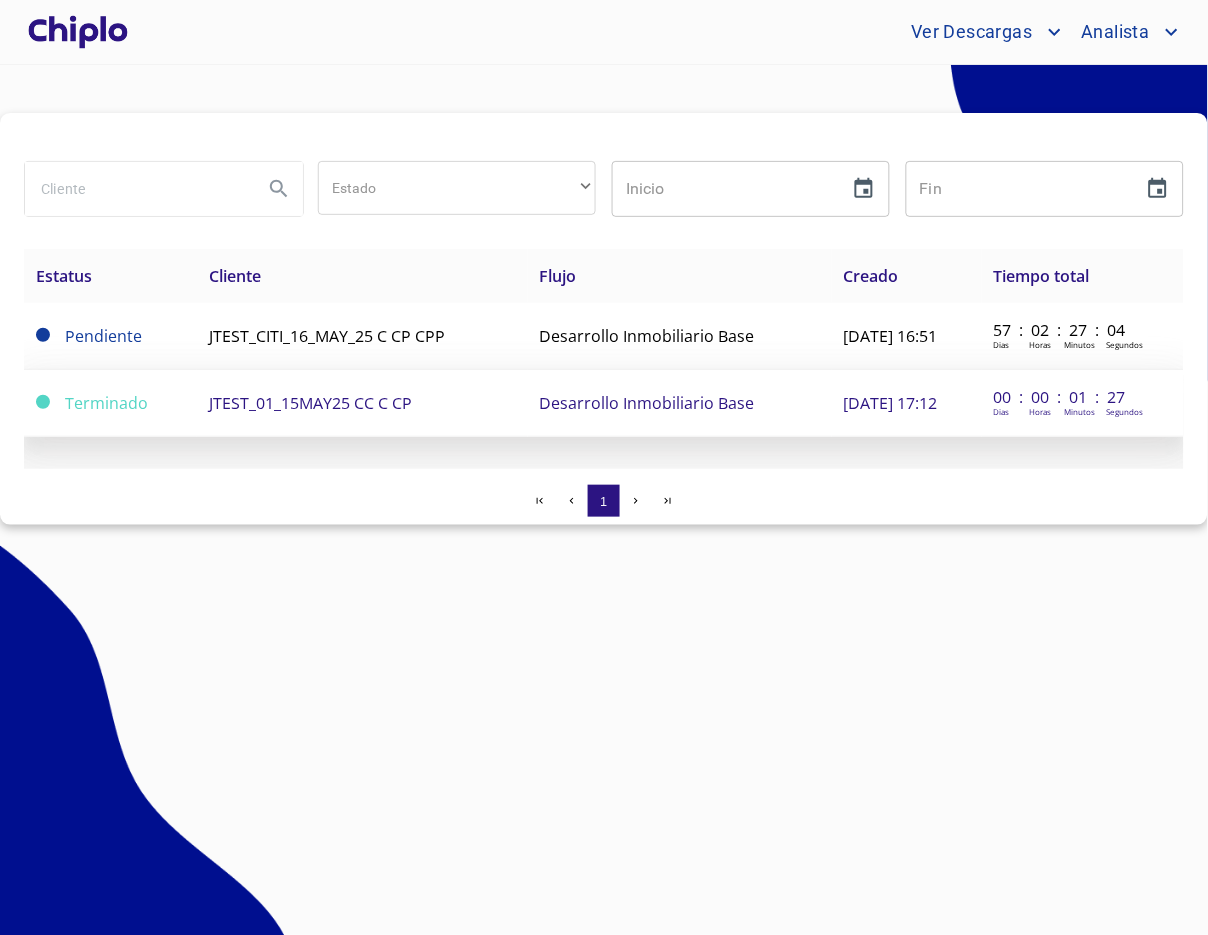 click on "JTEST_01_15MAY25 CC C CP" at bounding box center [362, 403] 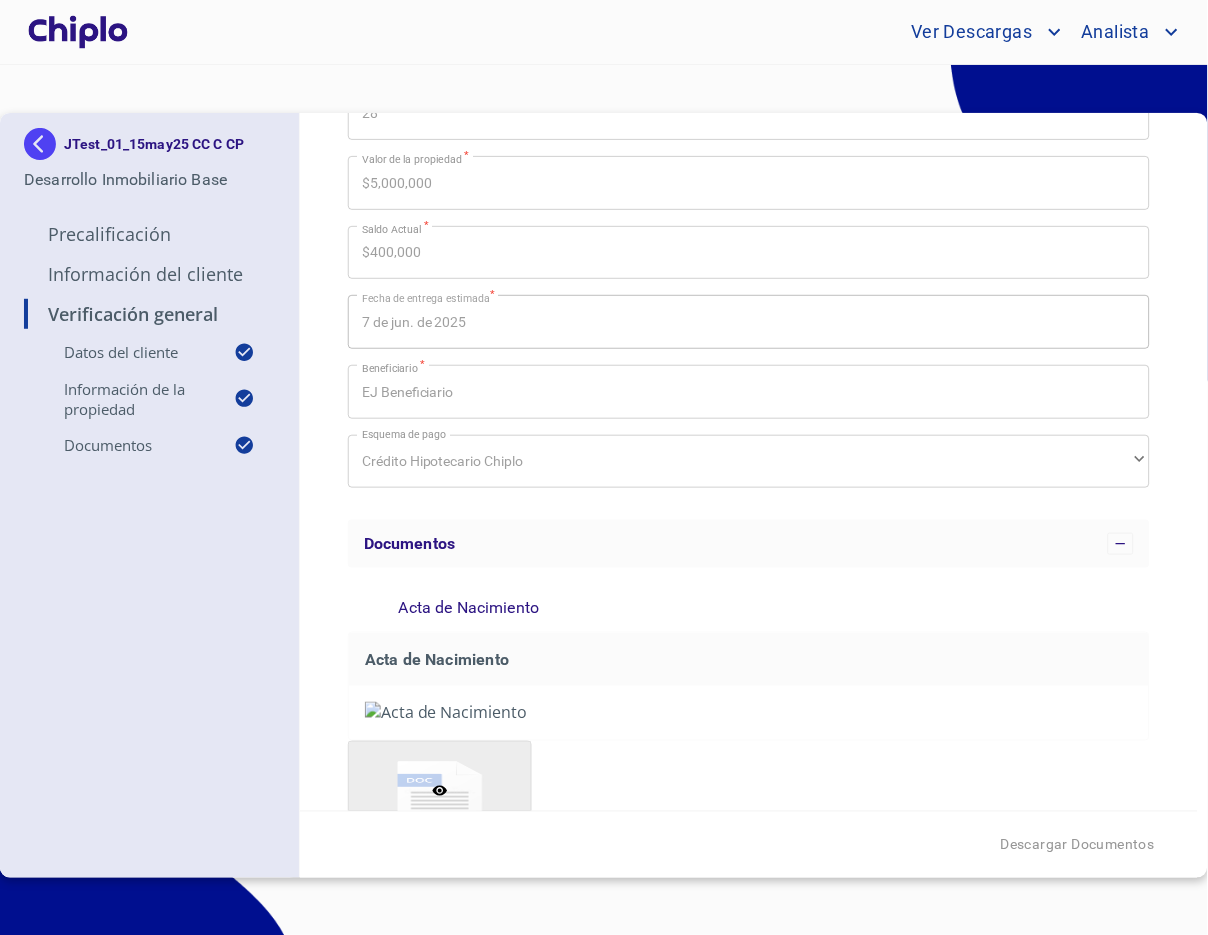 scroll, scrollTop: 883, scrollLeft: 0, axis: vertical 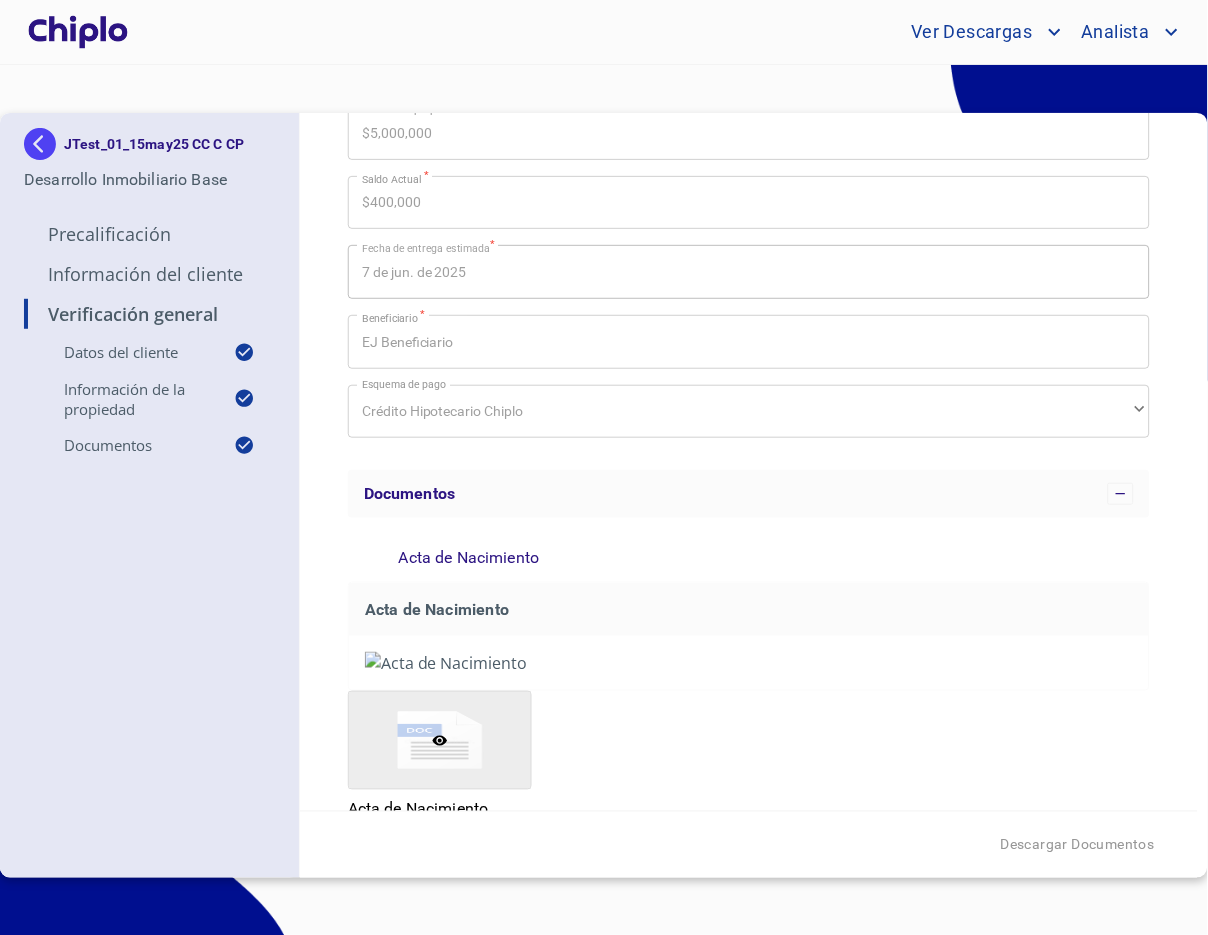 click at bounding box center (78, 32) 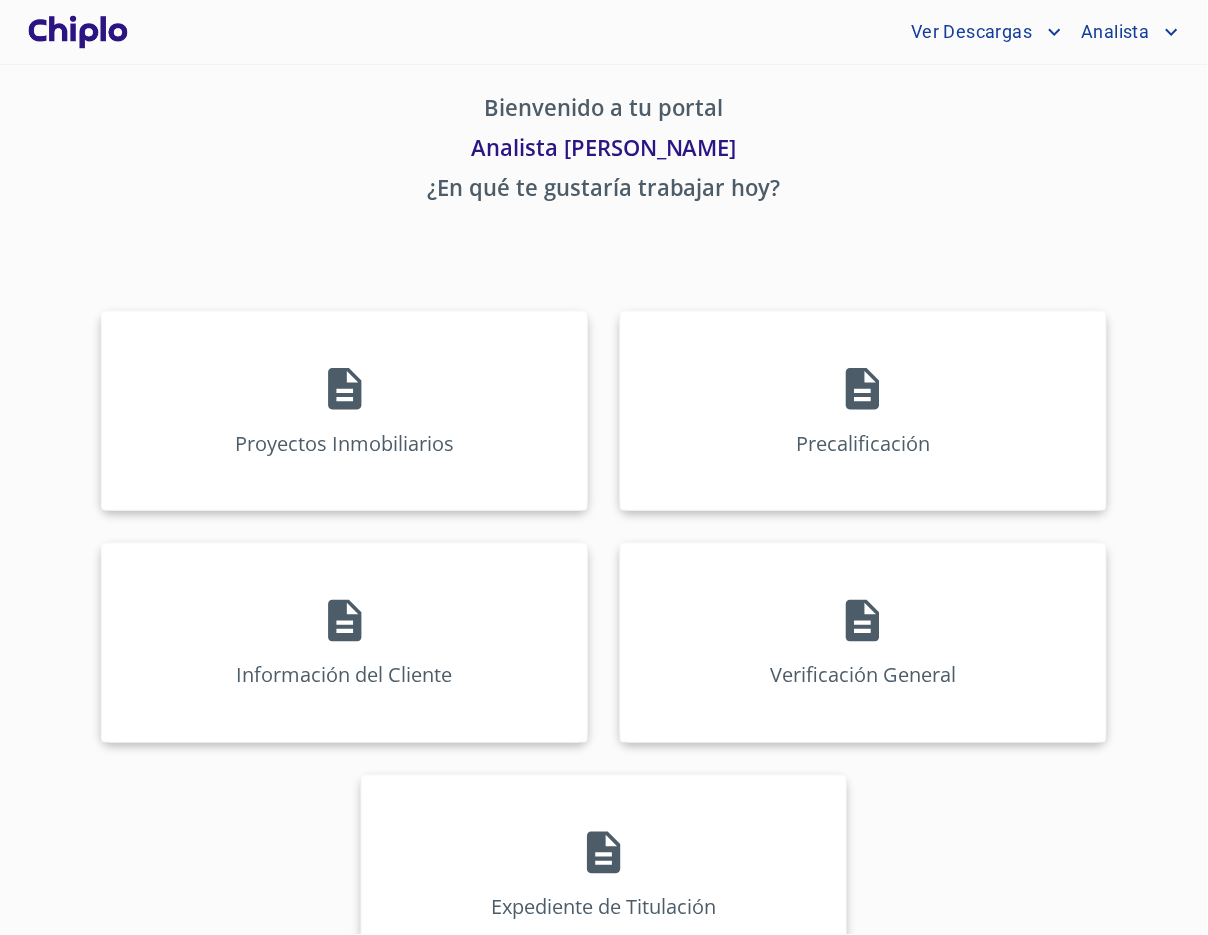 scroll, scrollTop: 35, scrollLeft: 0, axis: vertical 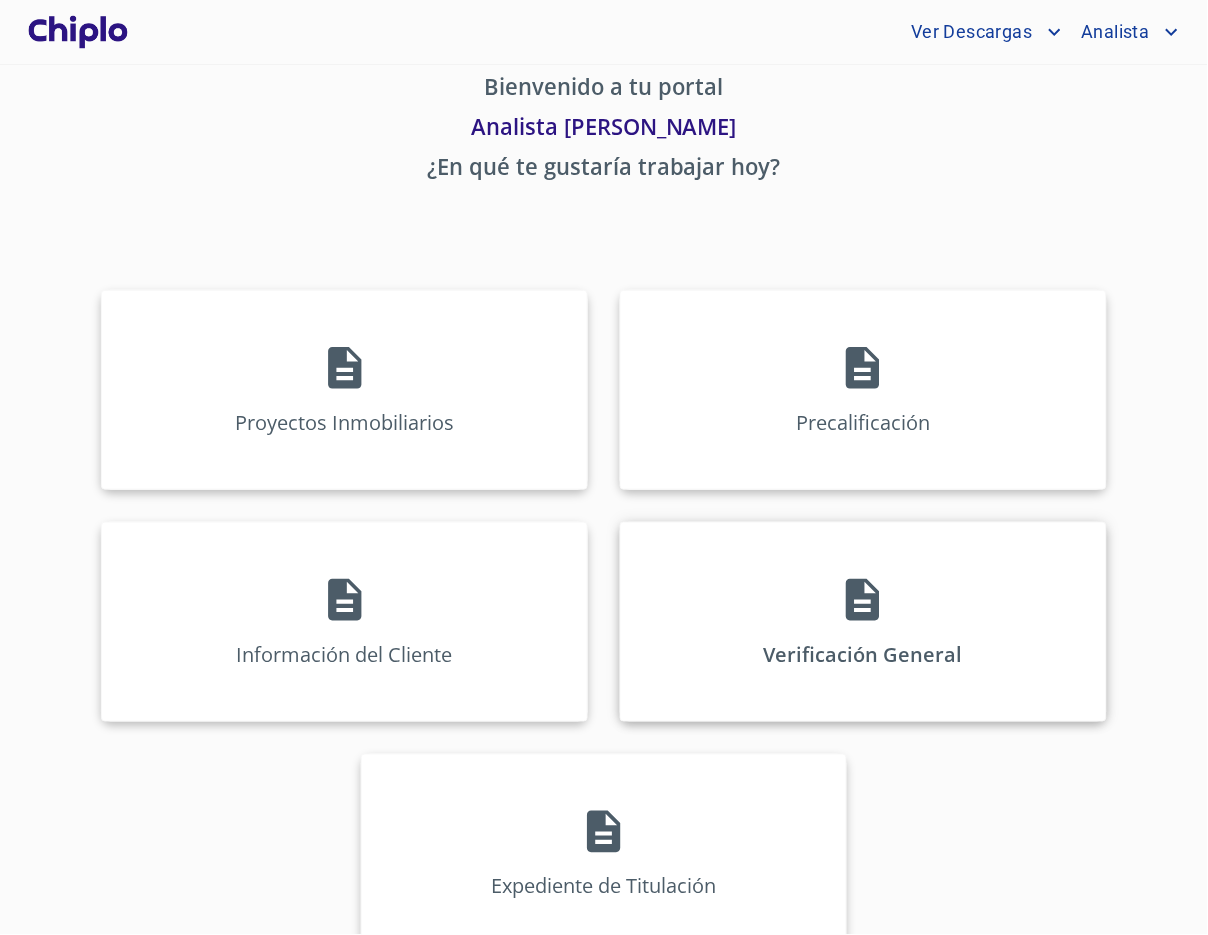 click on "Verificación General" at bounding box center [863, 622] 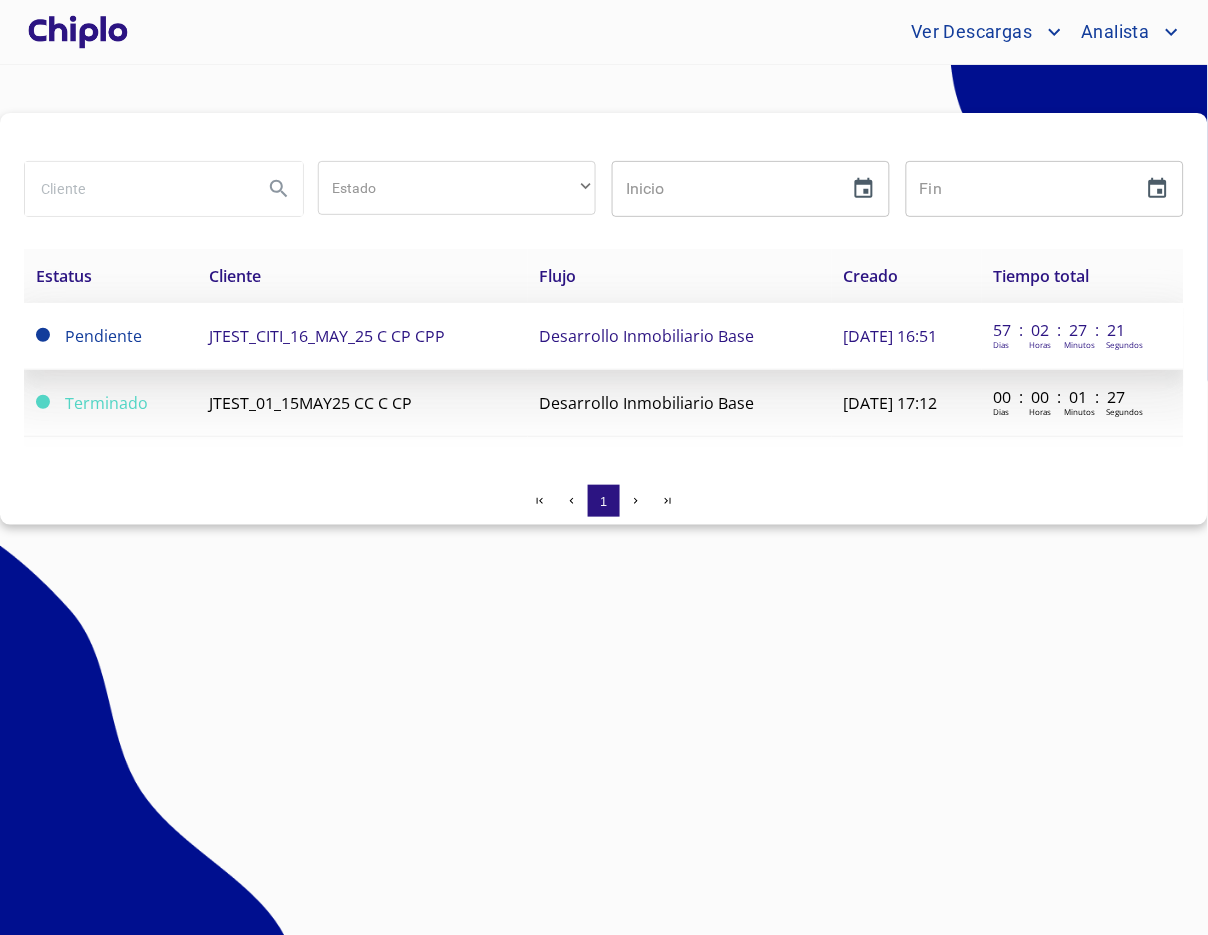 click on "JTEST_CITI_16_MAY_25 C CP CPP" at bounding box center (327, 336) 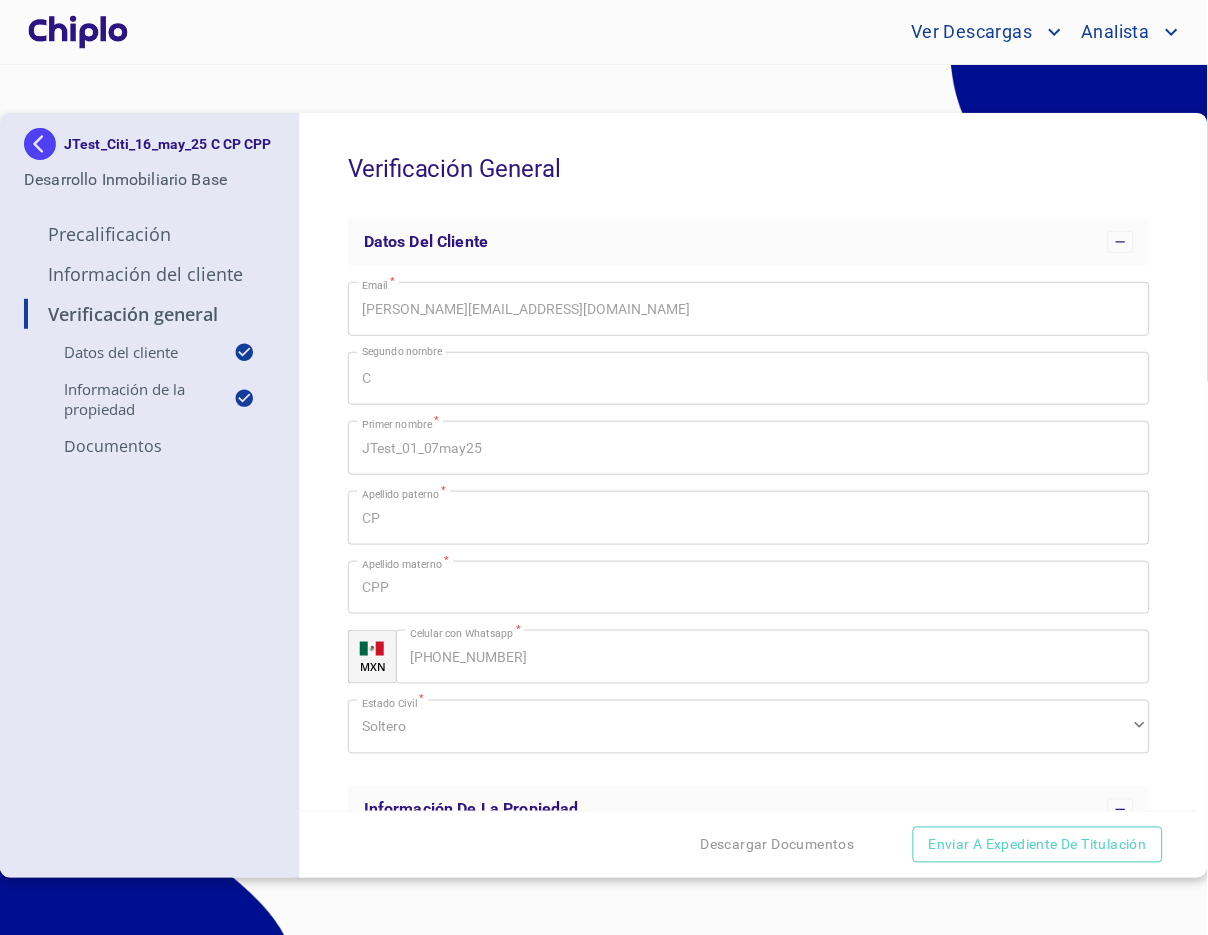 scroll, scrollTop: 0, scrollLeft: 0, axis: both 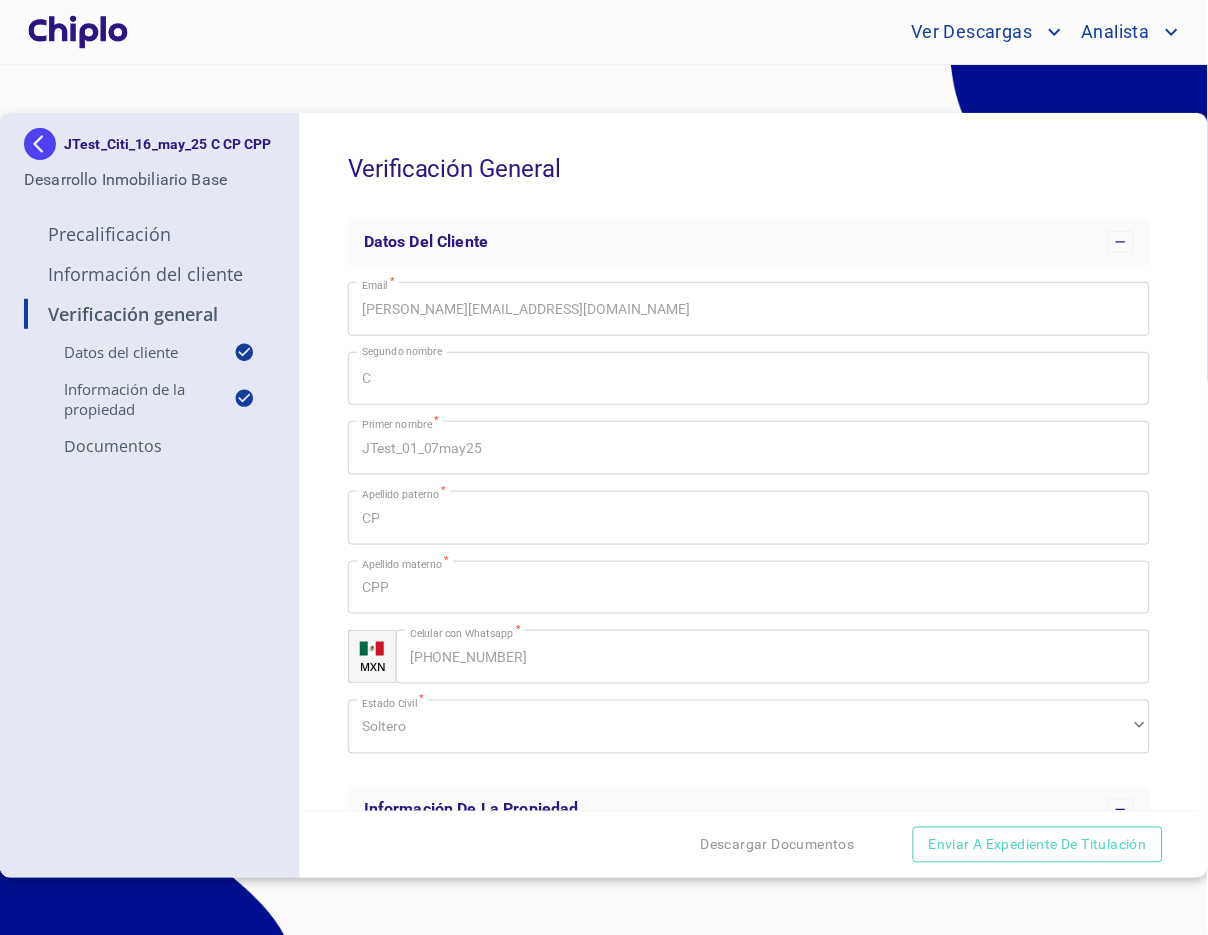 click at bounding box center [78, 32] 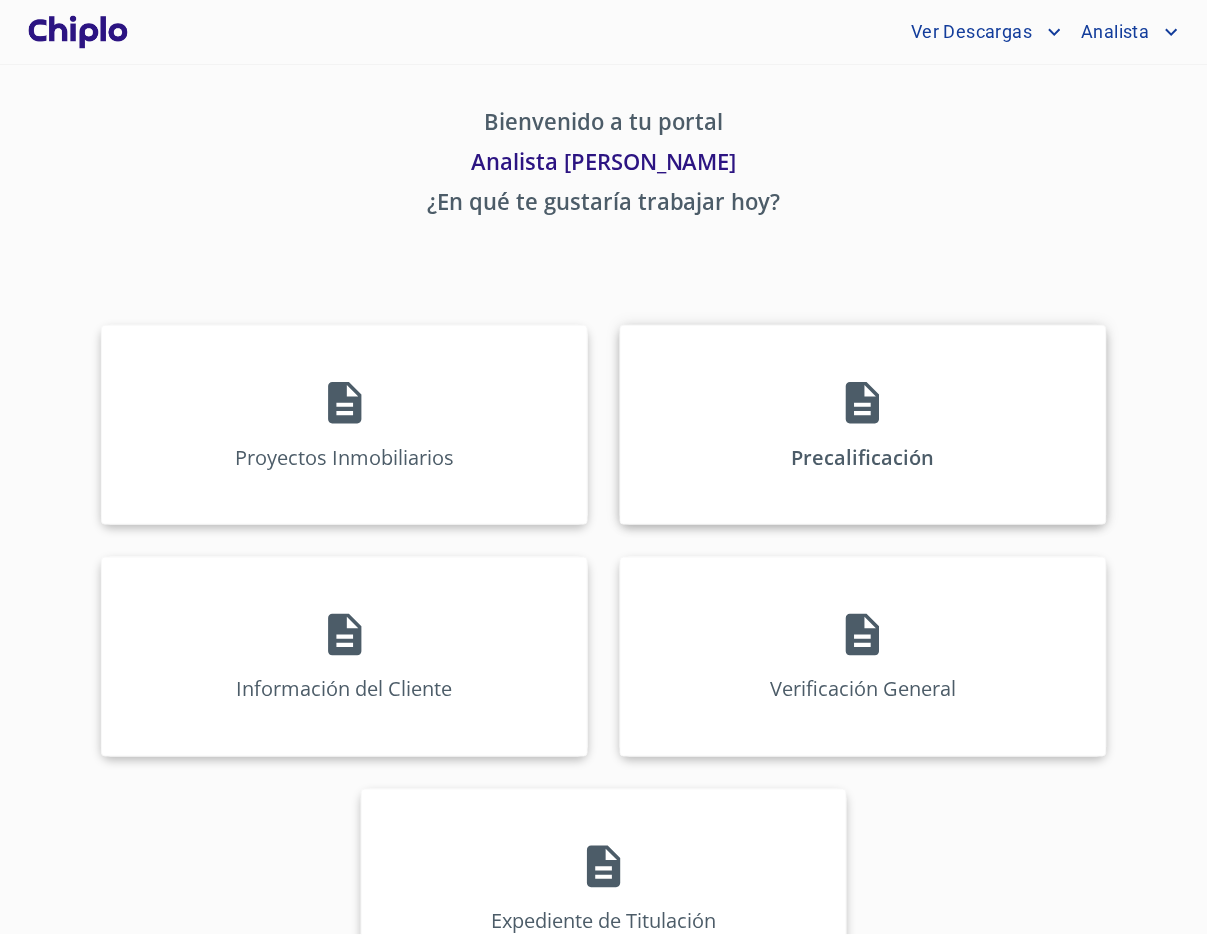 click on "Precalificación" at bounding box center (863, 425) 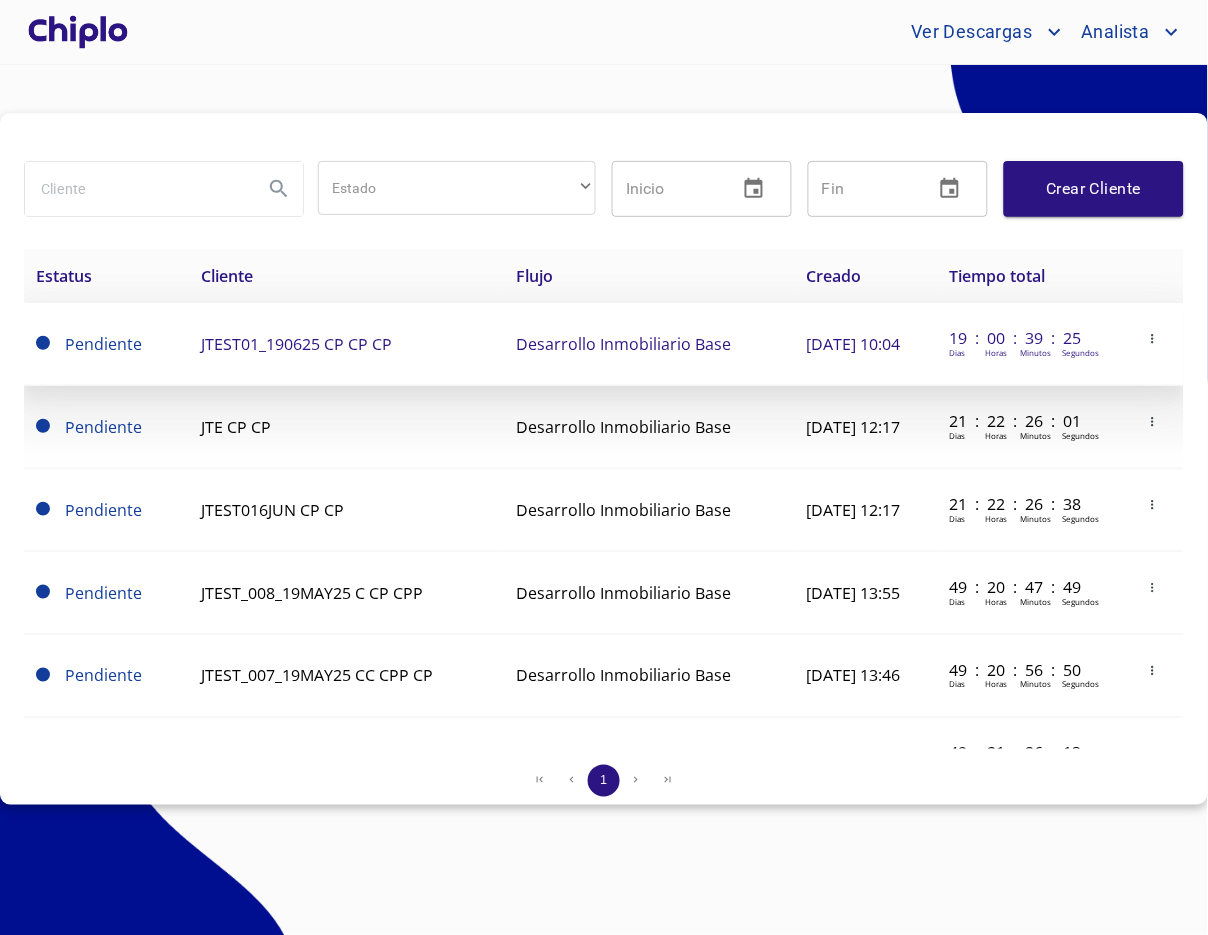 click on "JTEST01_190625 CP CP CP" at bounding box center (346, 344) 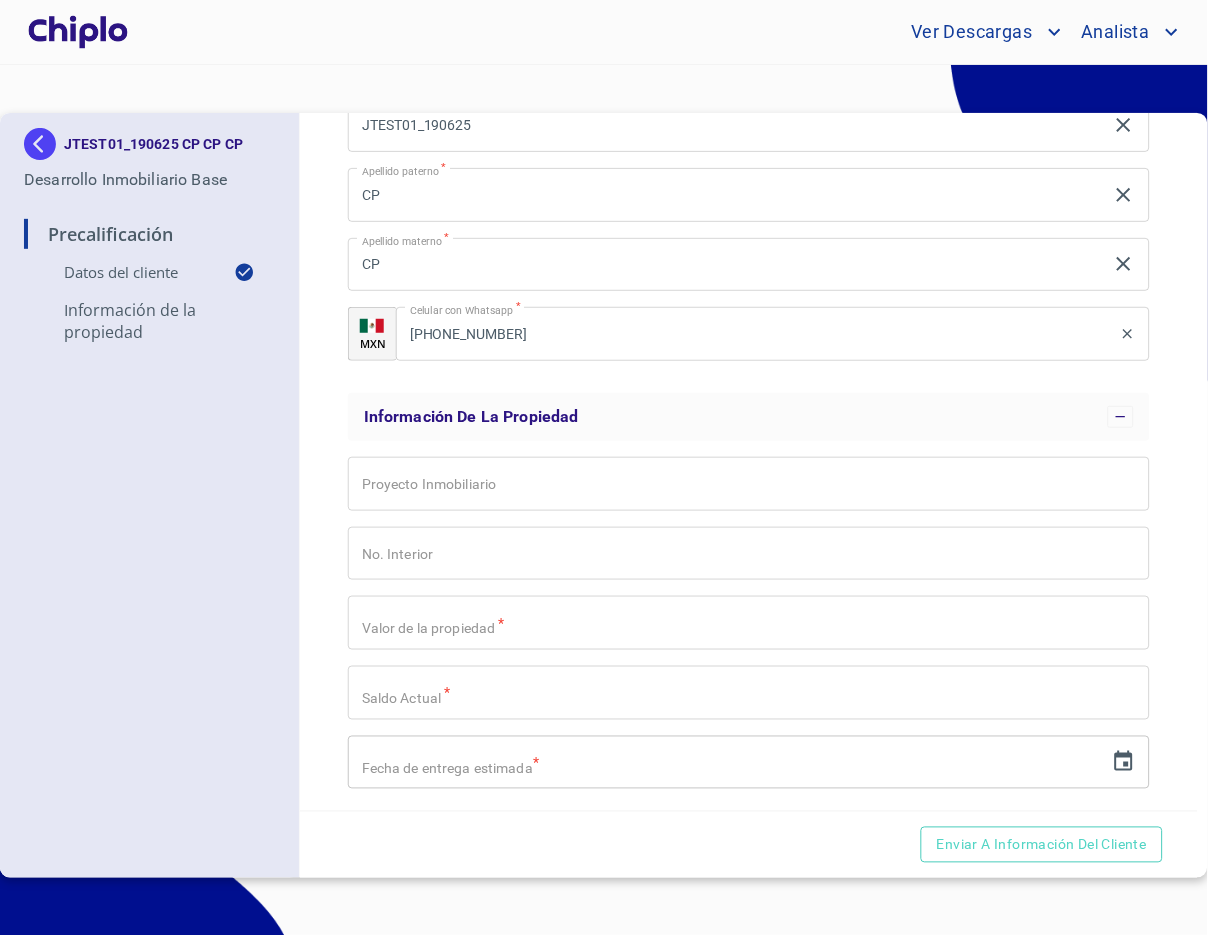 scroll, scrollTop: 324, scrollLeft: 0, axis: vertical 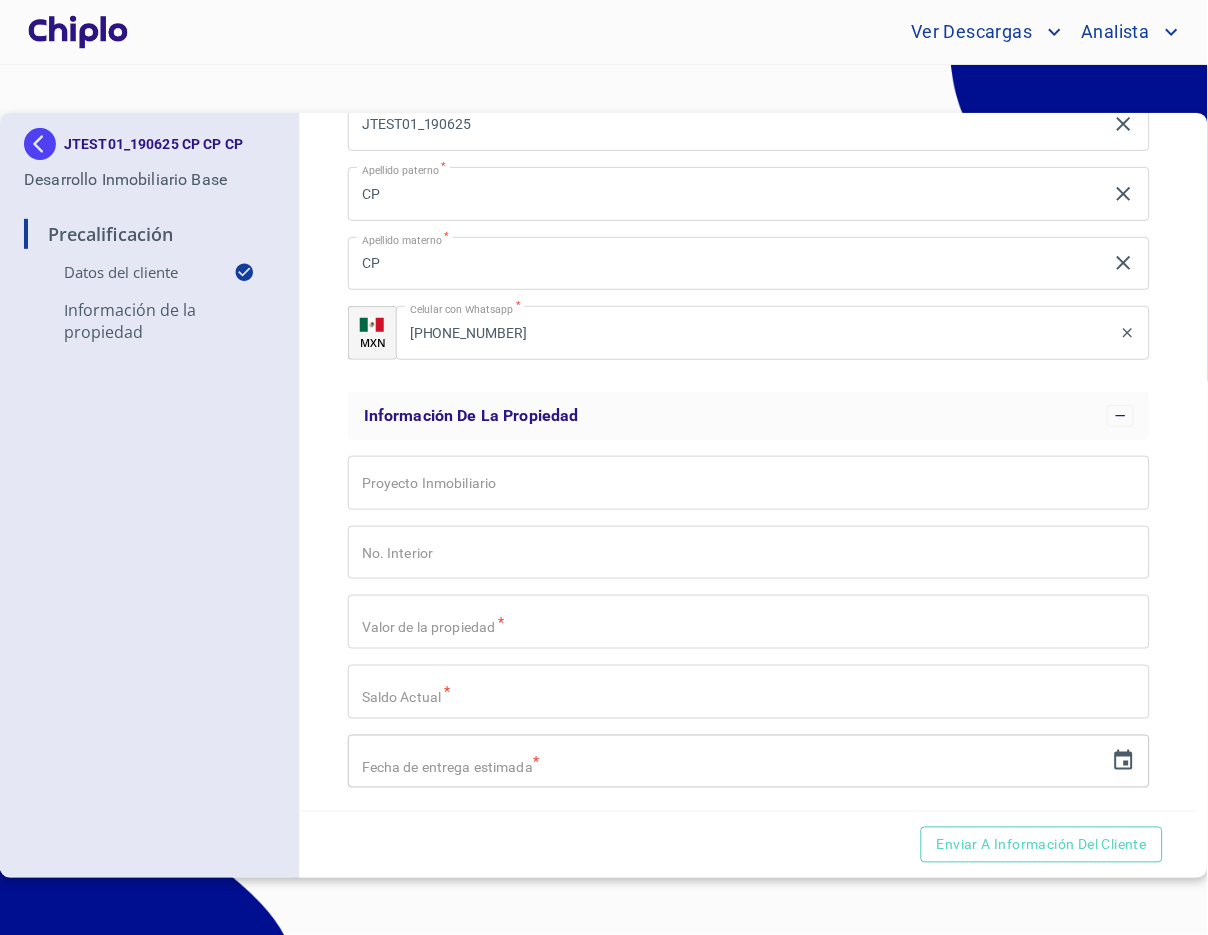 click on "Precalificación Datos del cliente Email   * jtest01_190625@docupass.co ​ Segundo nombre CP ​ Primer nombre   * JTEST01_190625 ​ Apellido paterno   * CP ​ Apellido materno   * CP ​ MXN Celular con Whatsapp   * (98)21036766 ​ Información de la propiedad Proyecto Inmobiliario ​ No. Interior ​ Valor de la propiedad   * ​ Saldo Actual   * ​ Fecha de entrega estimada * ​" at bounding box center (749, 462) 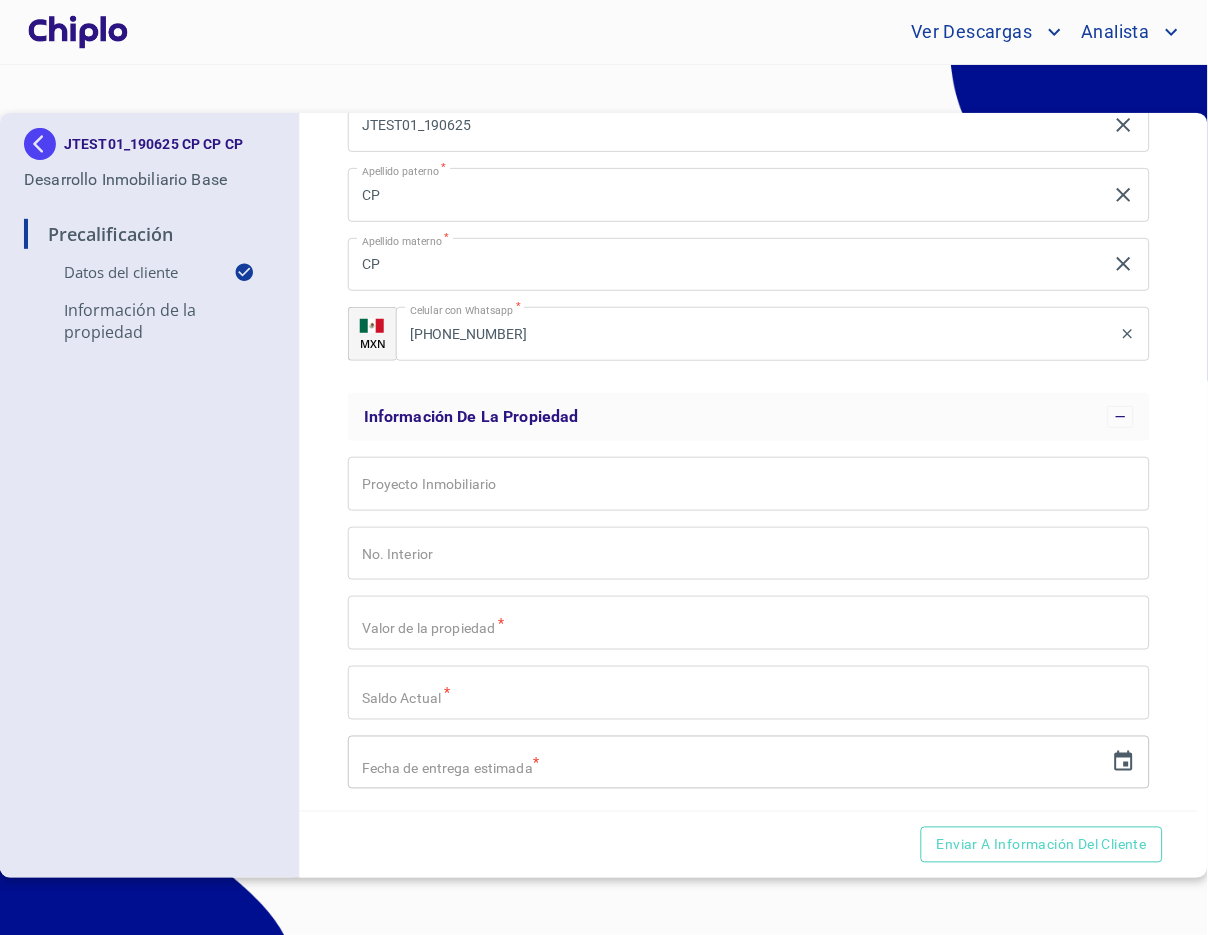 scroll, scrollTop: 324, scrollLeft: 0, axis: vertical 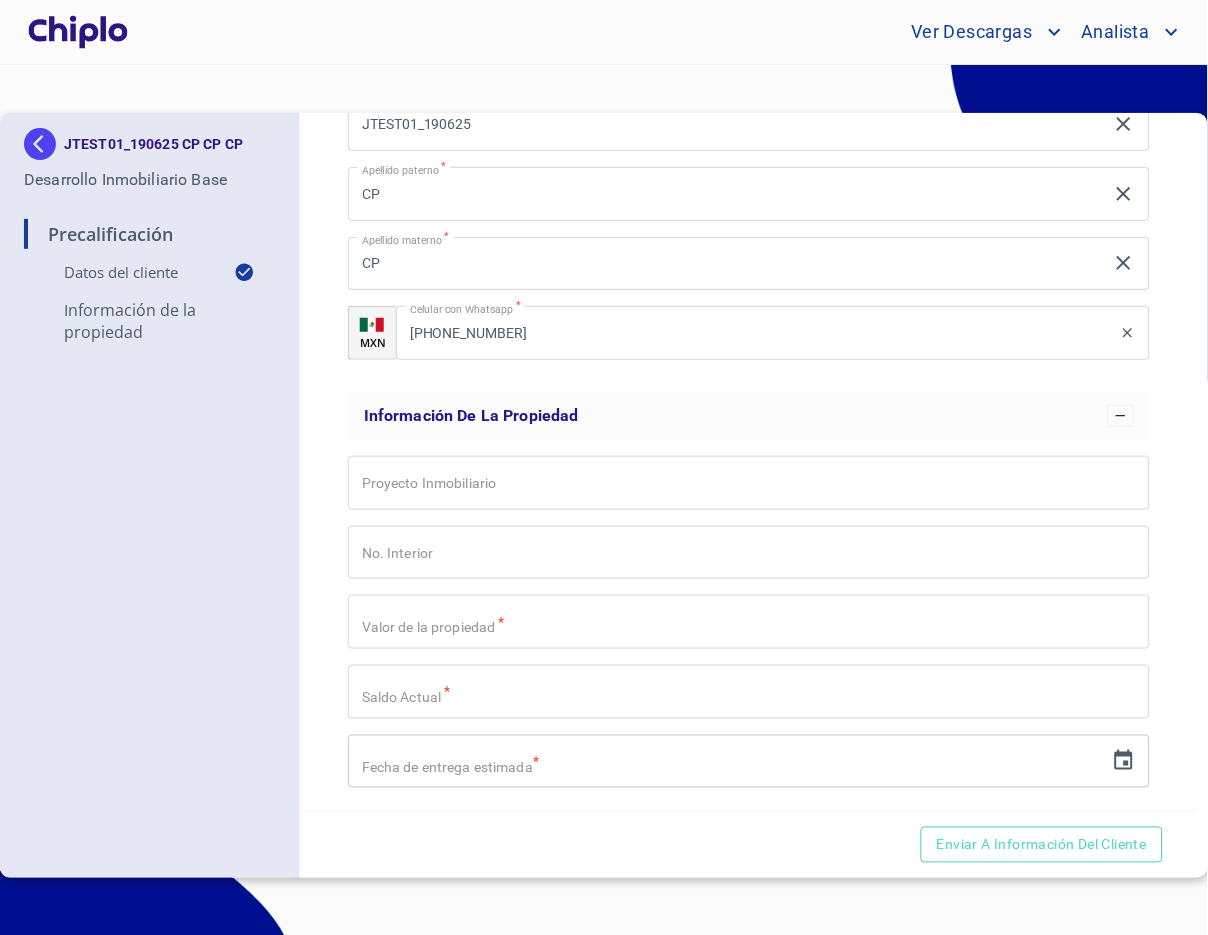 click on "Precalificación Datos del cliente Email   * jtest01_190625@docupass.co ​ Segundo nombre CP ​ Primer nombre   * JTEST01_190625 ​ Apellido paterno   * CP ​ Apellido materno   * CP ​ MXN Celular con Whatsapp   * (98)21036766 ​ Información de la propiedad Proyecto Inmobiliario ​ No. Interior ​ Valor de la propiedad   * ​ Saldo Actual   * ​ Fecha de entrega estimada * ​" at bounding box center (749, 462) 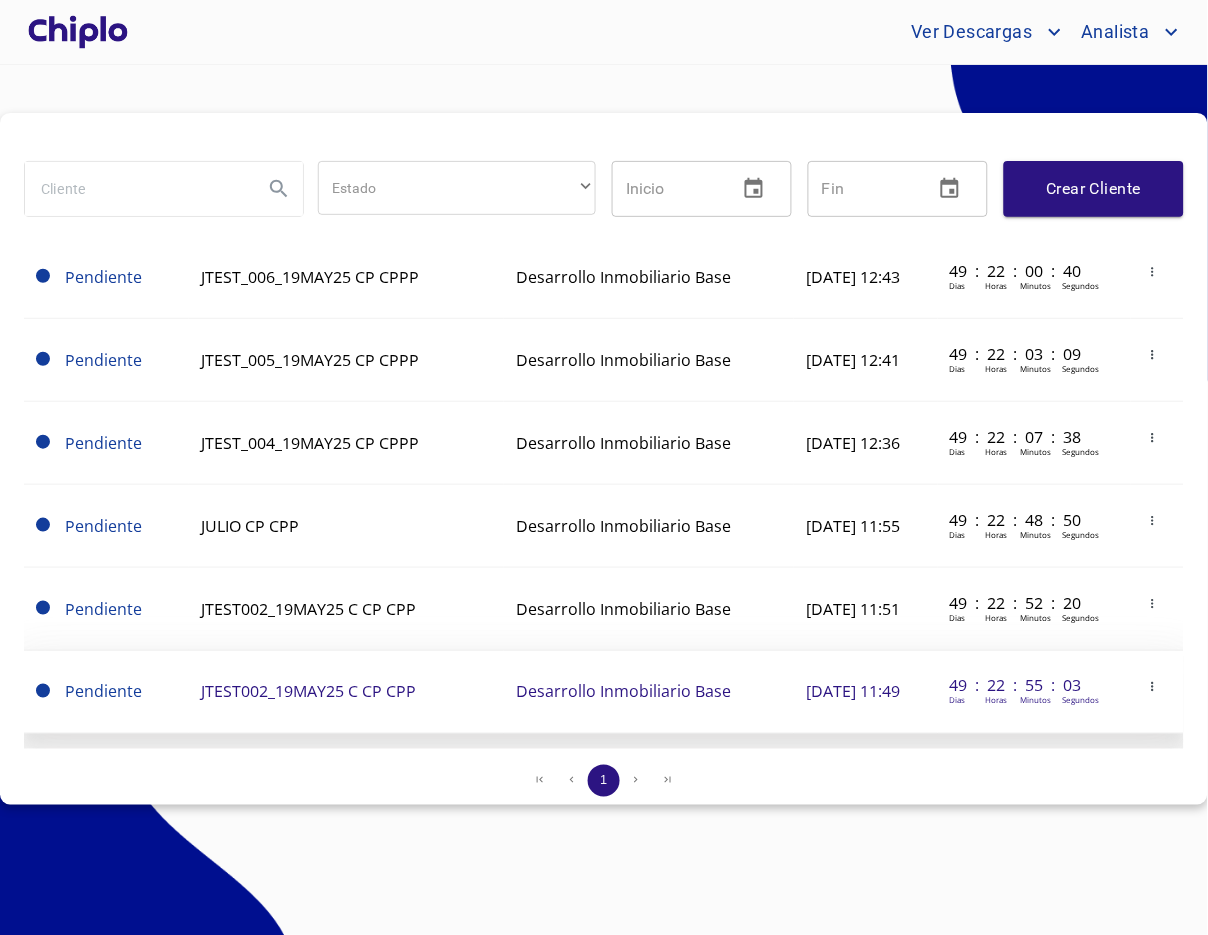 scroll, scrollTop: 1330, scrollLeft: 0, axis: vertical 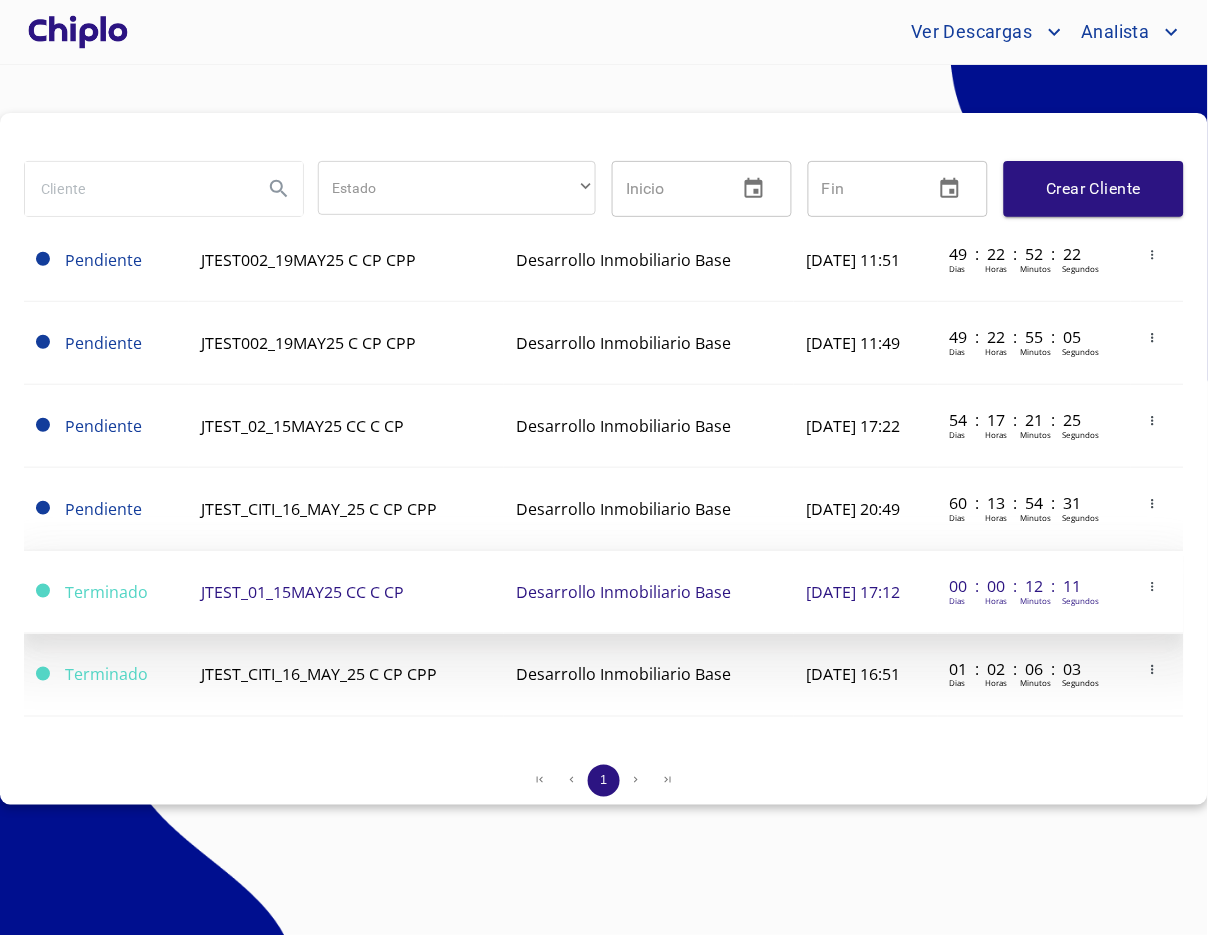 click on "JTEST_01_15MAY25 CC C CP" at bounding box center [346, 592] 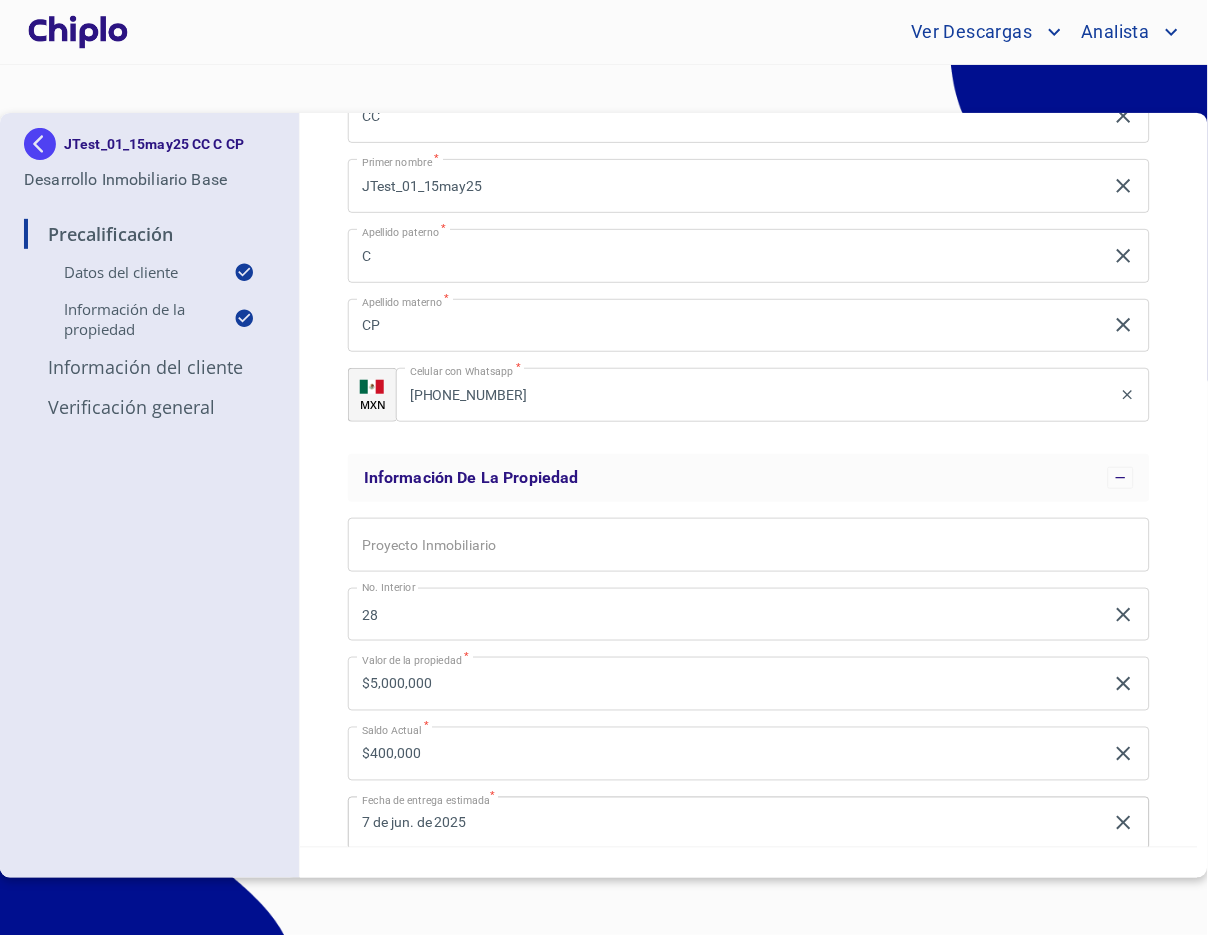 scroll, scrollTop: 287, scrollLeft: 0, axis: vertical 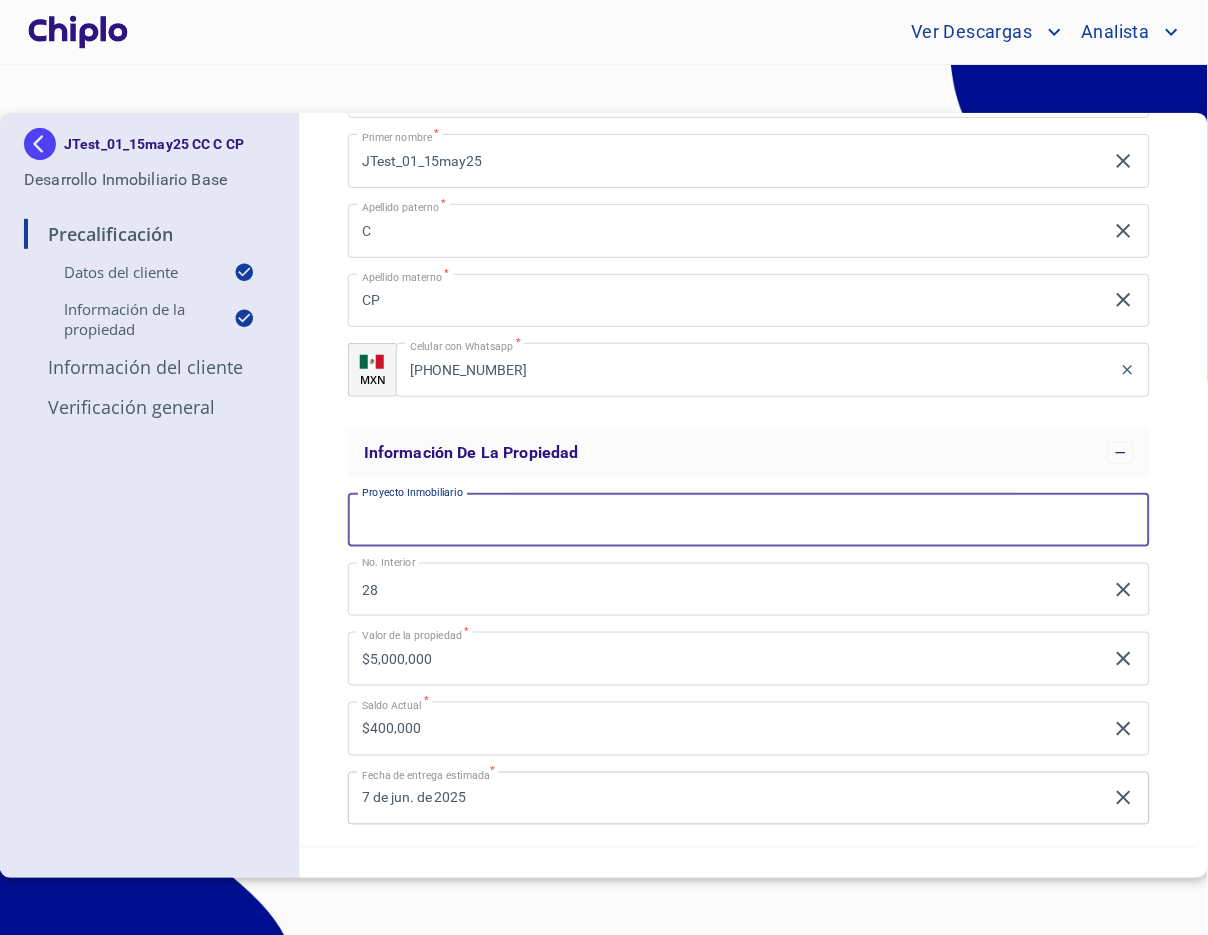 click on "Email   *" at bounding box center [749, 520] 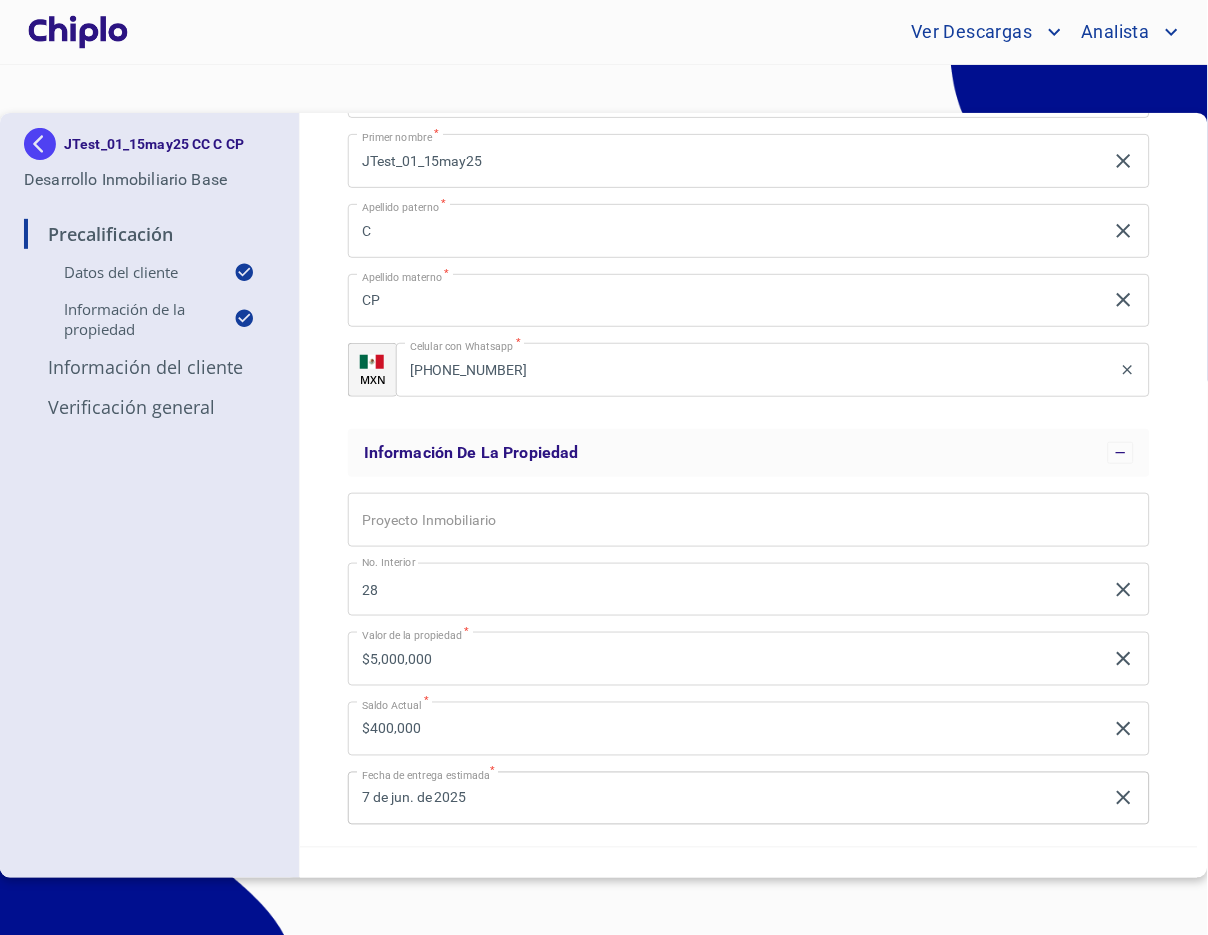 click on "Precalificación Datos del cliente Email   * julio+JTest_01_15may25@docupass.co ​ Segundo nombre CC ​ Primer nombre   * JTest_01_15may25 ​ Apellido paterno   * C ​ Apellido materno   * CP ​ MXN Celular con Whatsapp   * (98)21036766 ​ Información de la propiedad Proyecto Inmobiliario ​ No. Interior 28 ​ Valor de la propiedad   * $5,000,000 ​ Saldo Actual   * $400,000 ​ Fecha de entrega estimada * 7 de jun. de 2025 ​" at bounding box center (749, 480) 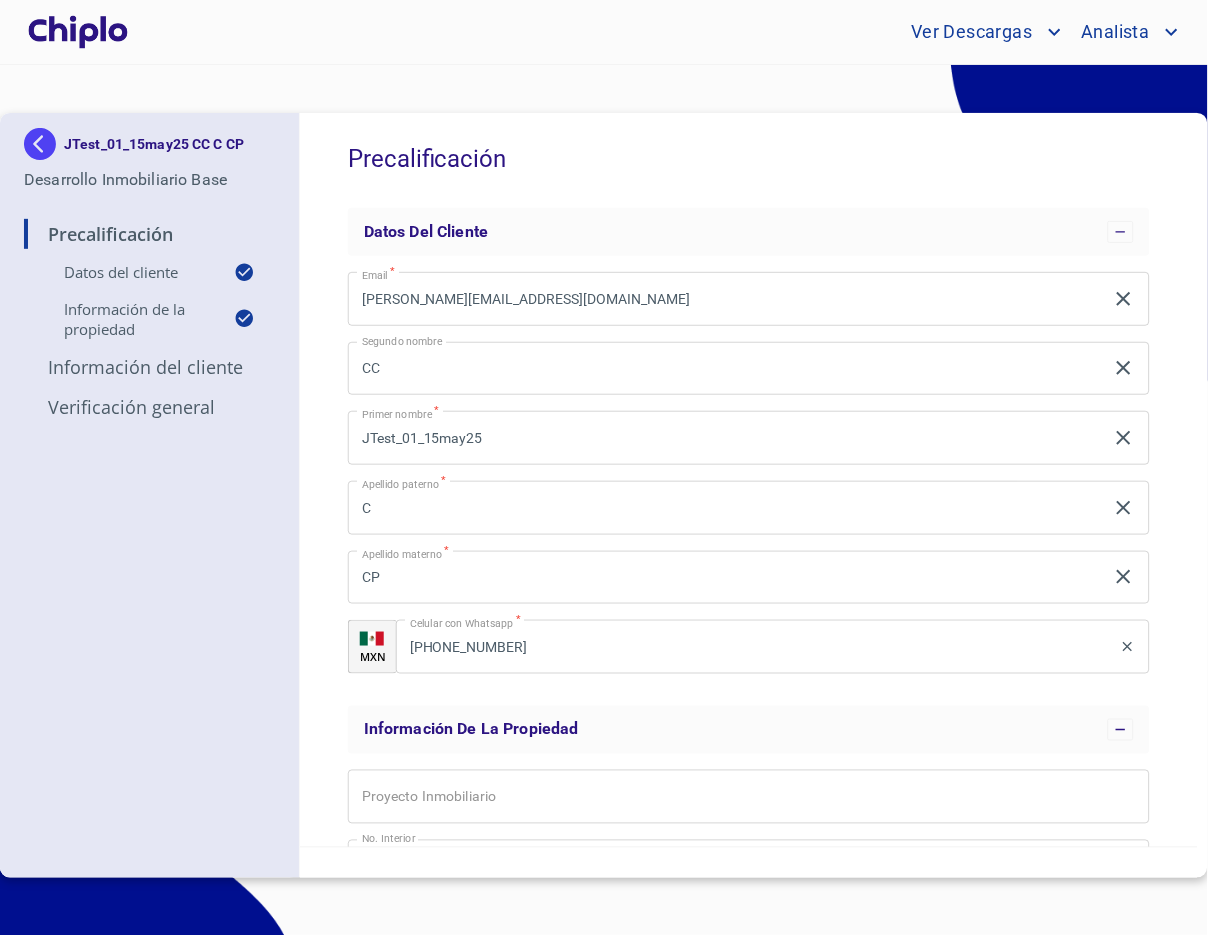 scroll, scrollTop: 0, scrollLeft: 0, axis: both 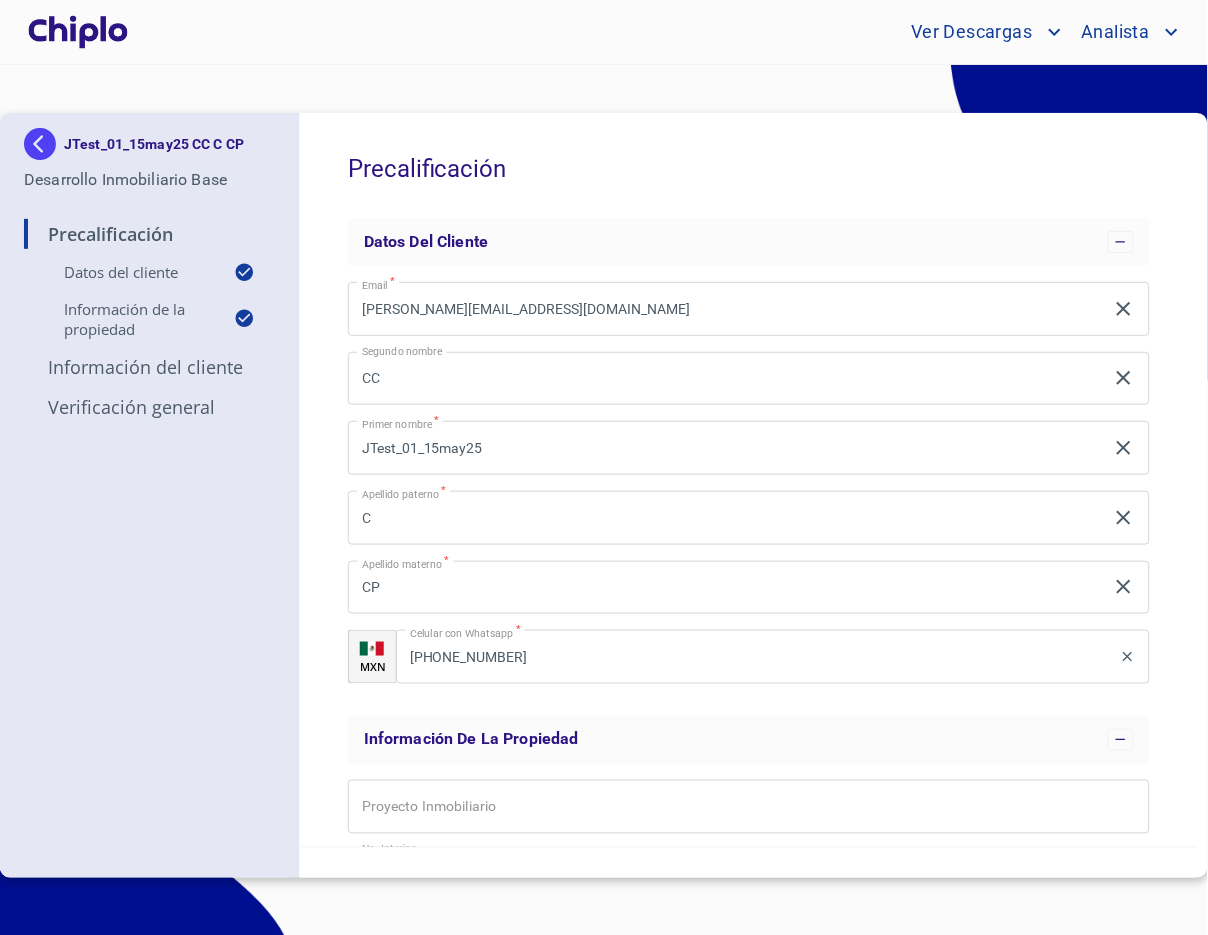 click at bounding box center (78, 32) 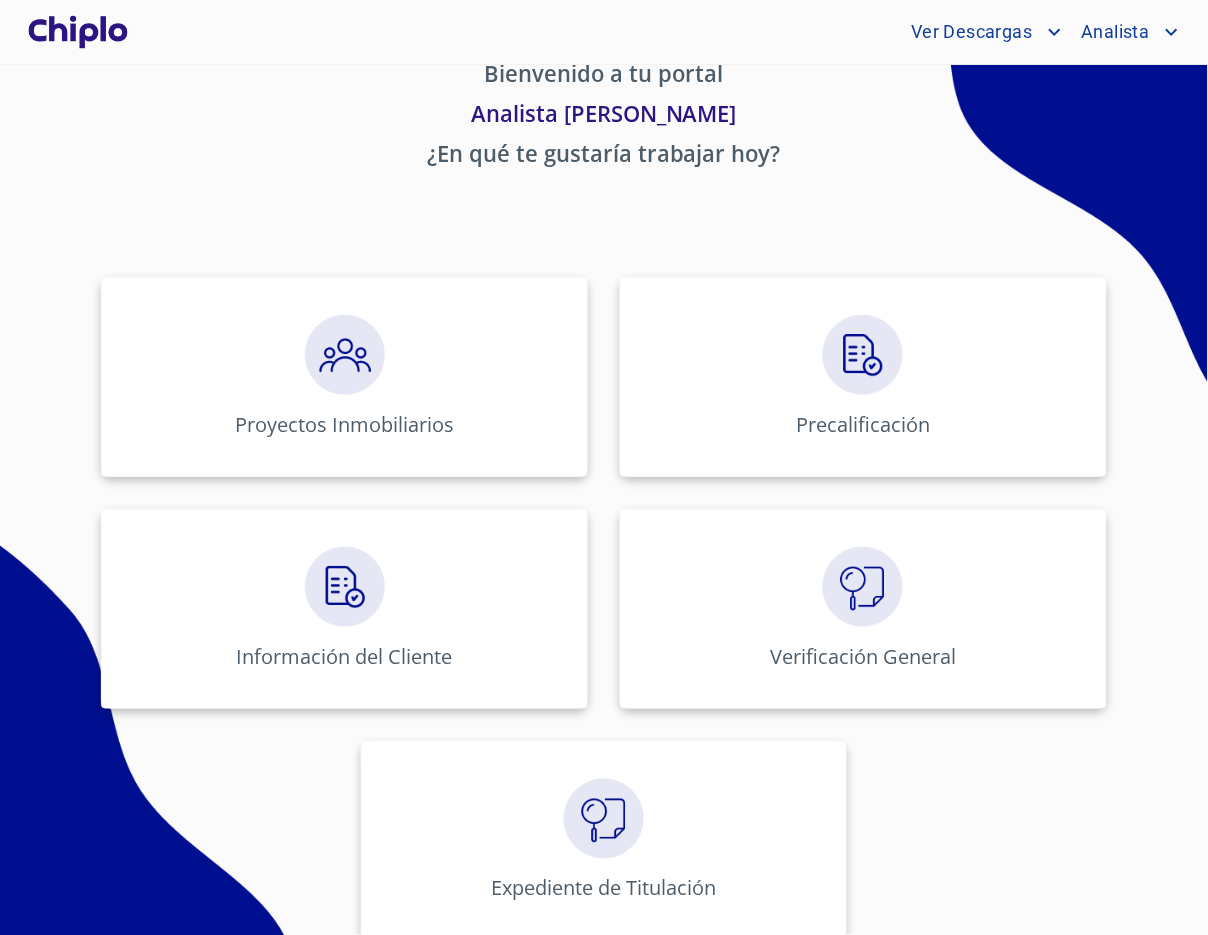 scroll, scrollTop: 68, scrollLeft: 0, axis: vertical 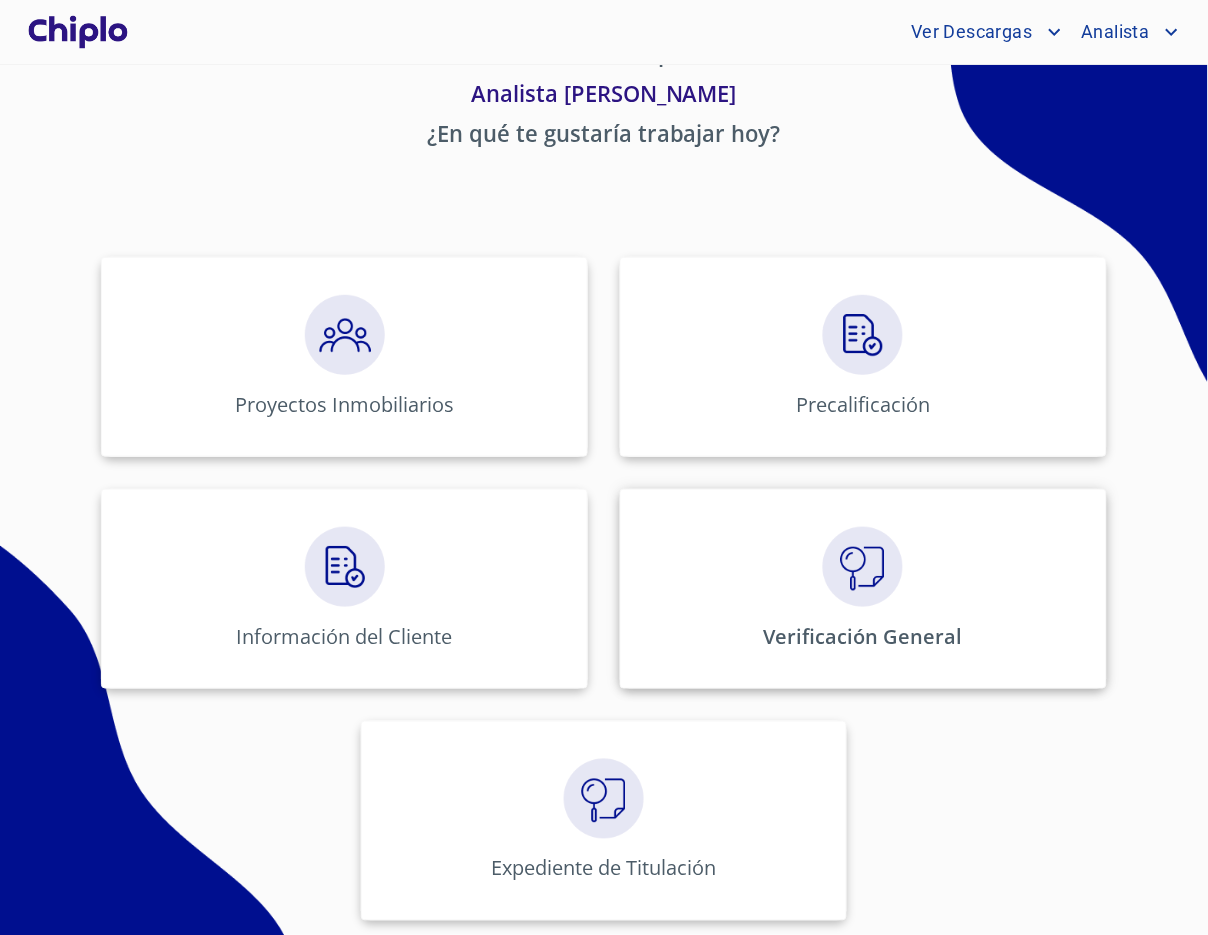 click on "Verificación General" at bounding box center [863, 589] 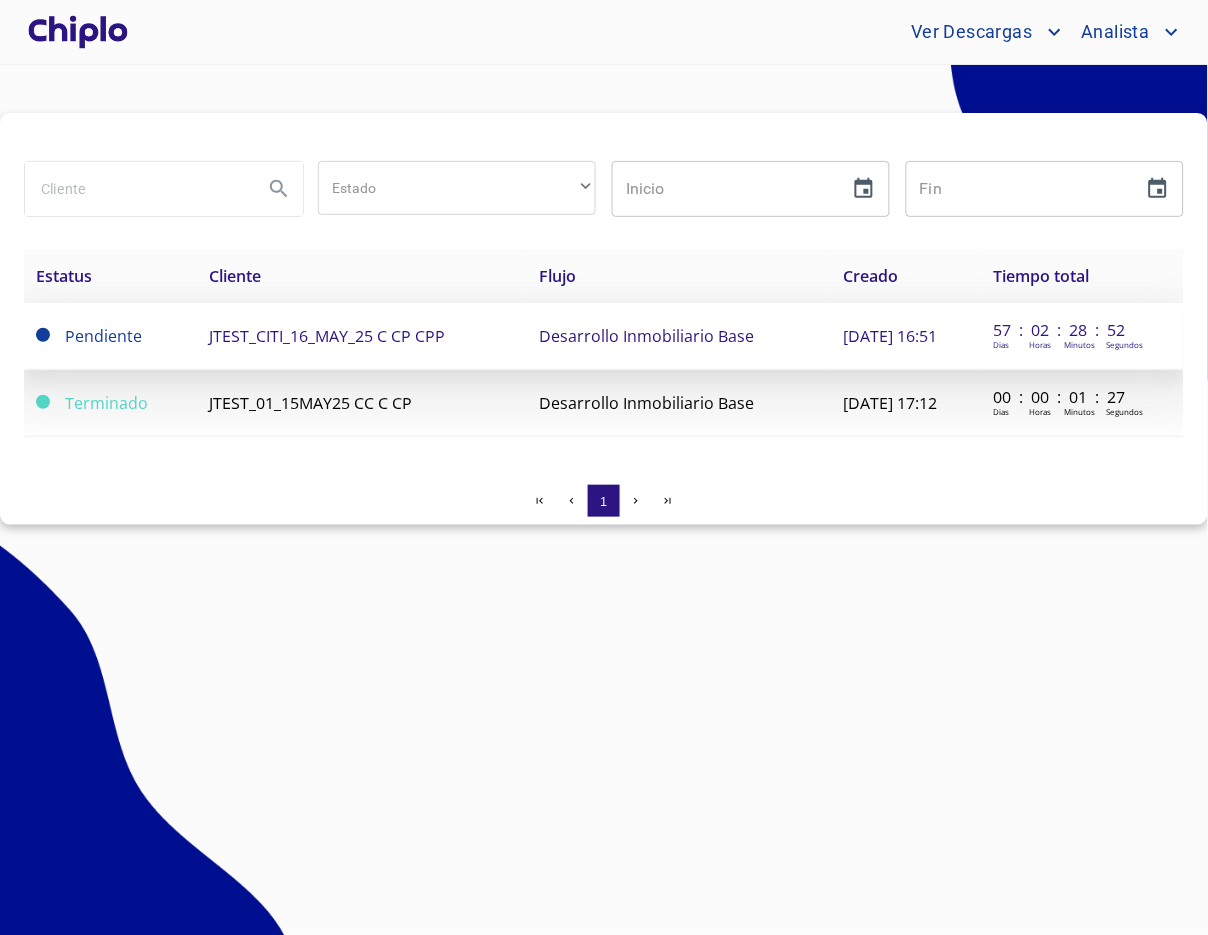 click on "JTEST_CITI_16_MAY_25 C CP CPP" at bounding box center (362, 336) 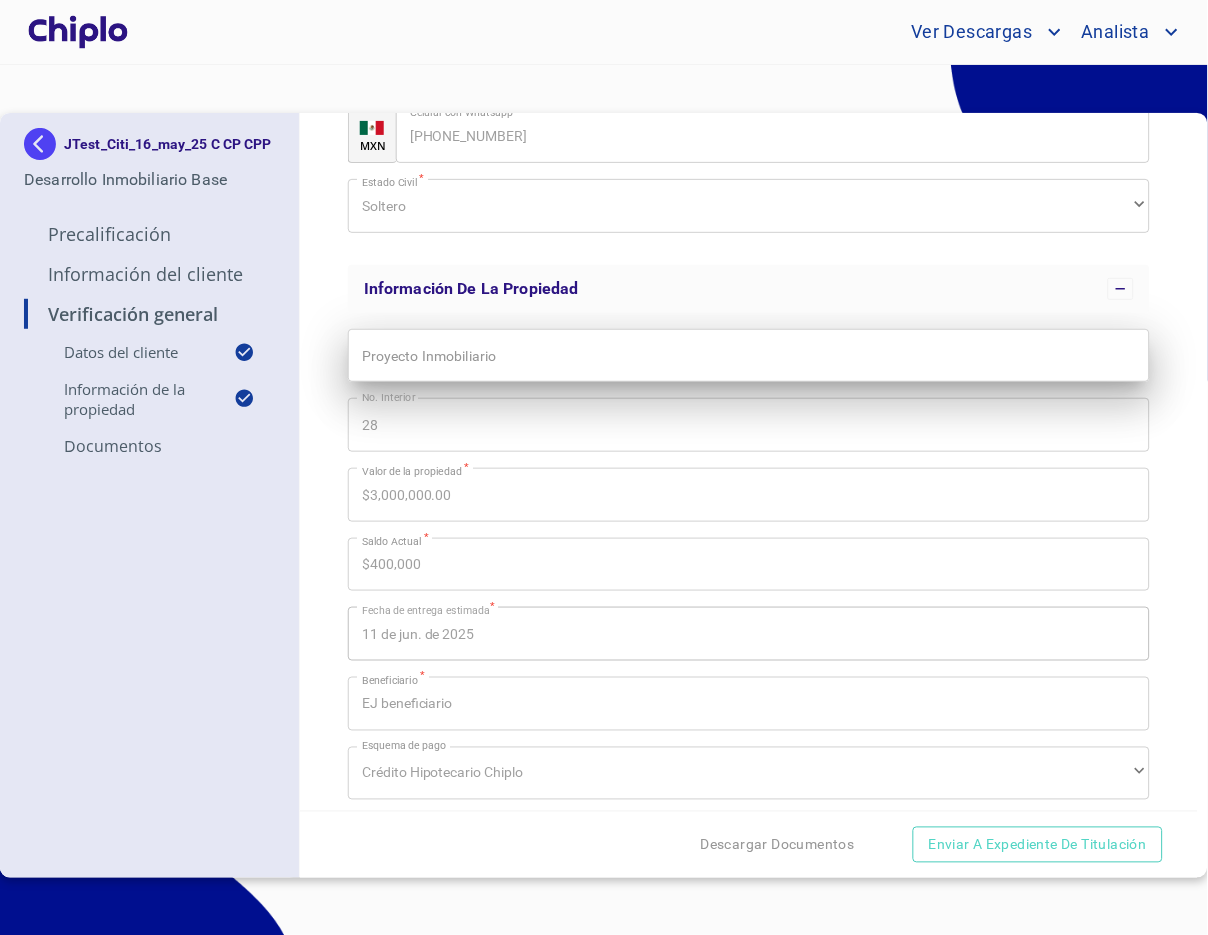 scroll, scrollTop: 520, scrollLeft: 0, axis: vertical 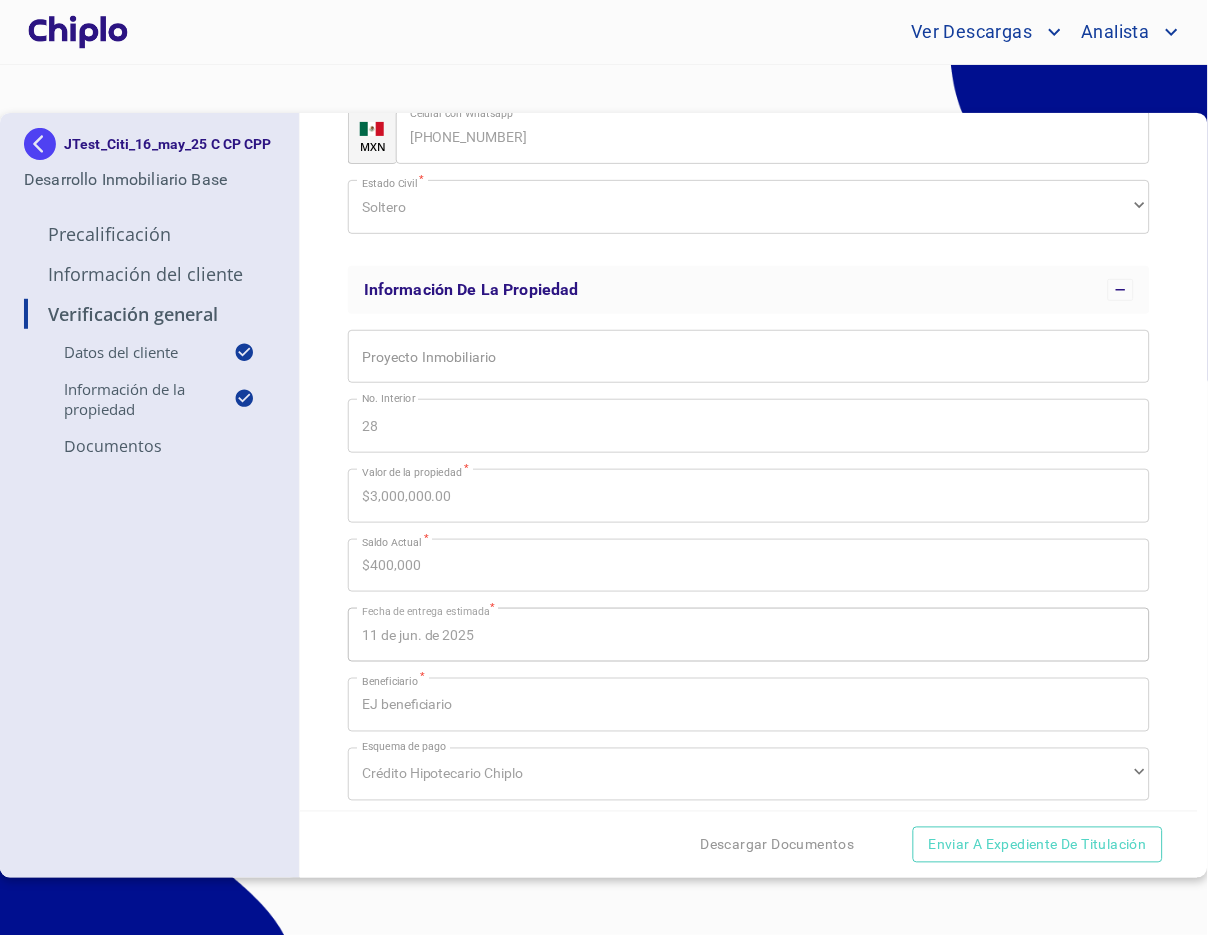 click on "Verificación General Datos del cliente Email   * julio+JTest_01_07may25@docupass.co ​ Segundo nombre C ​ Primer nombre   * JTest_01_07may25 ​ Apellido paterno   * CP ​ Apellido materno   * CPP ​ MXN Celular con Whatsapp   * (98)21036766 ​ Estado Civil   * Soltero ​ Información de la propiedad Proyecto Inmobiliario ​ No. Interior 28 ​ Valor de la propiedad   * $3,000,000.00 ​ Saldo Actual   * $400,000 ​ Fecha de entrega estimada * 11 de jun. de 2025 ​ Beneficiario   * EJ beneficiario ​ Esquema de pago Crédito Hipotecario Chiplo ​ Documentos Acta de Nacimiento Acta de Nacimiento Acta de Nacimiento Estado Civil   * Soltero ​ Constancia de Situación Fiscal (máximo 60 días de antigüedad) Esquema de pago Crédito Hipotecario Chiplo ​" at bounding box center (749, 462) 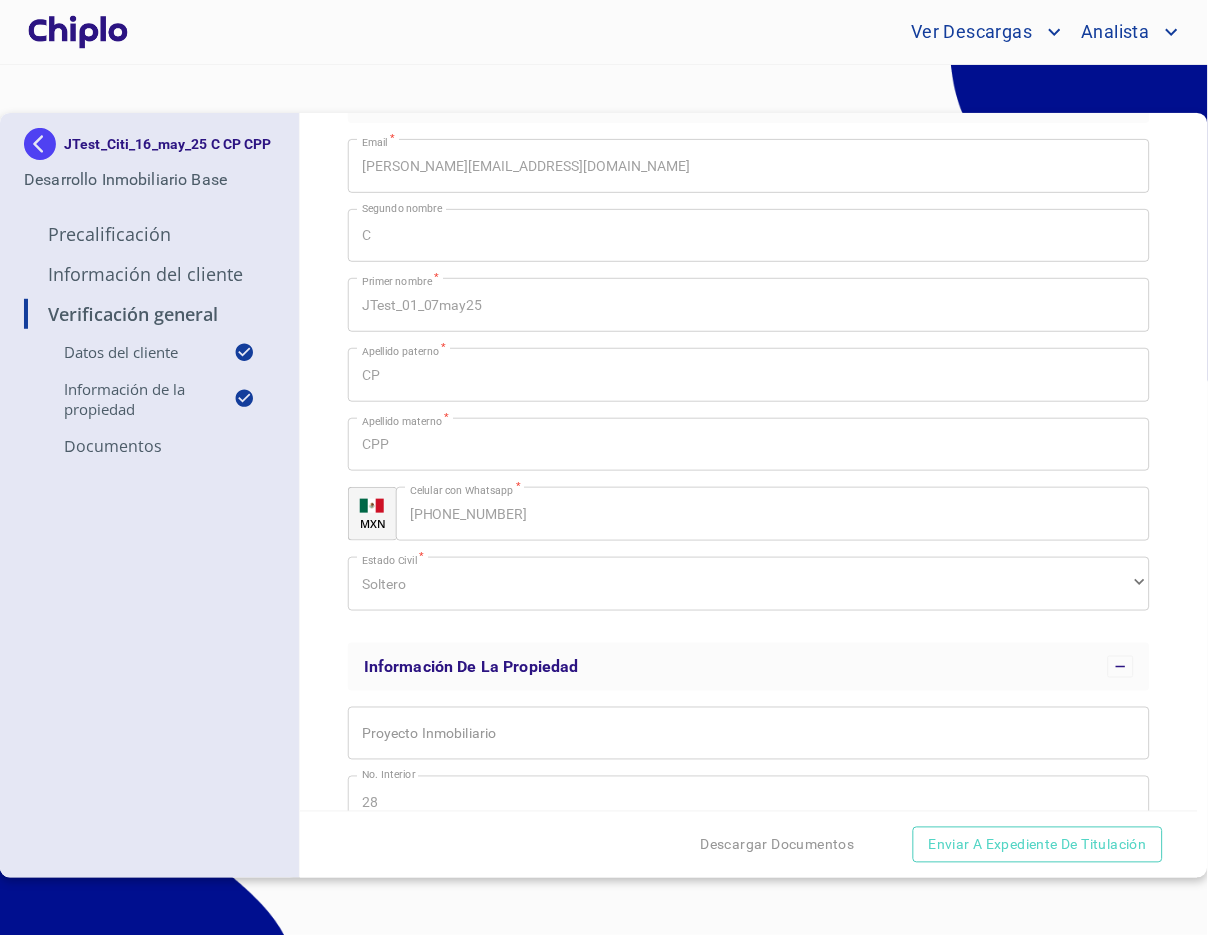 scroll, scrollTop: 141, scrollLeft: 0, axis: vertical 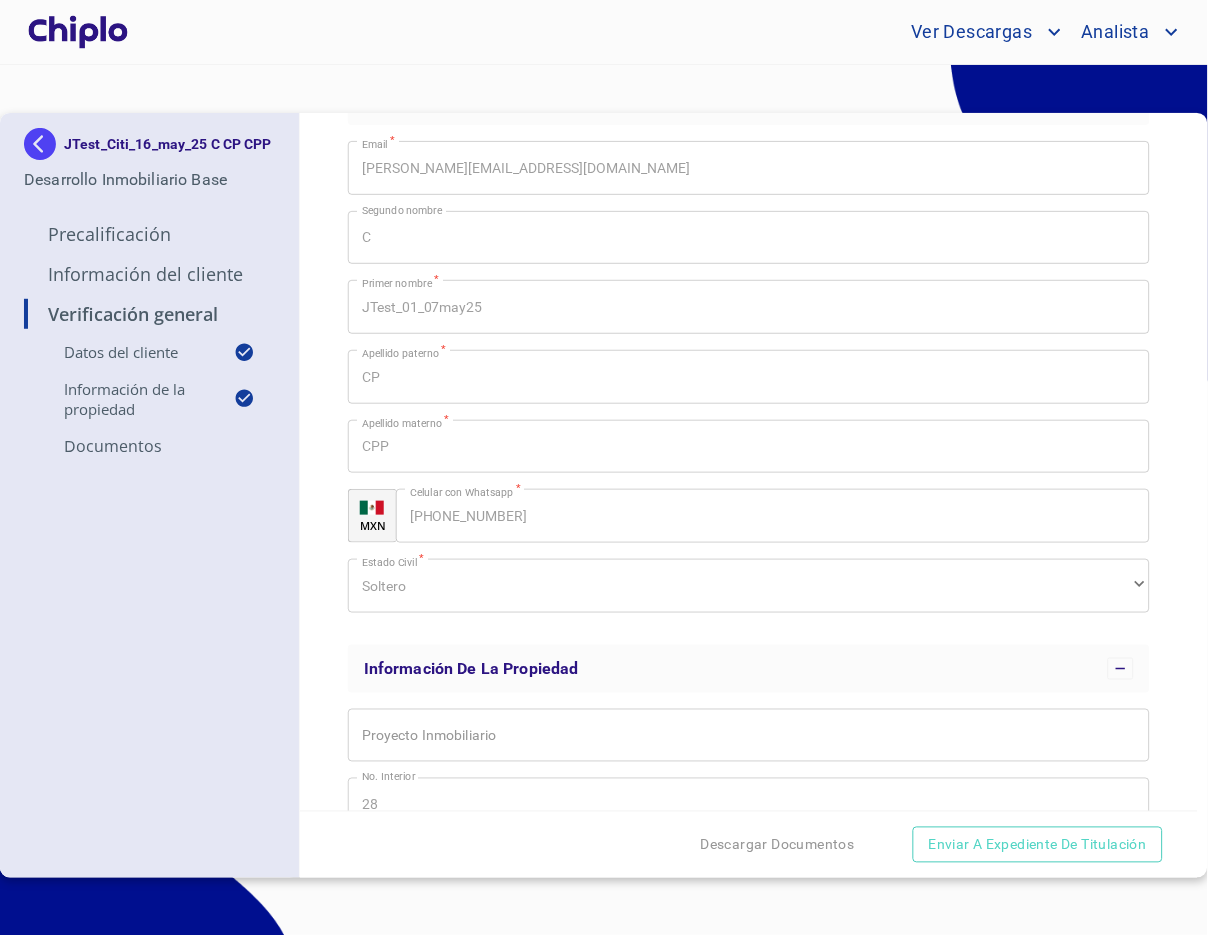 click at bounding box center (78, 32) 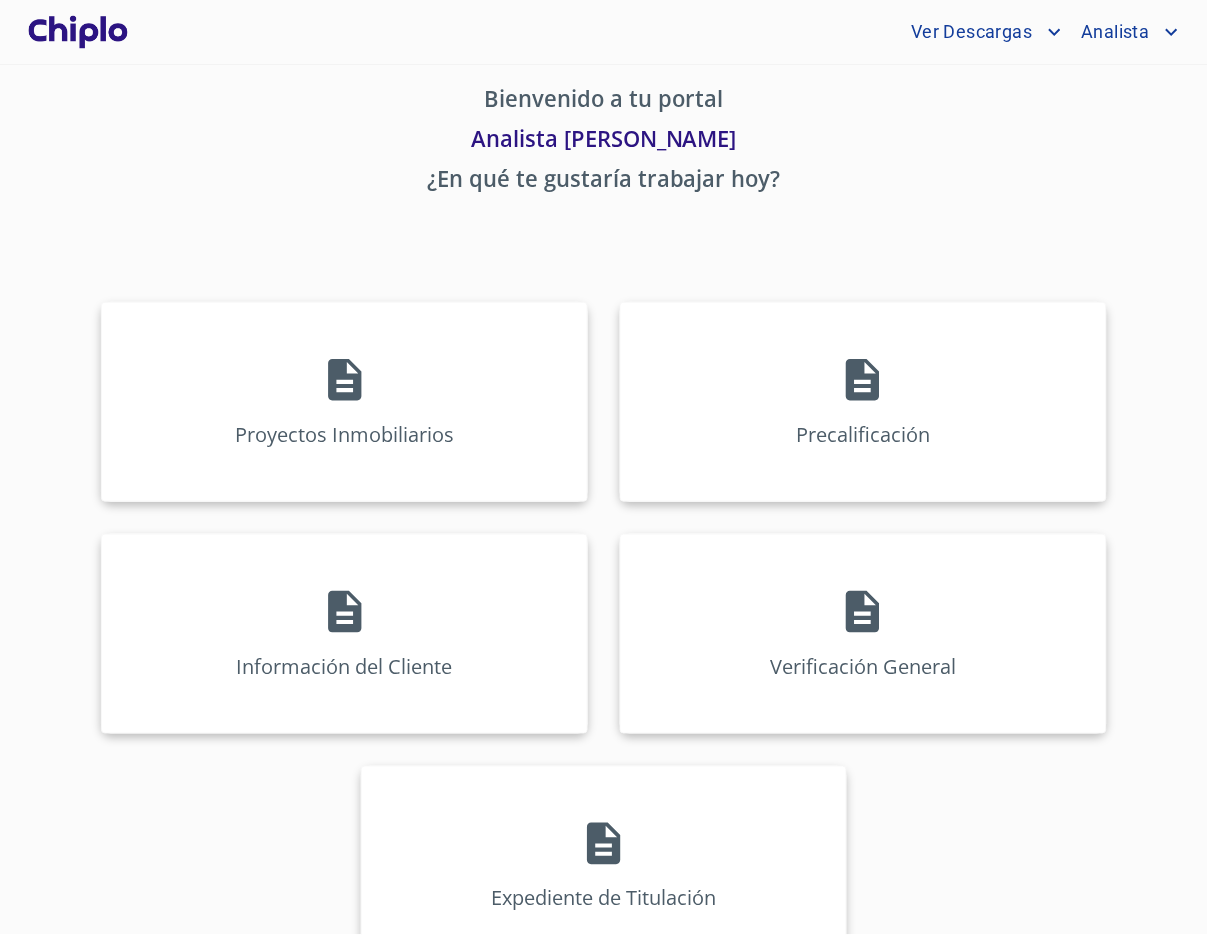 scroll, scrollTop: 68, scrollLeft: 0, axis: vertical 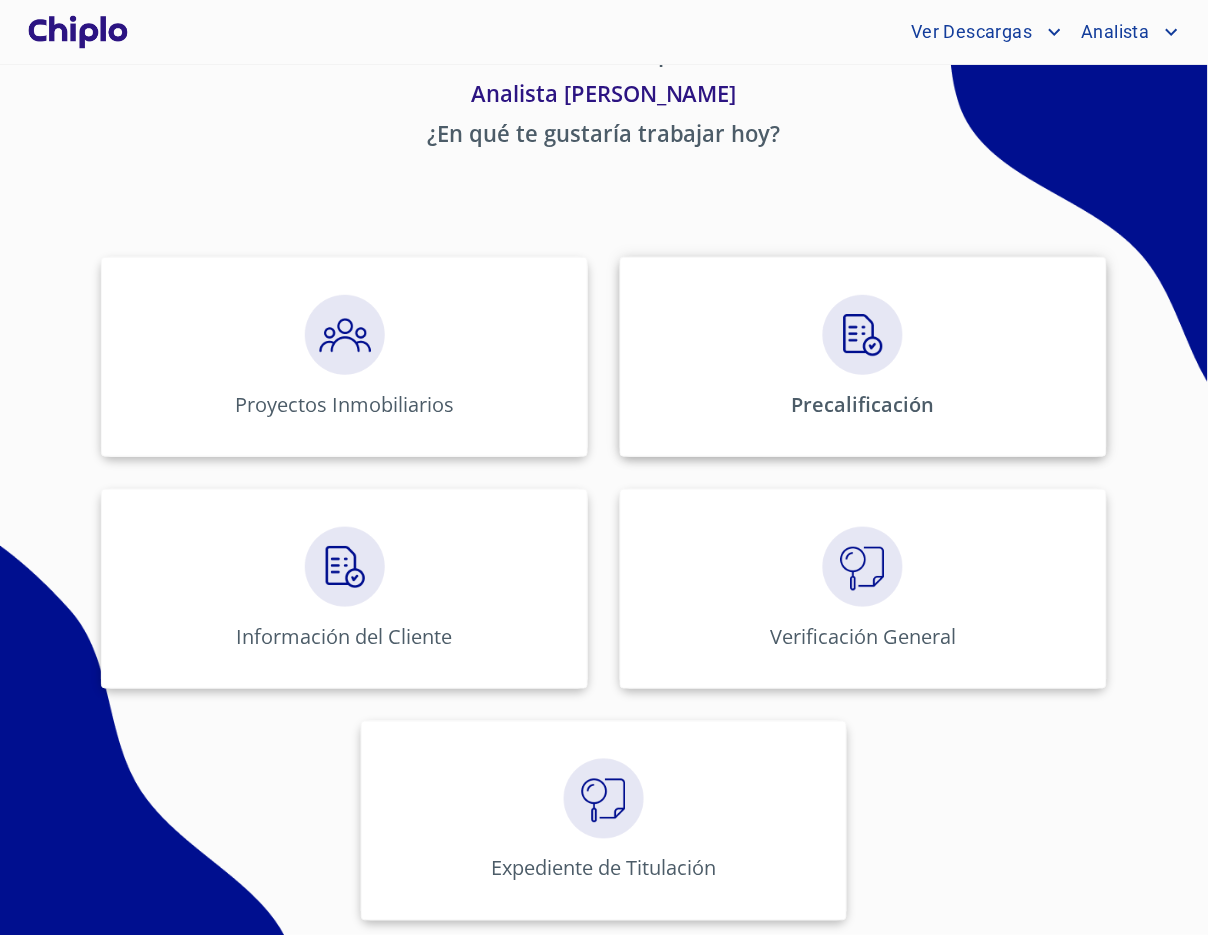 click on "Precalificación" at bounding box center [863, 357] 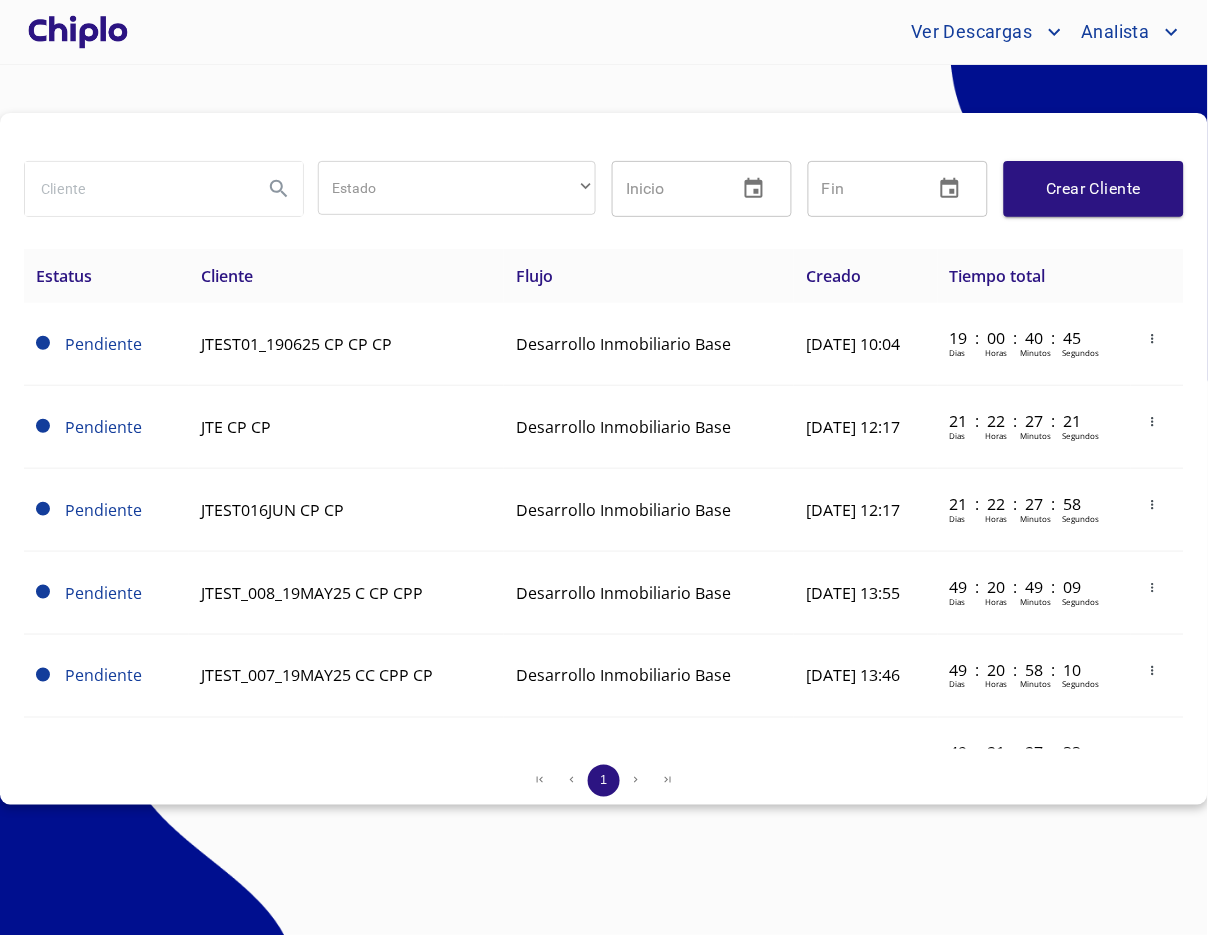 click on "Crear Cliente" at bounding box center [1094, 189] 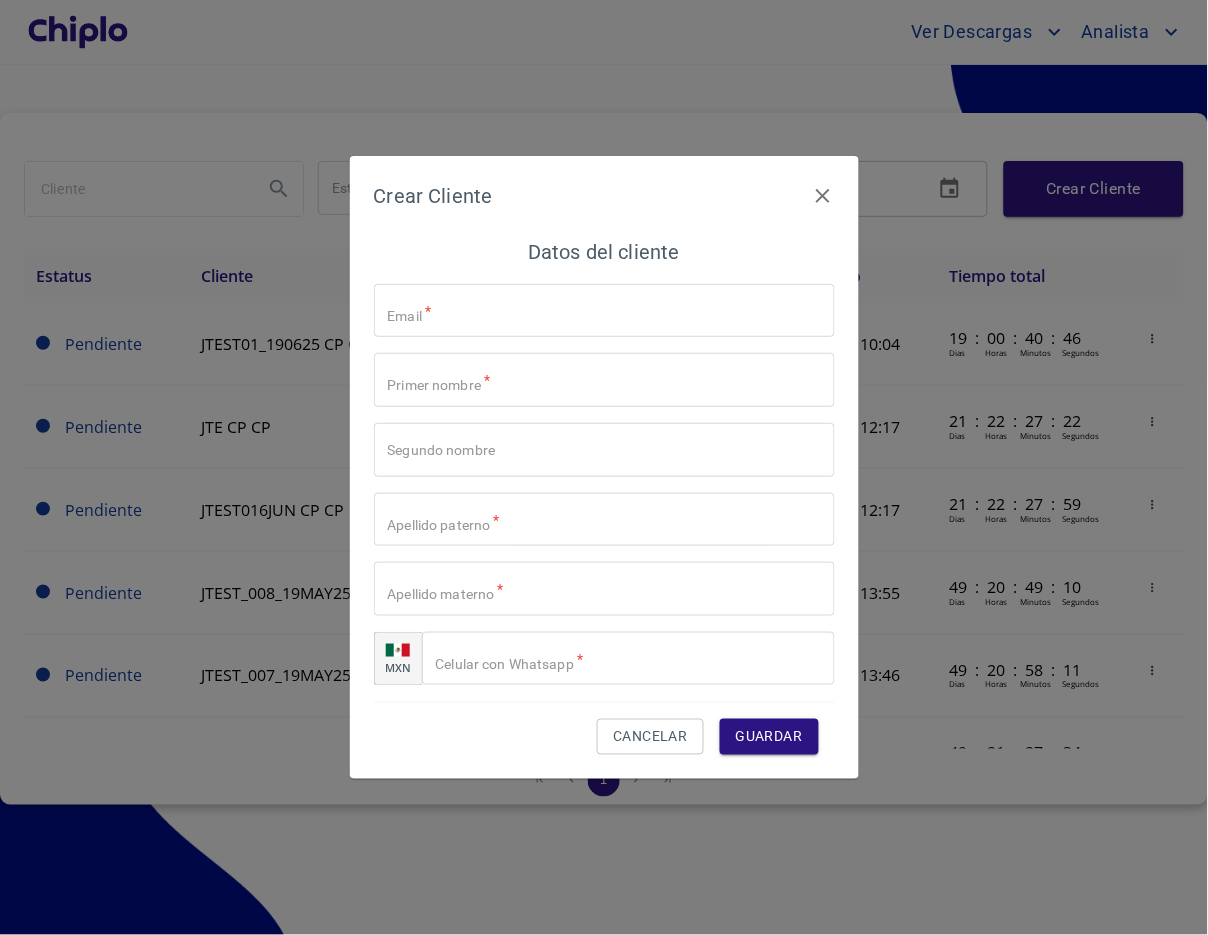 click on "Estado" at bounding box center [604, 311] 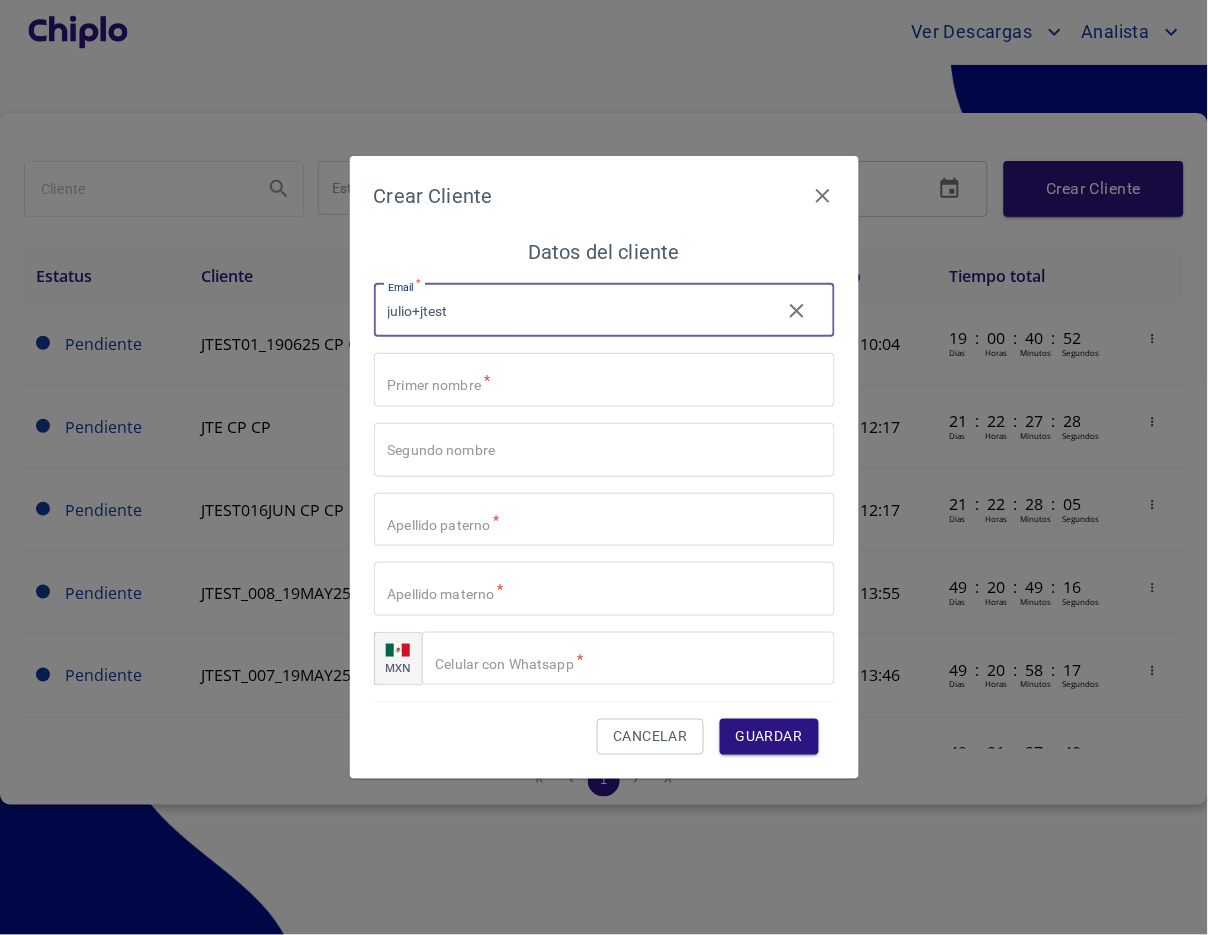 type on "julio+jtest" 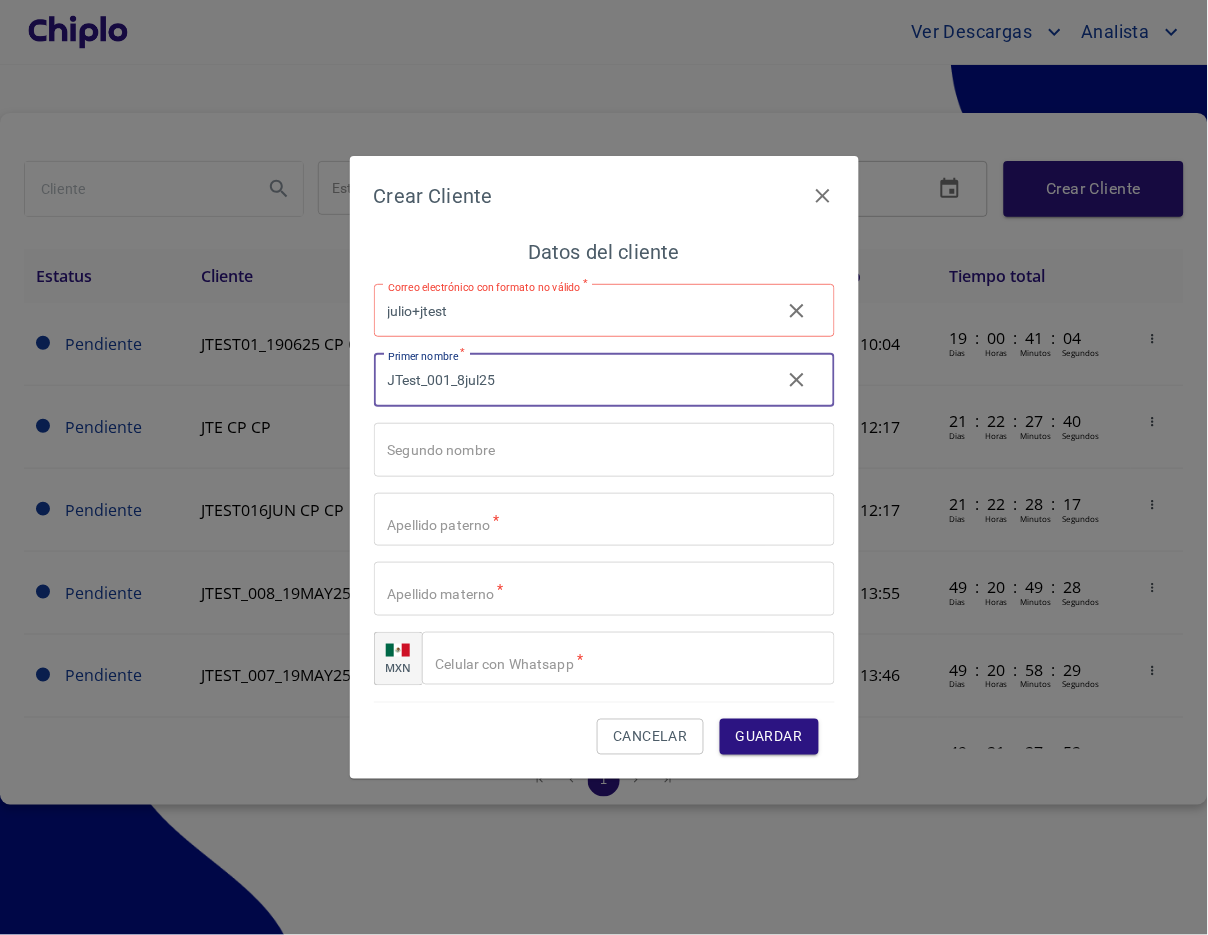 type on "JTest_001_8jul25" 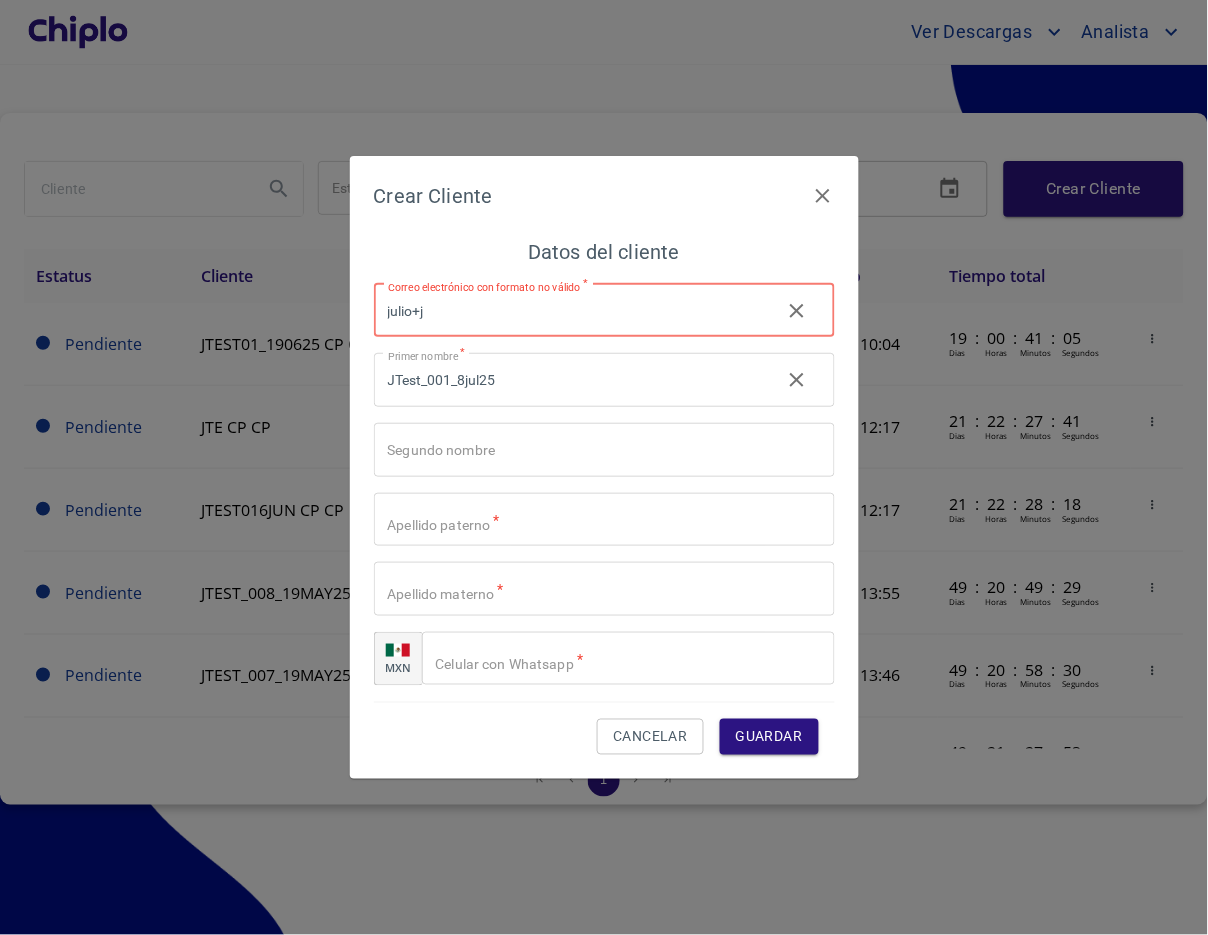 paste on "JTest_001_8jul25" 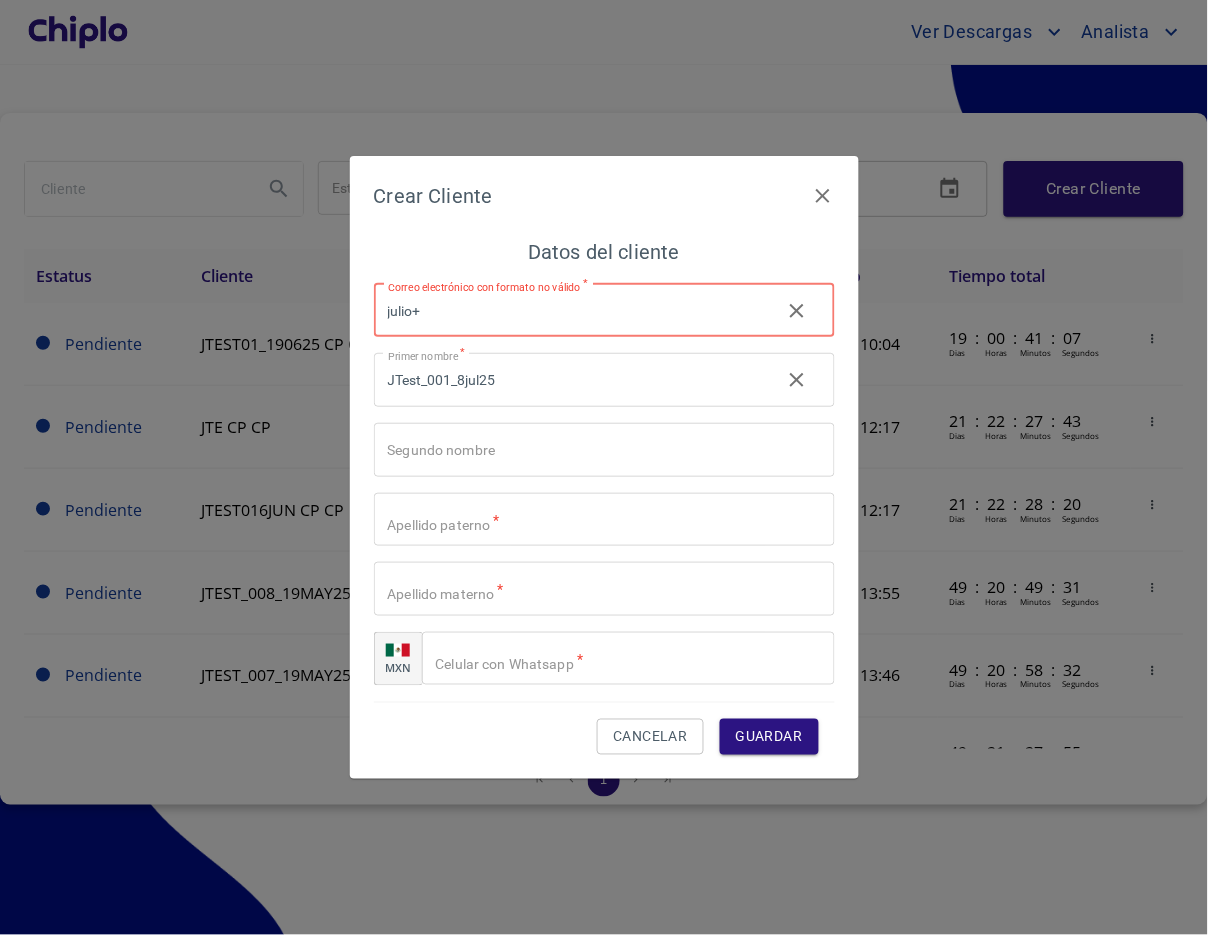 paste on "JTest_001_8jul25" 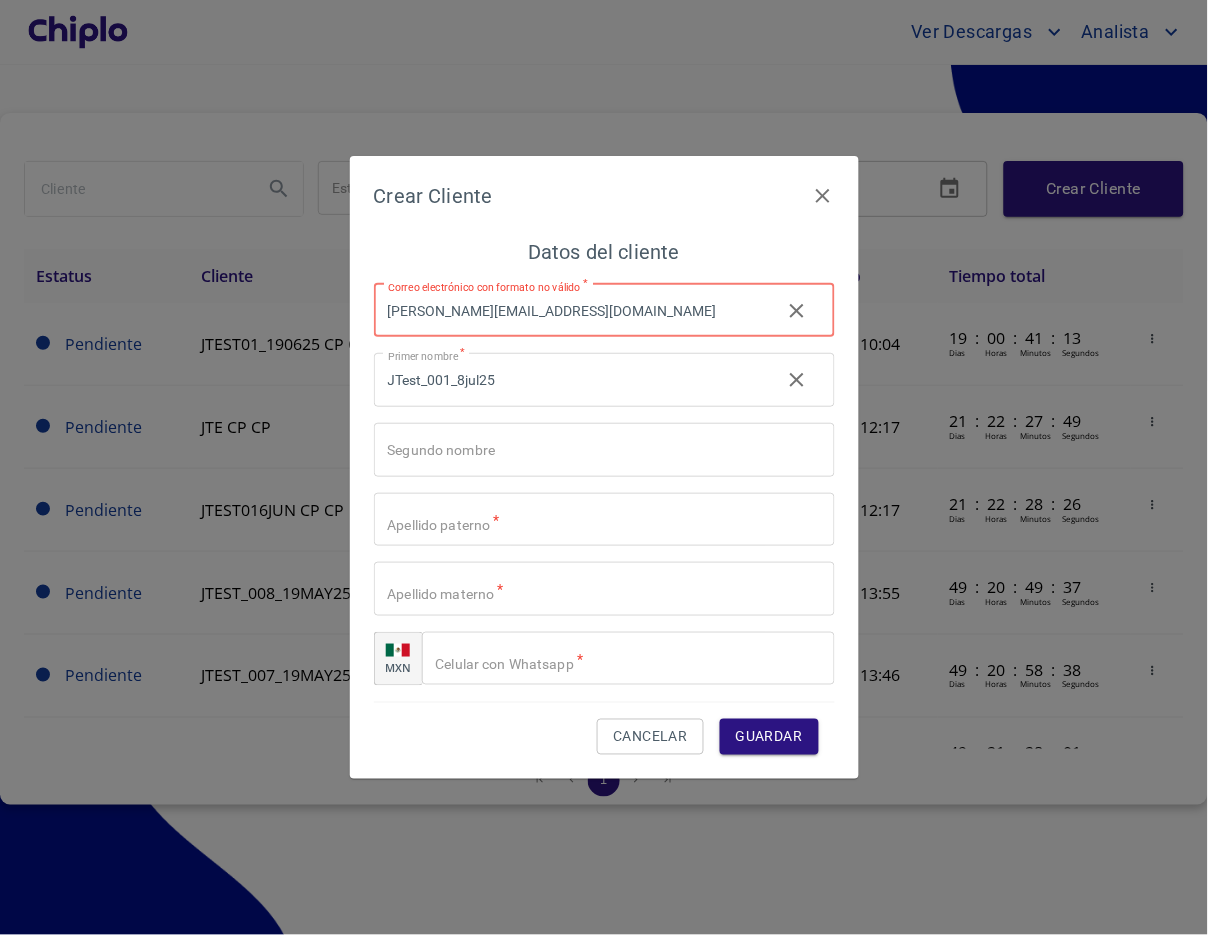 type on "julio+JTest_001_8jul25@docupass.co" 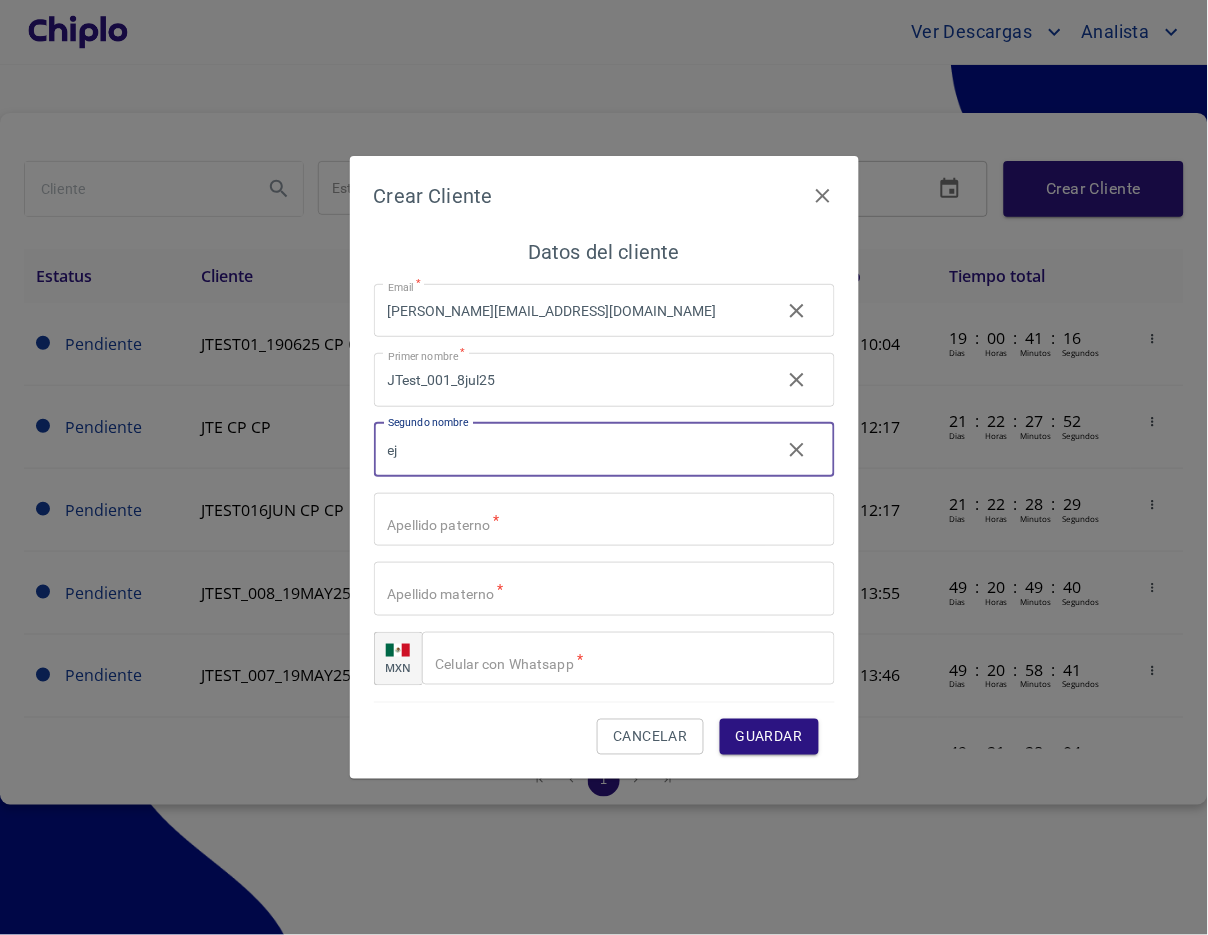type on "ej" 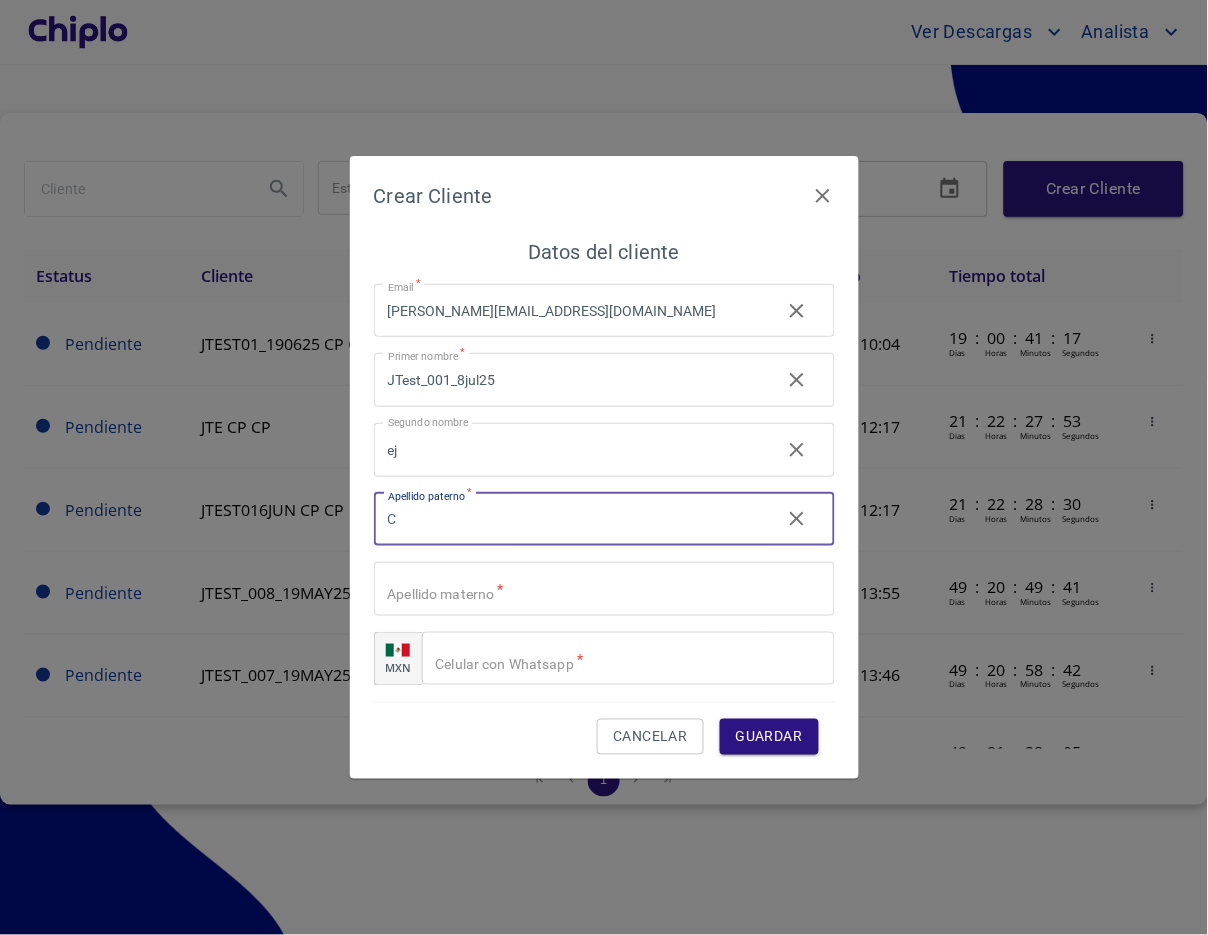 type on "C" 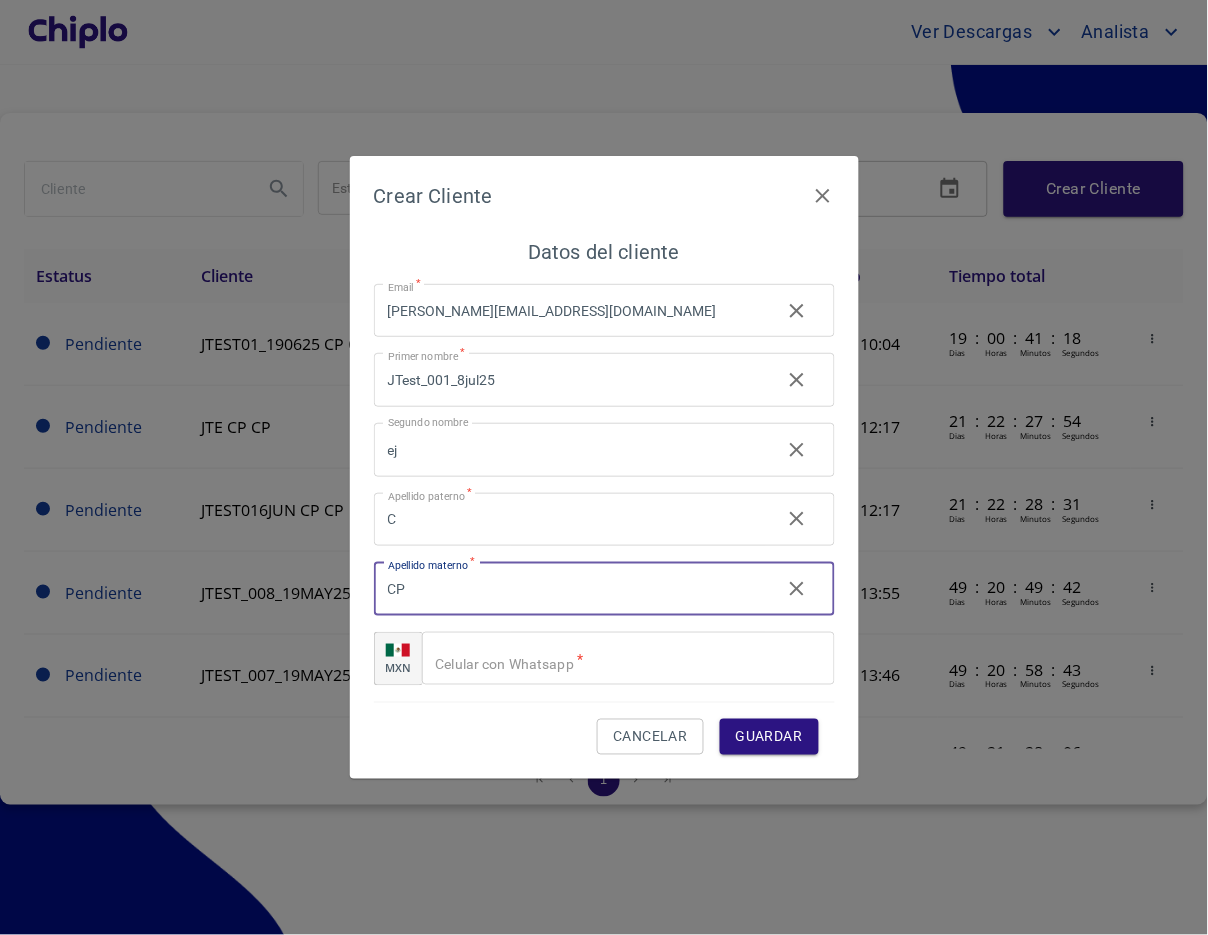 type on "CP" 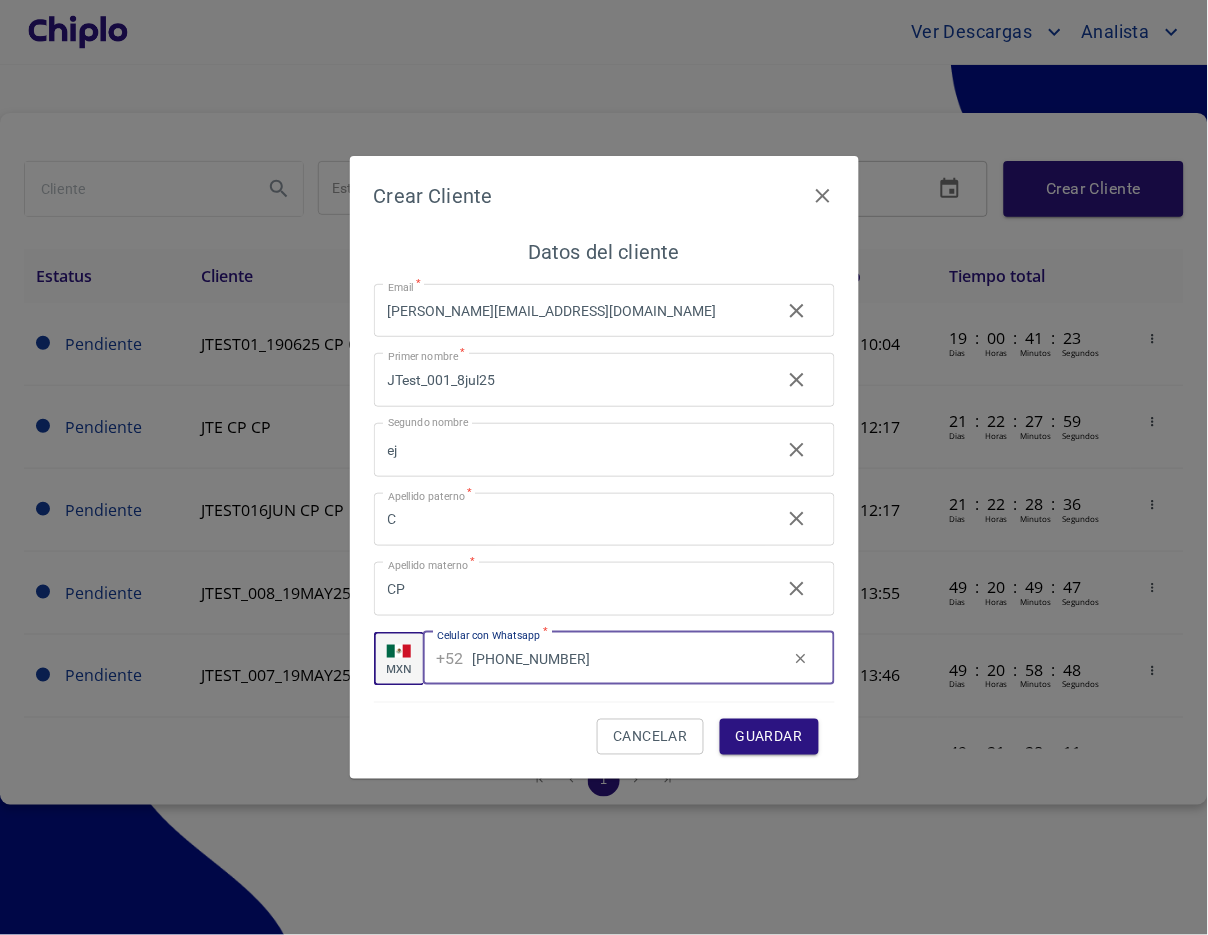 type on "[PHONE_NUMBER]" 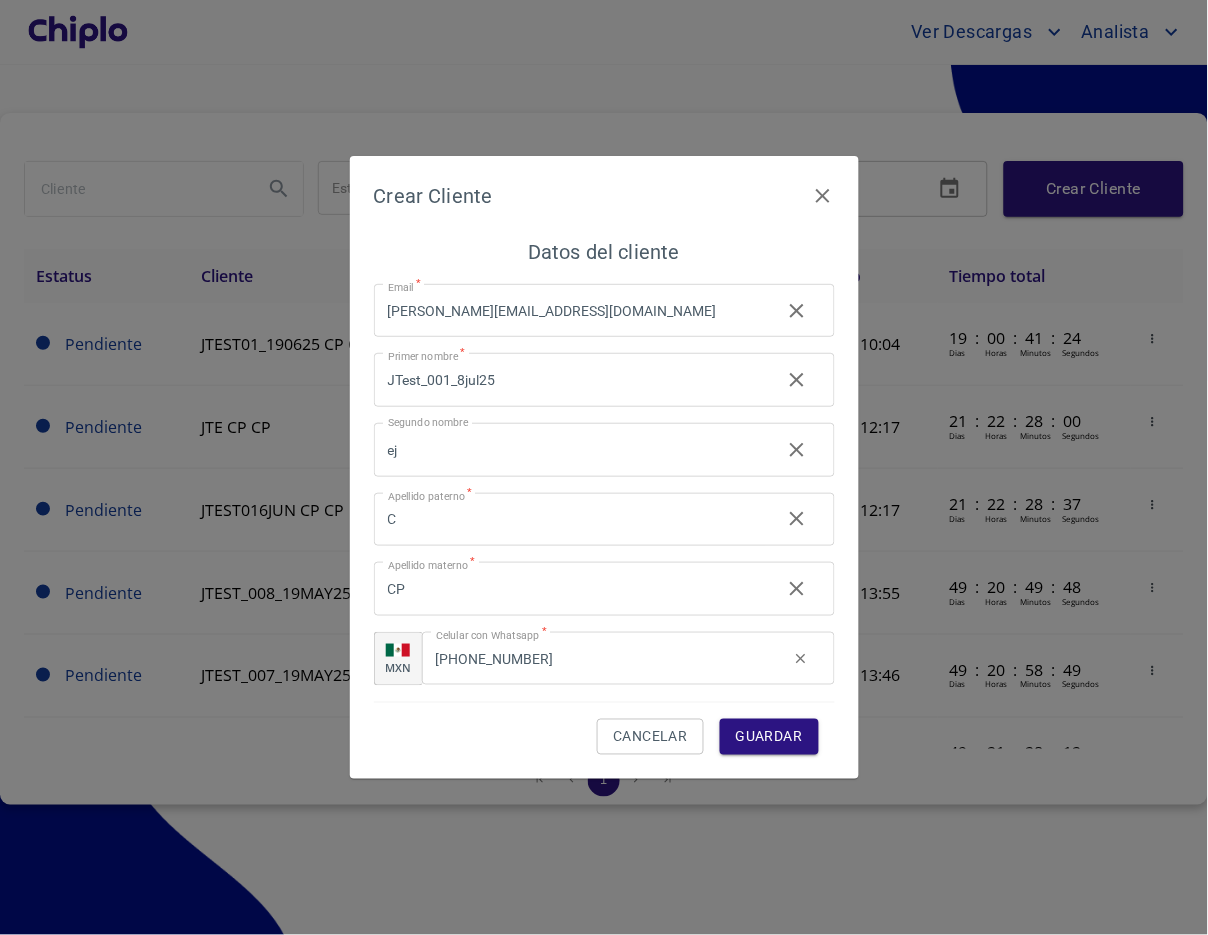 click on "Guardar" at bounding box center [769, 737] 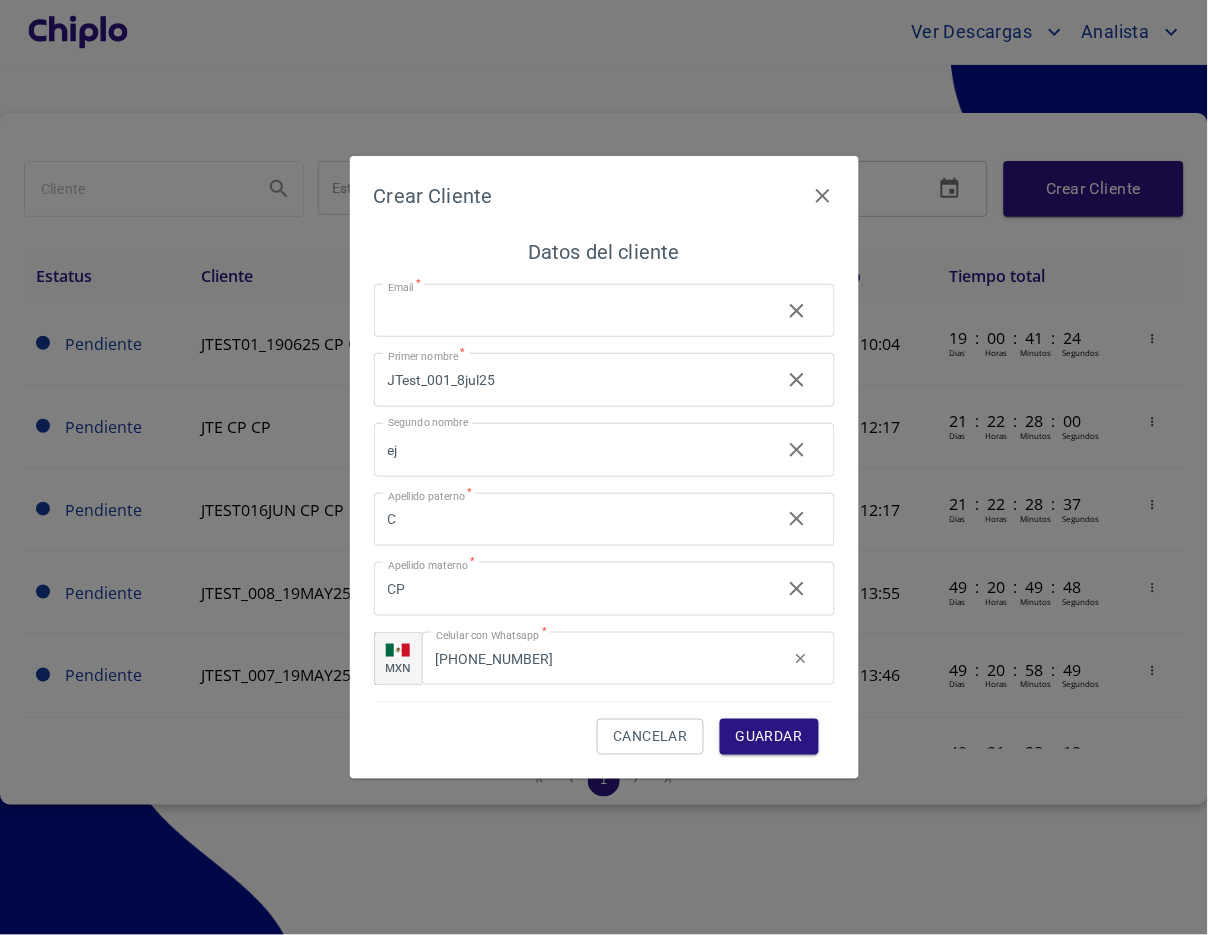 type 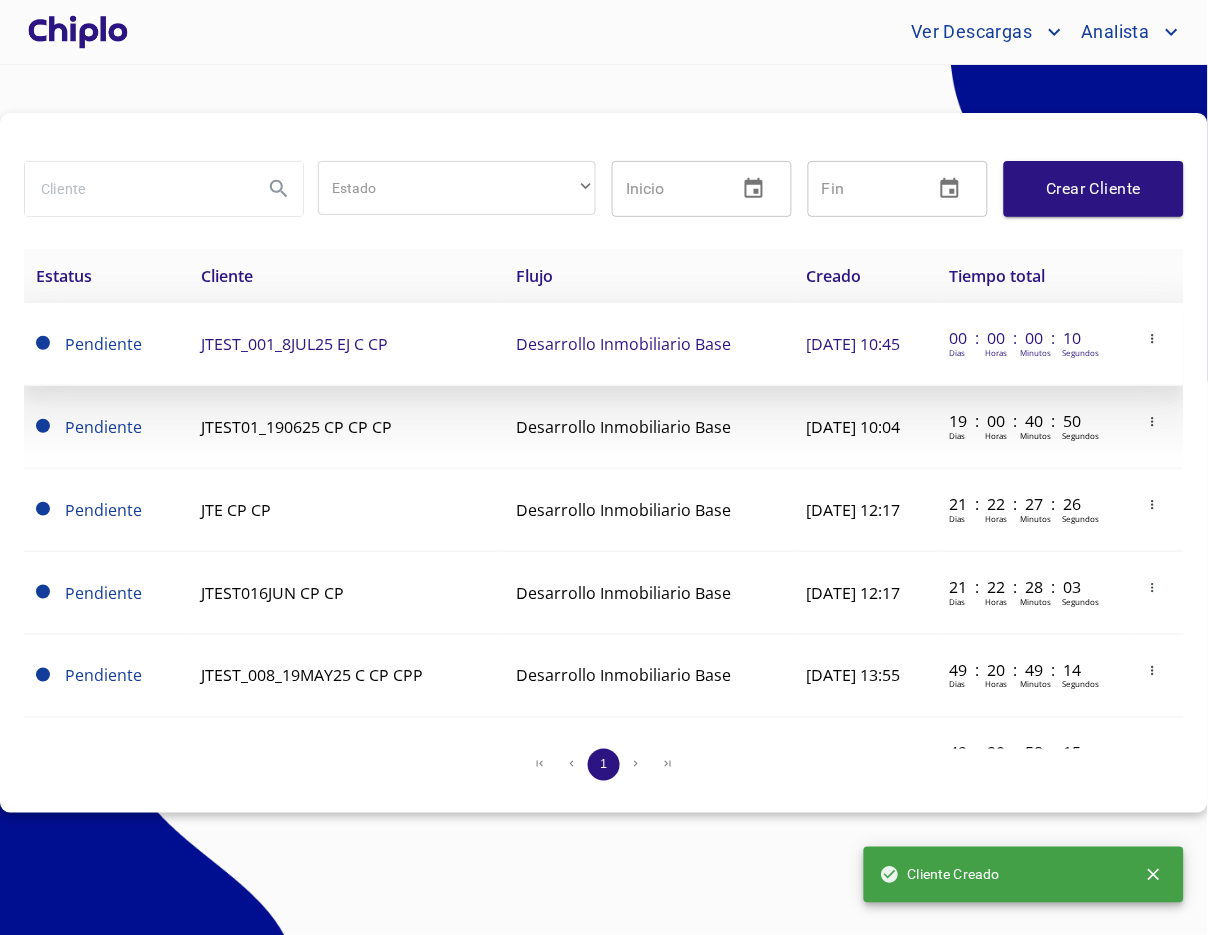 click on "JTEST_001_8JUL25 EJ C CP" at bounding box center (294, 344) 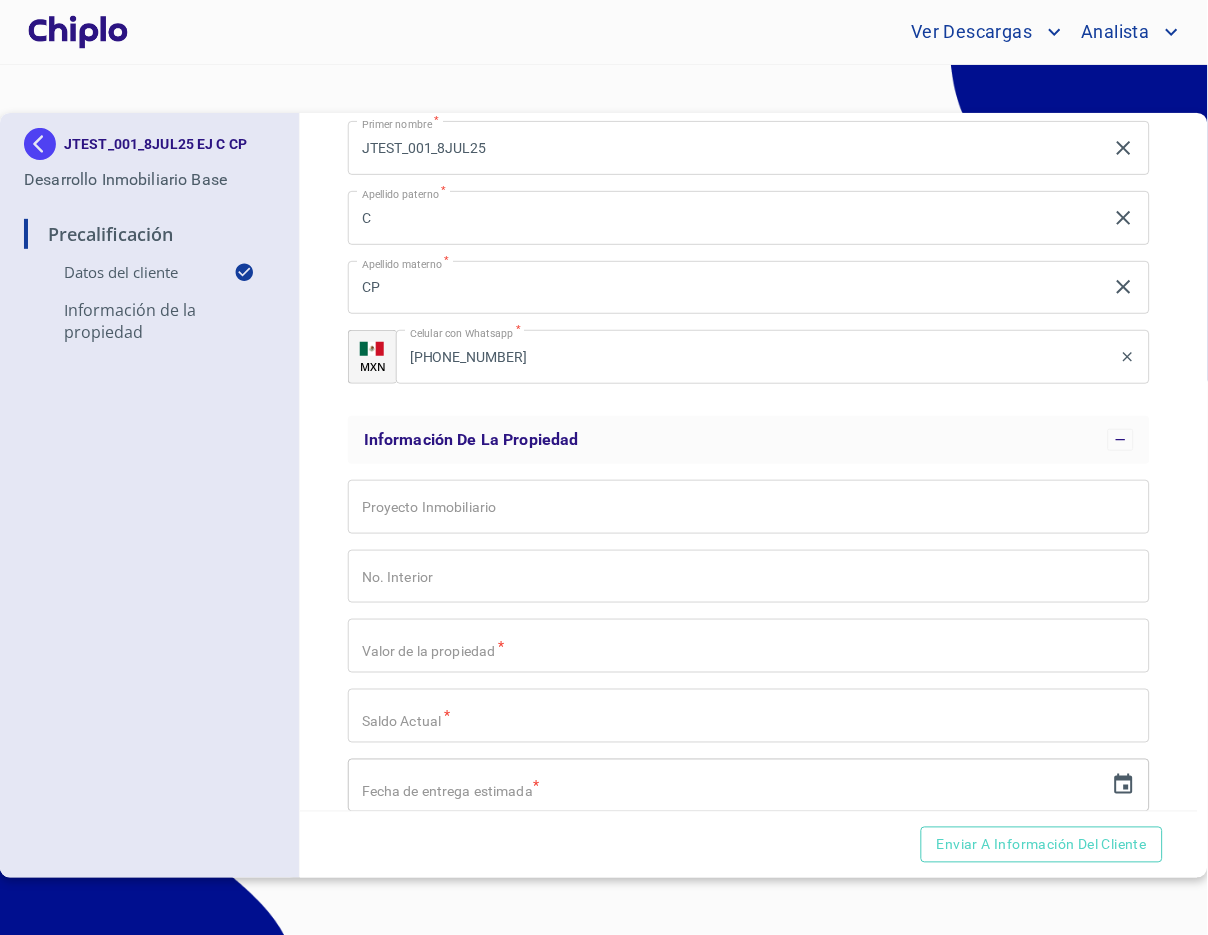 scroll, scrollTop: 324, scrollLeft: 0, axis: vertical 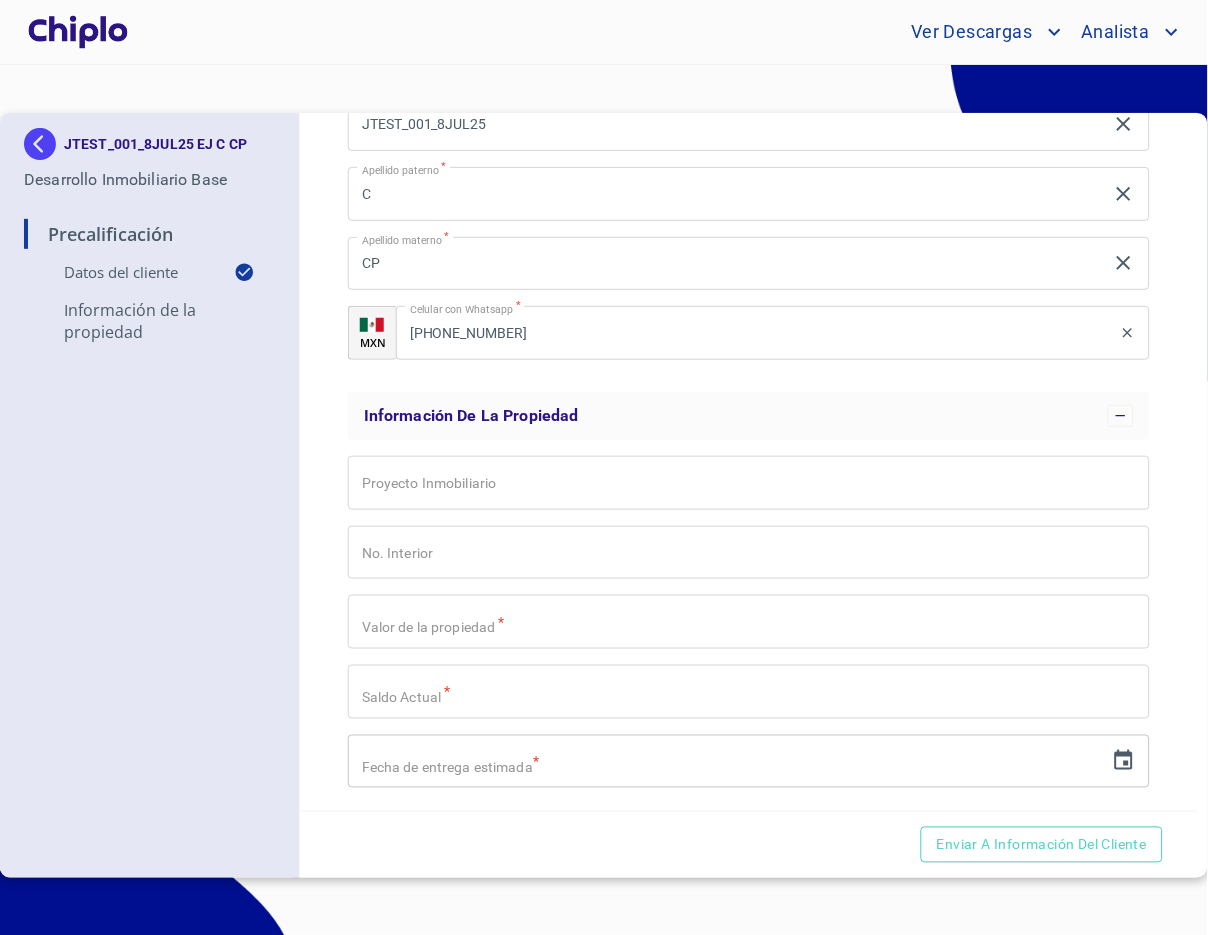 click at bounding box center [78, 32] 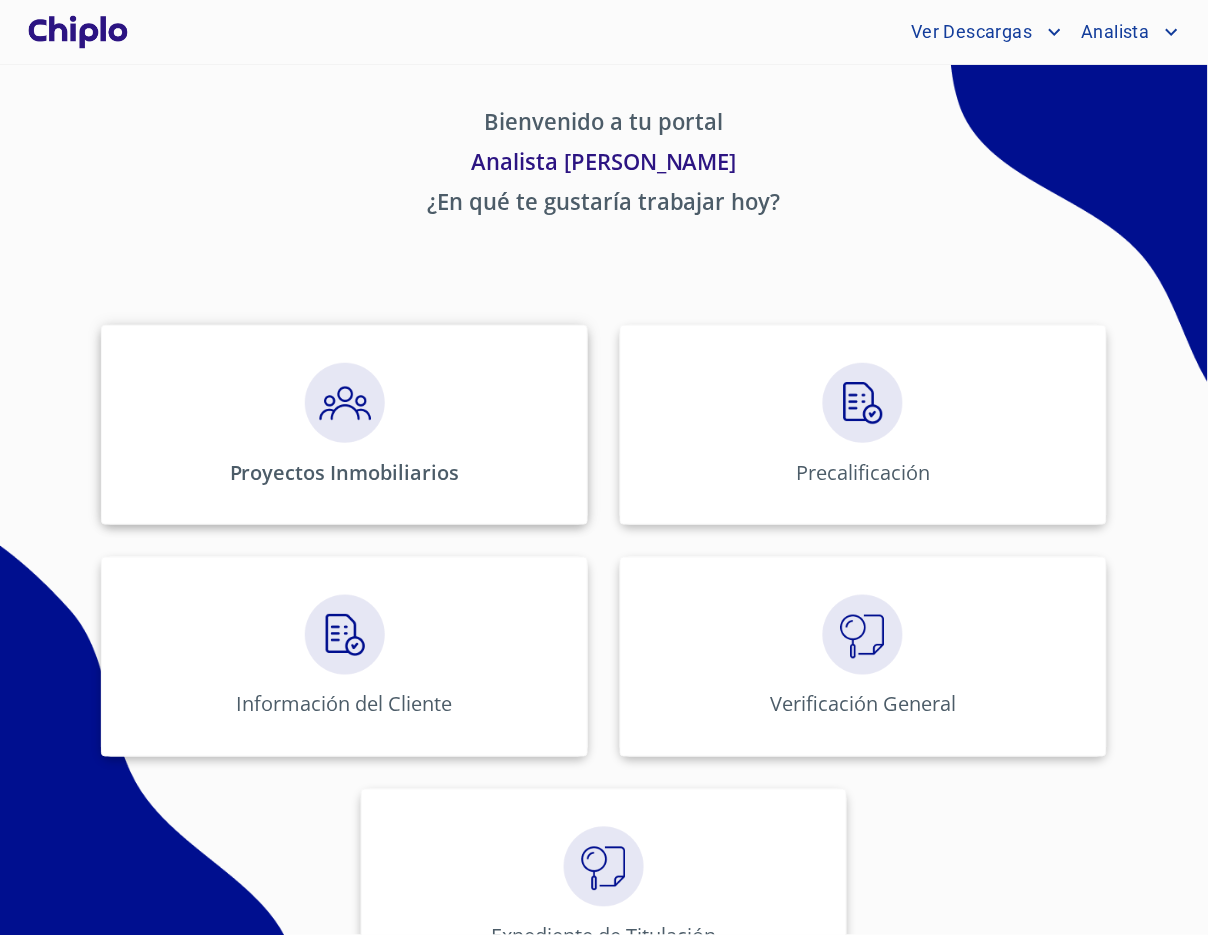 click on "Proyectos Inmobiliarios" at bounding box center (345, 472) 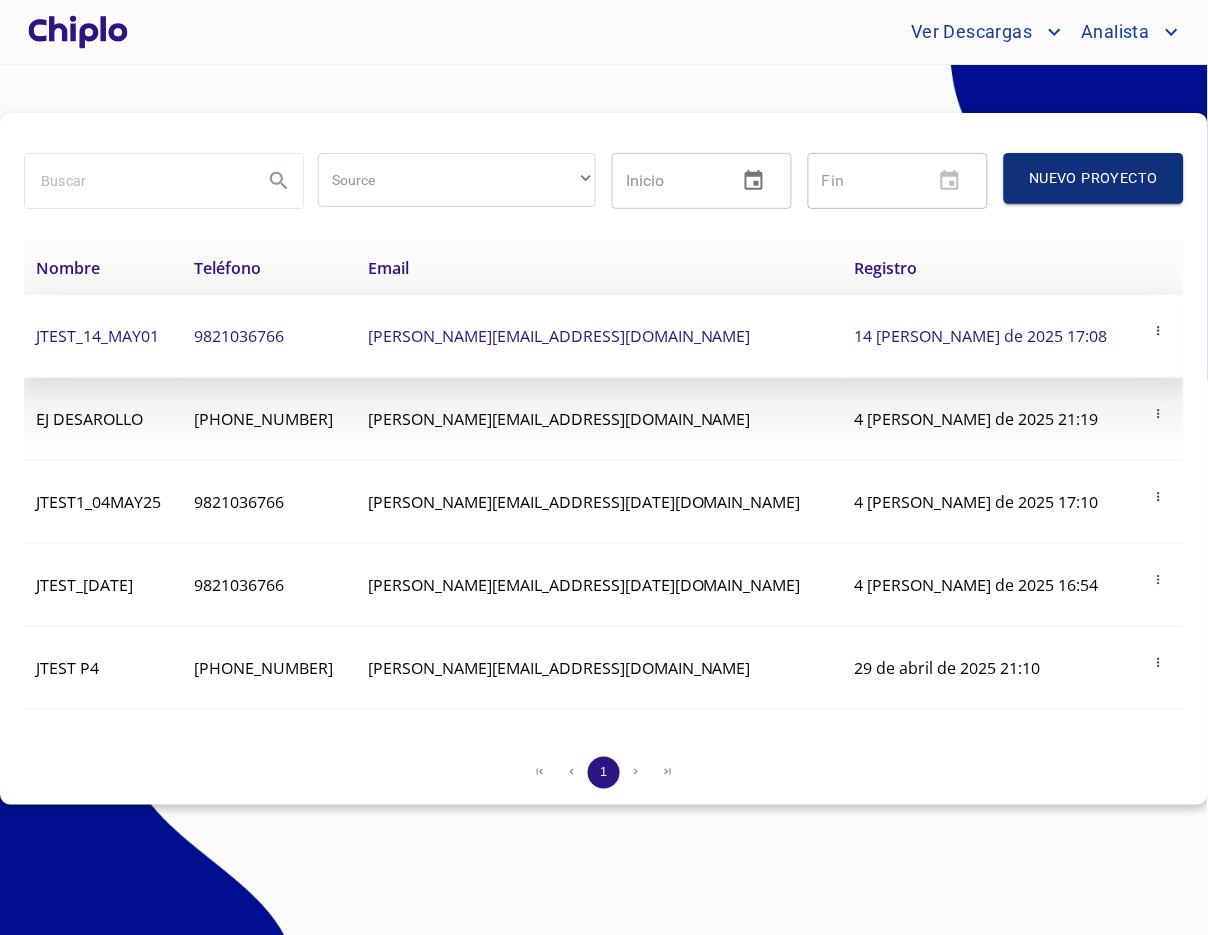 click on "JTEST_14_MAY01" at bounding box center (103, 336) 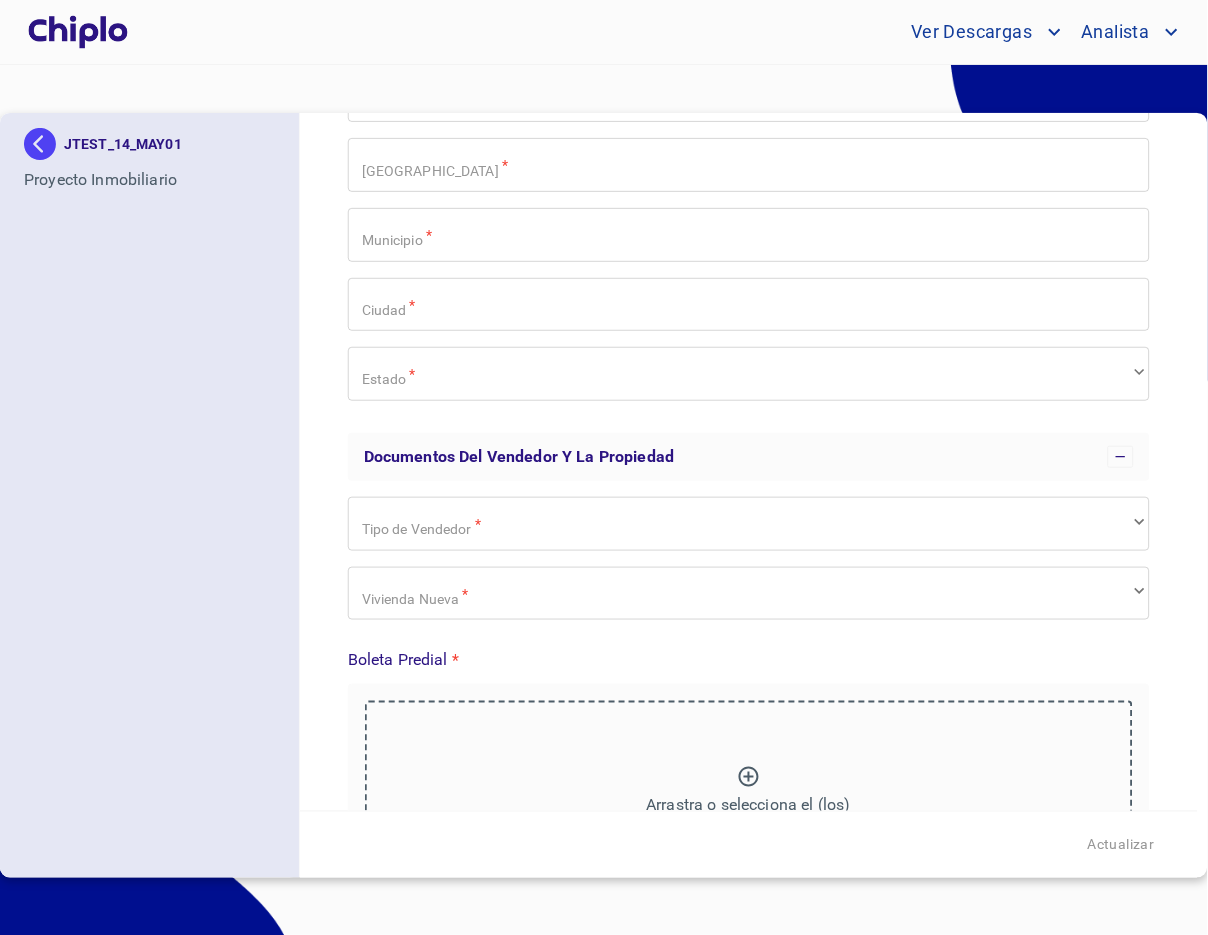 scroll, scrollTop: 2502, scrollLeft: 0, axis: vertical 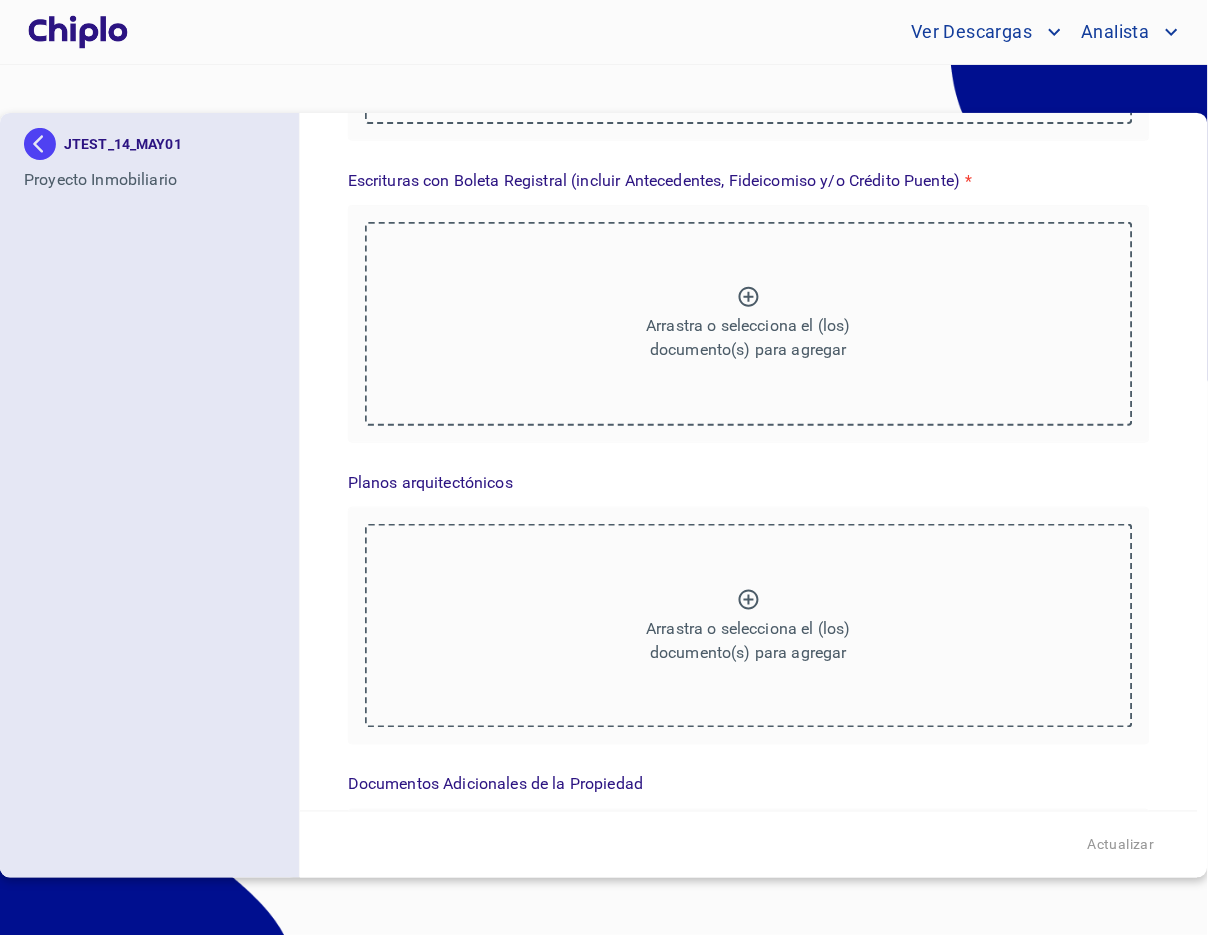 click at bounding box center [78, 32] 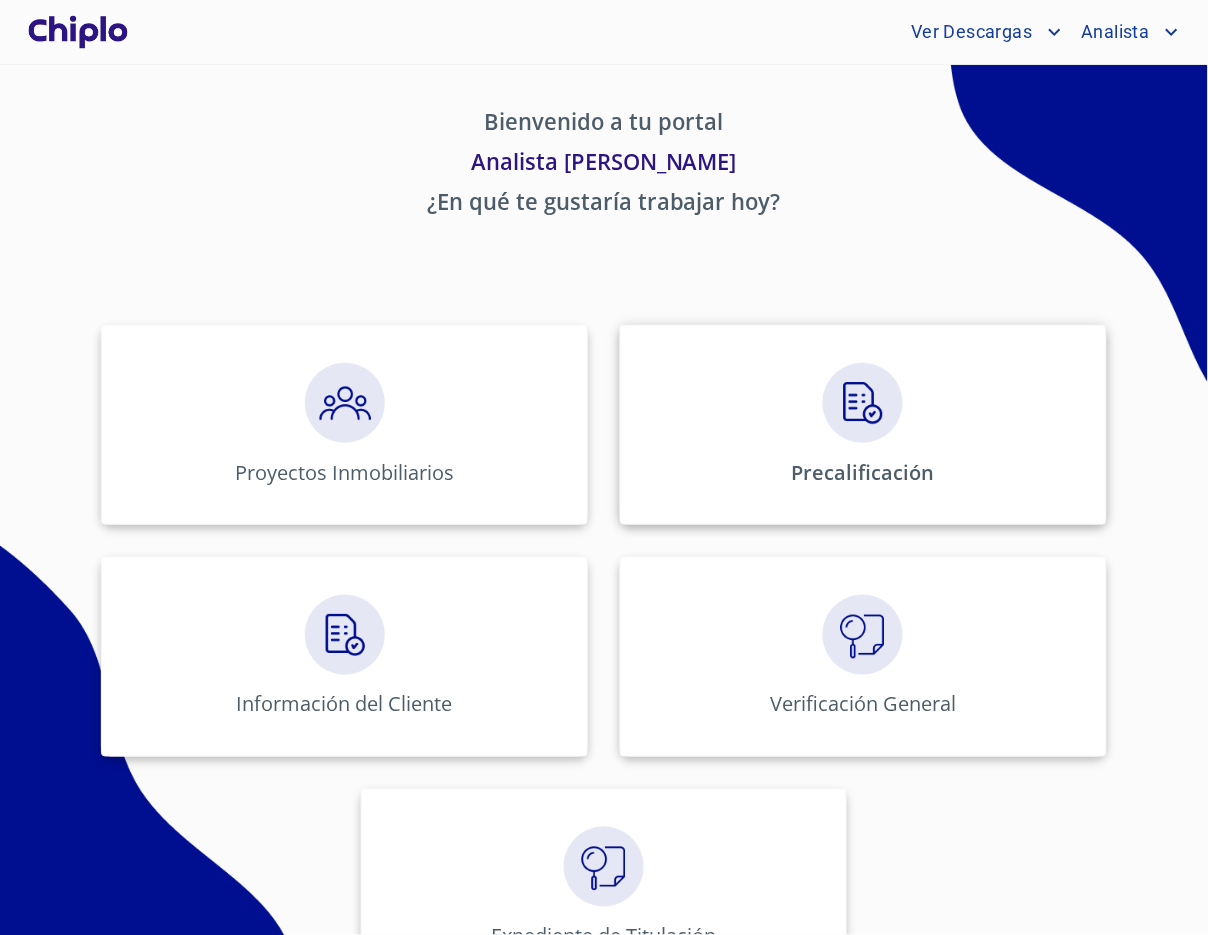 click on "Precalificación" at bounding box center [863, 425] 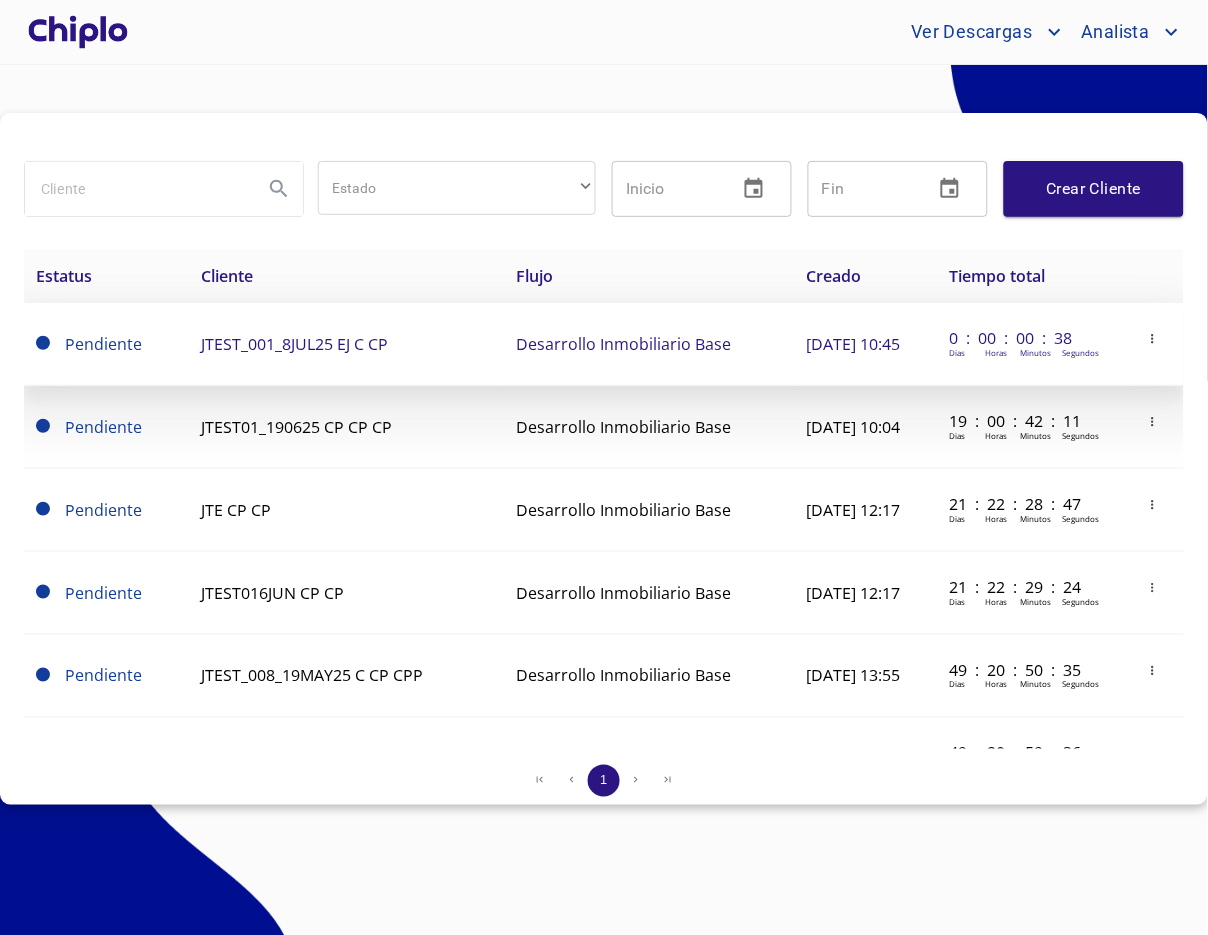 click on "JTEST_001_8JUL25 EJ C CP" at bounding box center (346, 344) 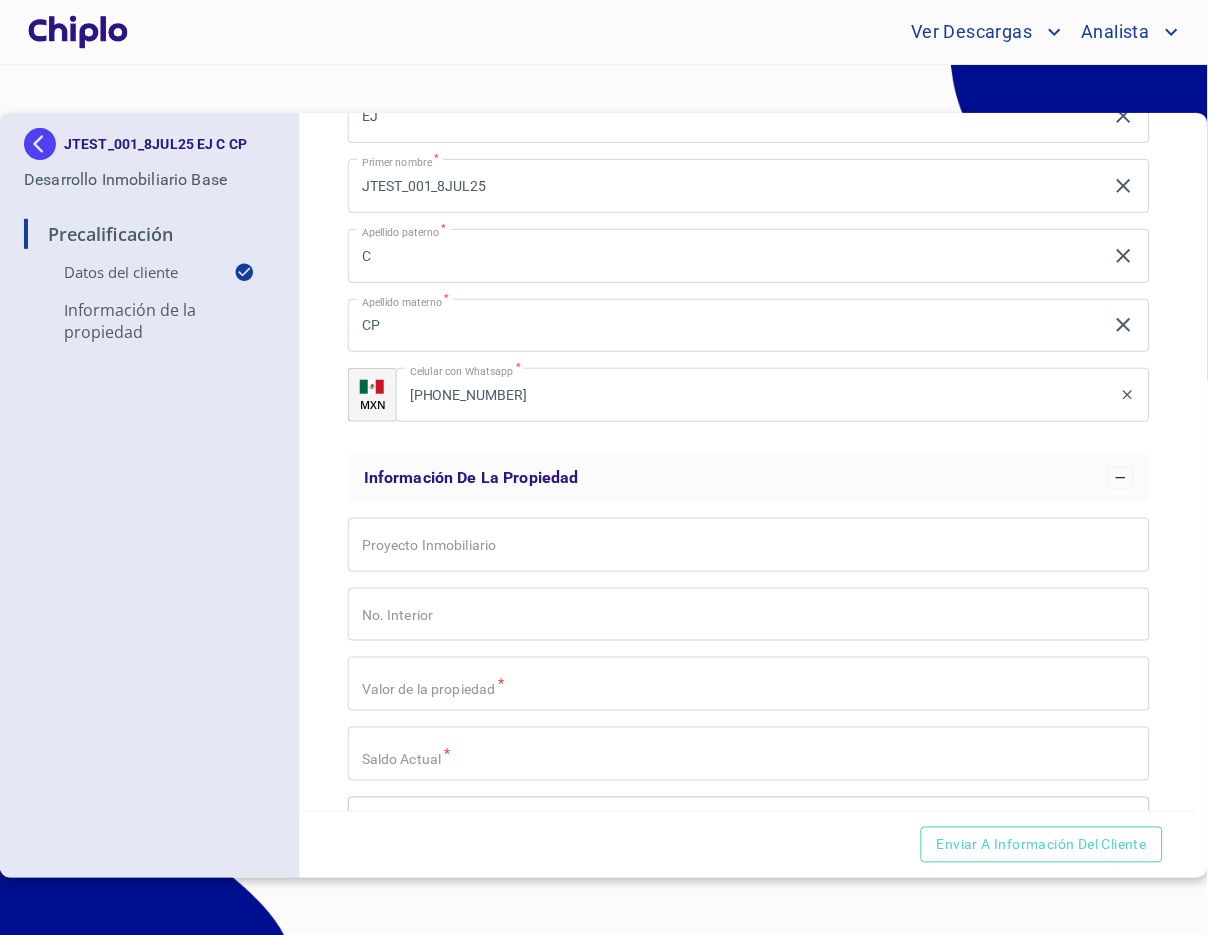 scroll, scrollTop: 323, scrollLeft: 0, axis: vertical 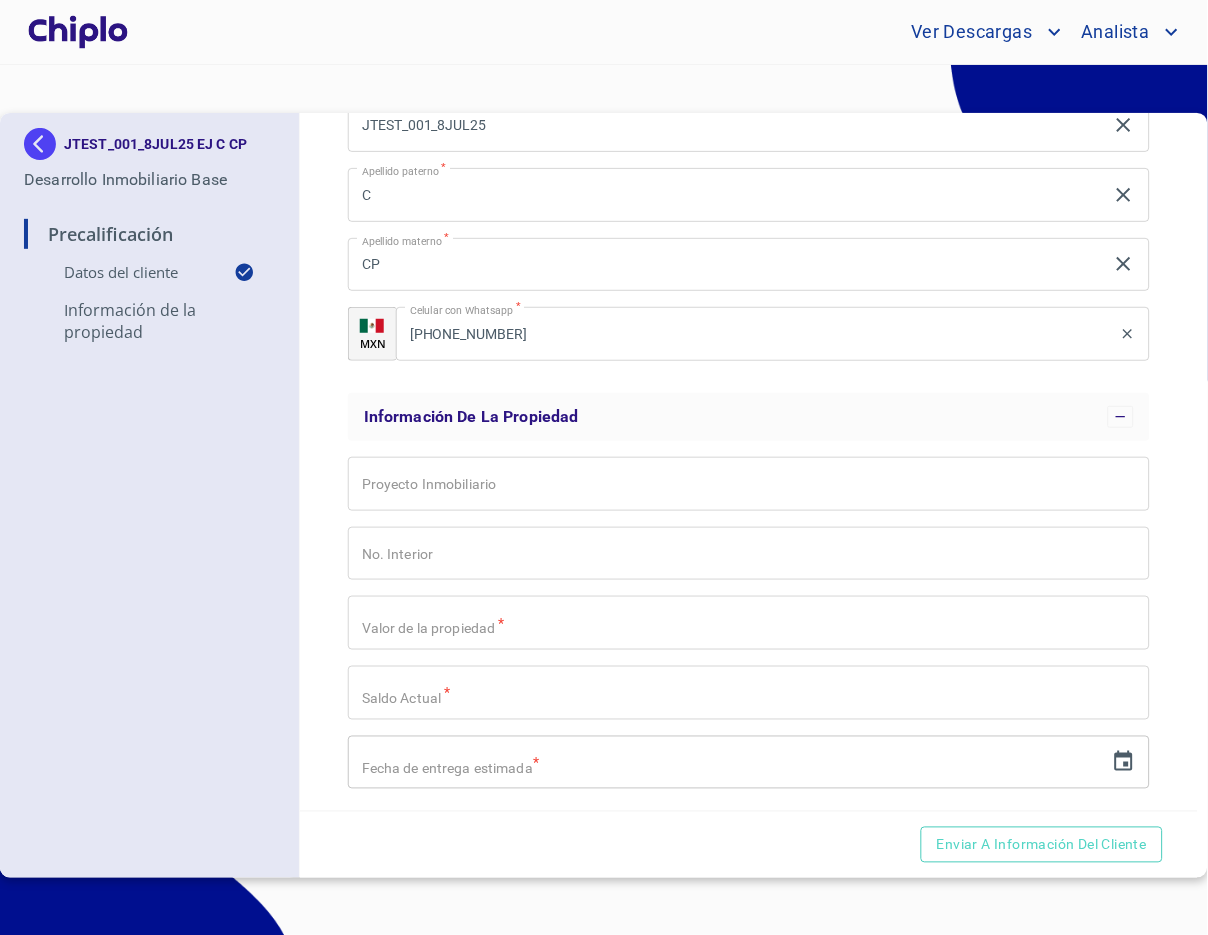 click on "Email   *" at bounding box center [749, 484] 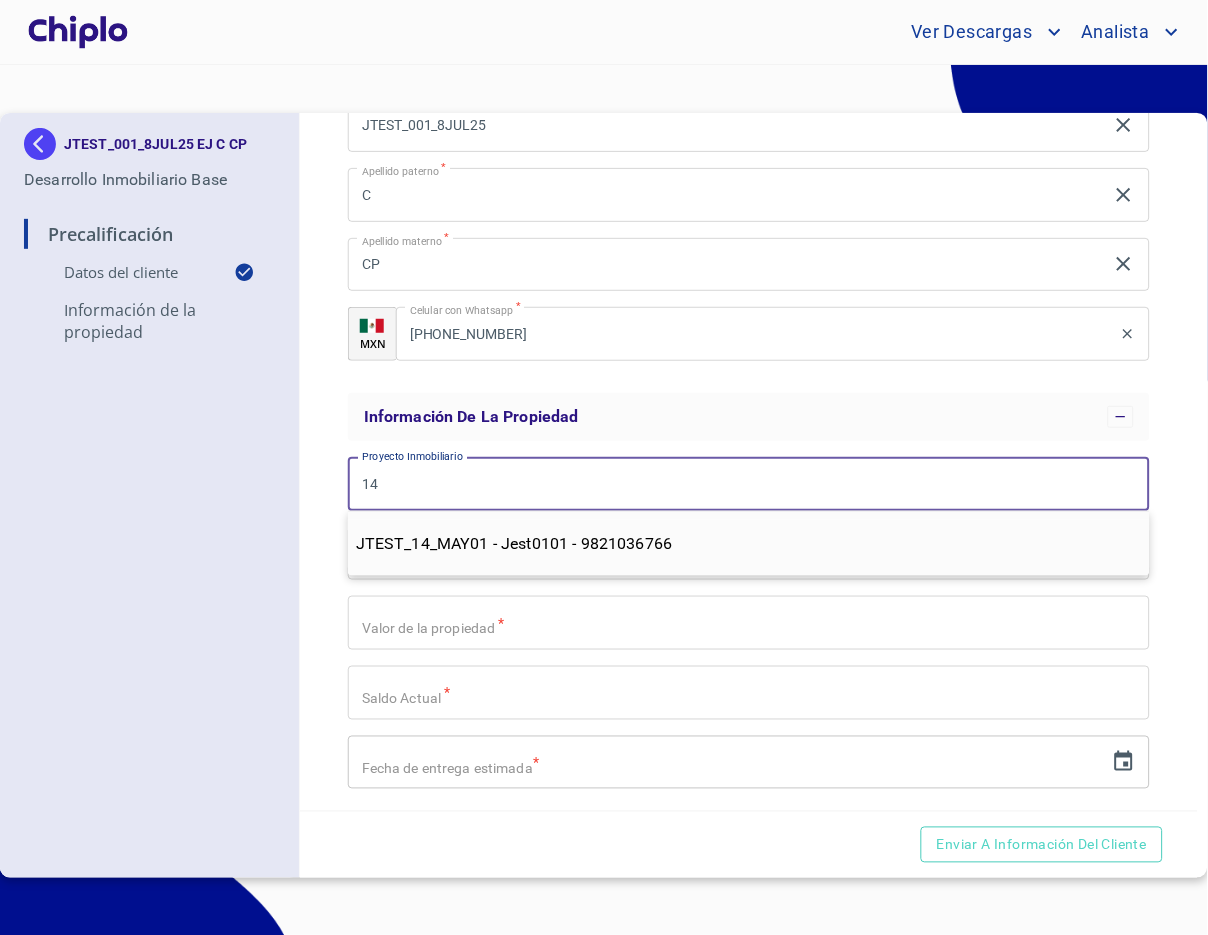 type on "1" 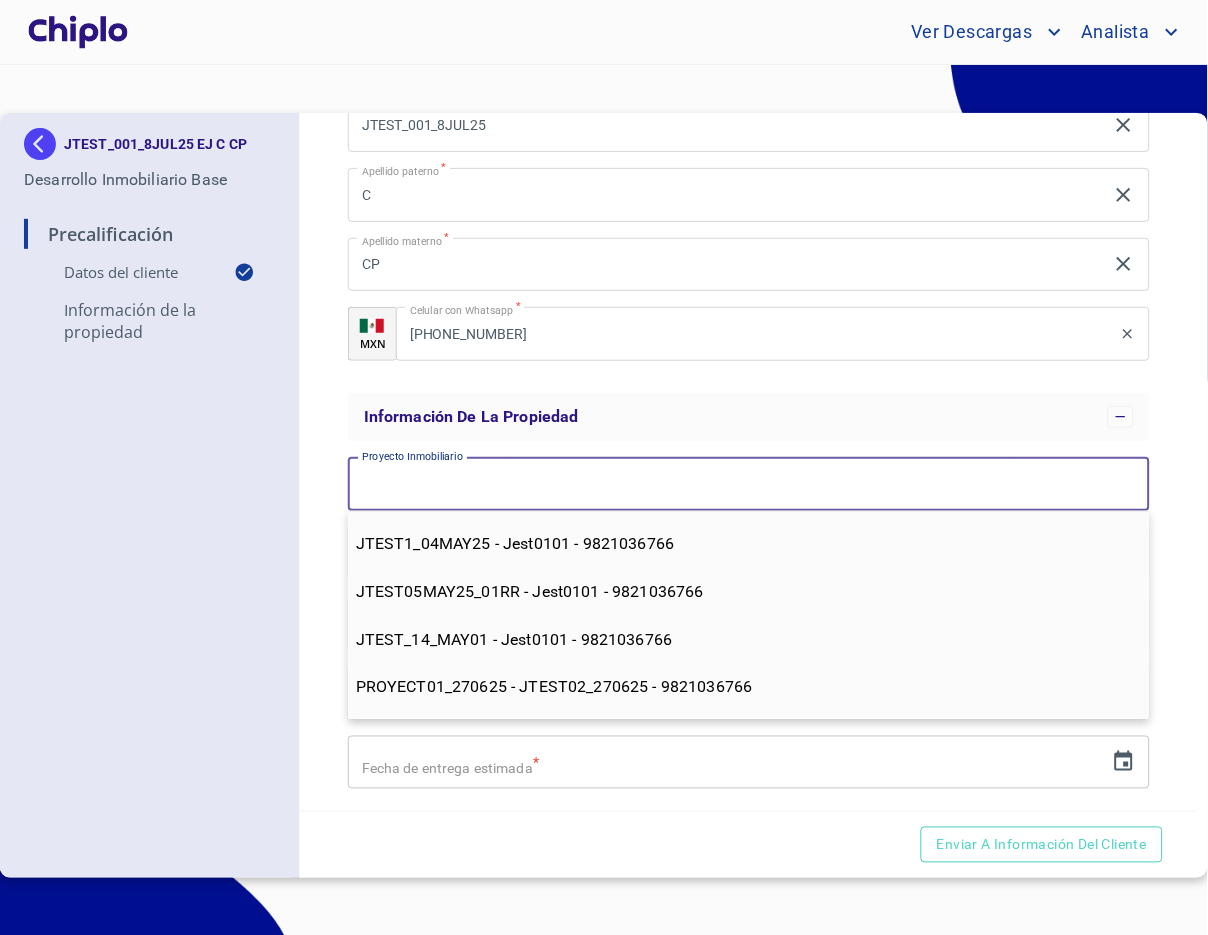 type on "v" 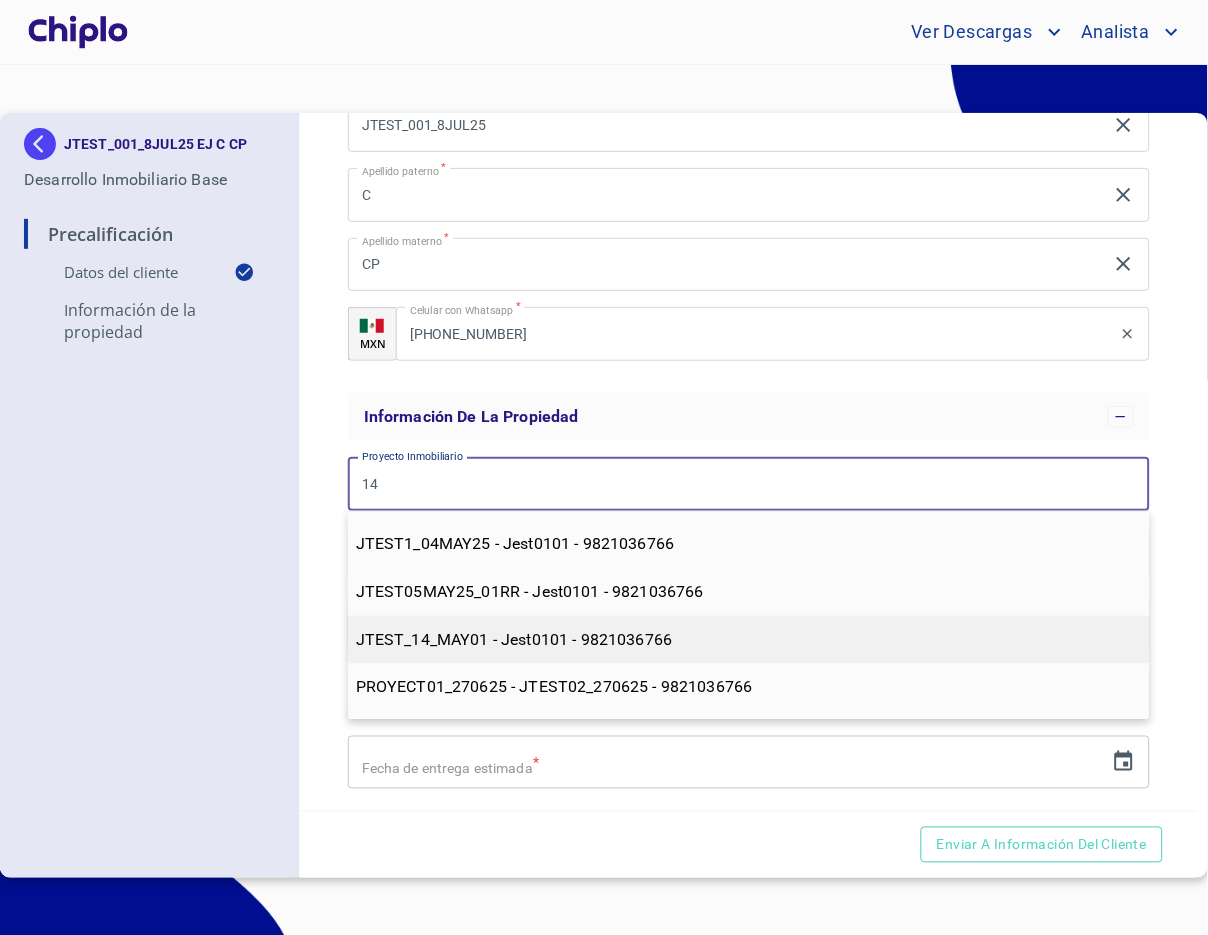 click on "JTEST_14_MAY01 - Jest0101 - 9821036766" at bounding box center [514, 639] 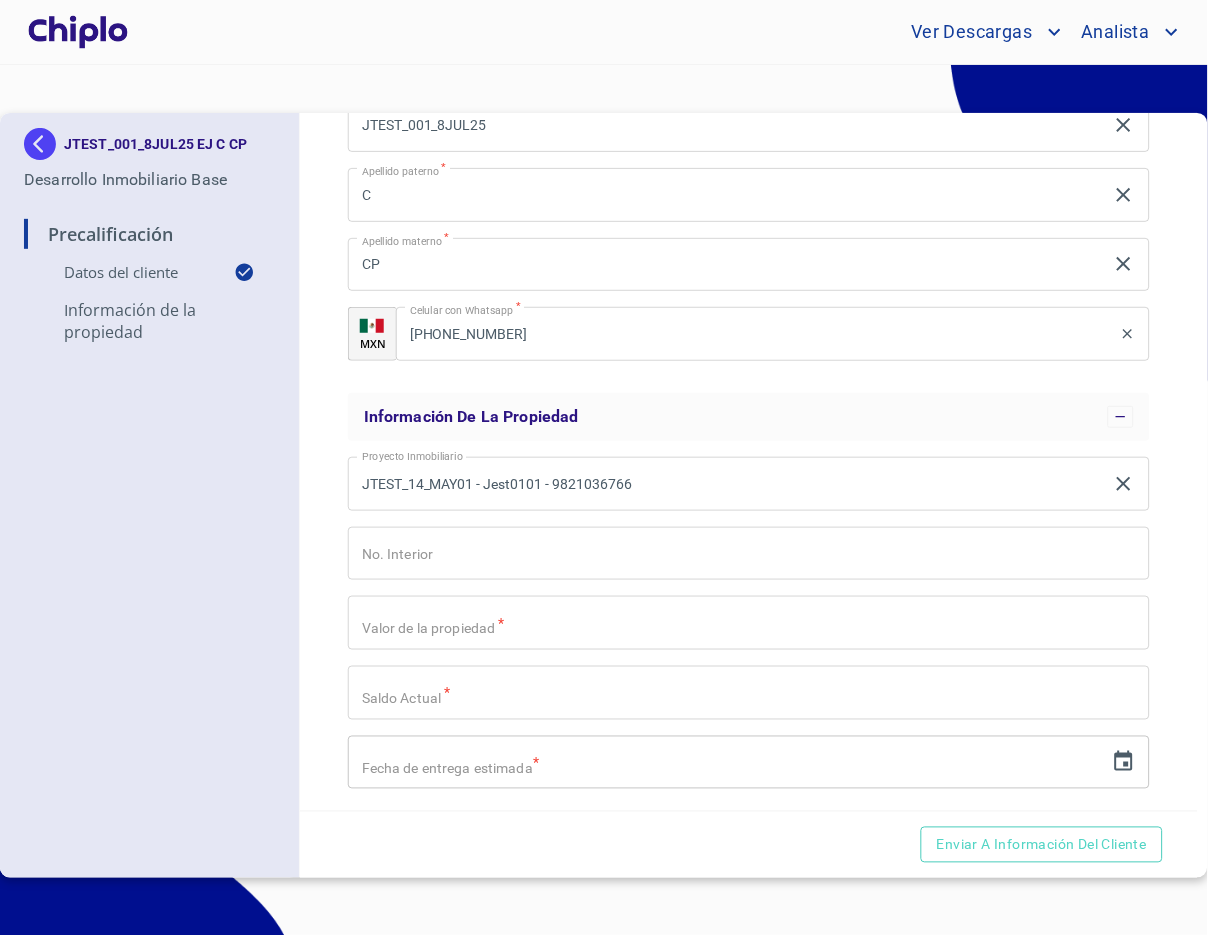 click on "Precalificación Datos del cliente Email   * julio+jtest_001_8jul25@docupass.co ​ Segundo nombre EJ ​ Primer nombre   * JTEST_001_8JUL25 ​ Apellido paterno   * C ​ Apellido materno   * CP ​ MXN Celular con Whatsapp   * (98)21036766 ​ Información de la propiedad Proyecto Inmobiliario JTEST_14_MAY01 - Jest0101 - 9821036766 ​ No. Interior ​ Valor de la propiedad   * ​ Saldo Actual   * ​ Fecha de entrega estimada * ​" at bounding box center [749, 462] 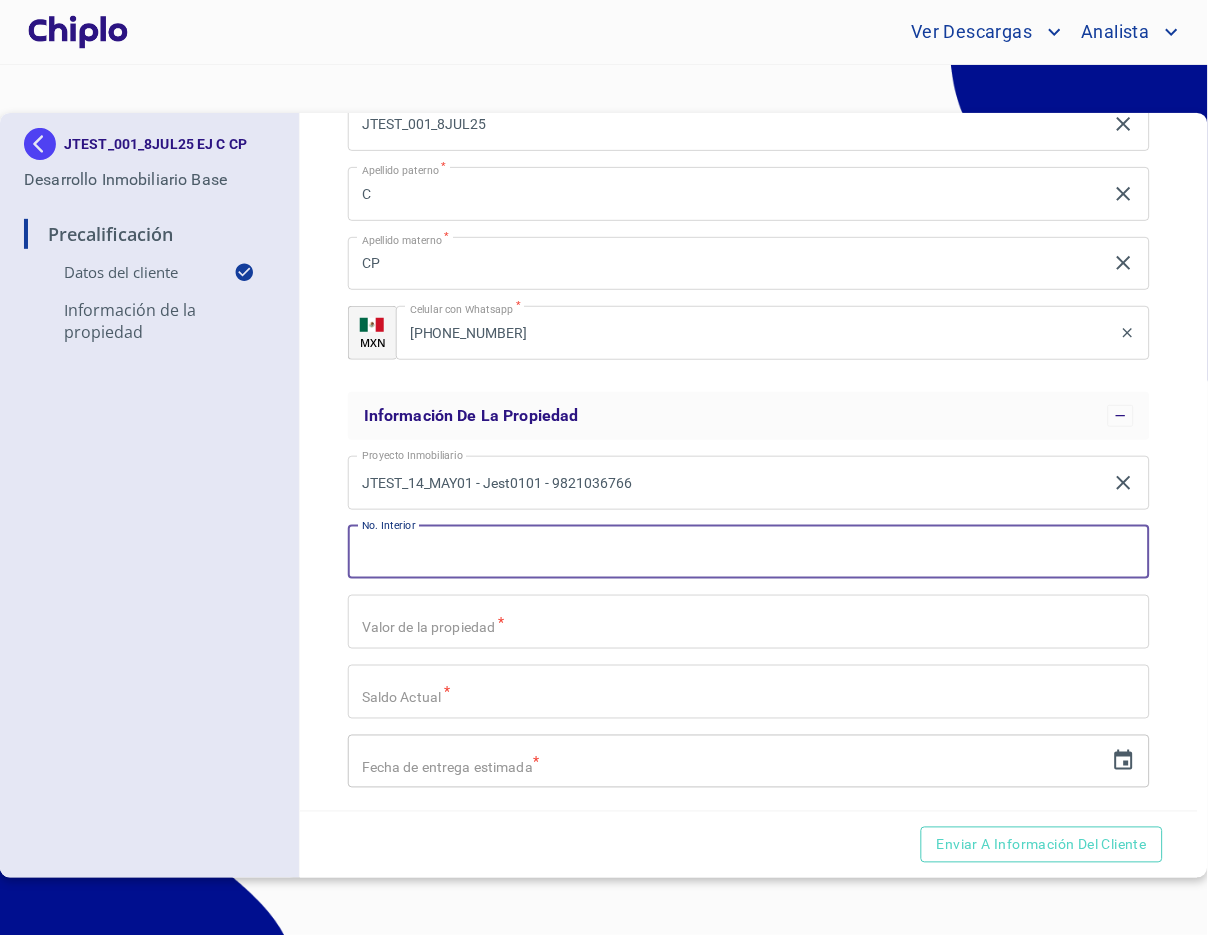 click on "Email   *" at bounding box center (749, 553) 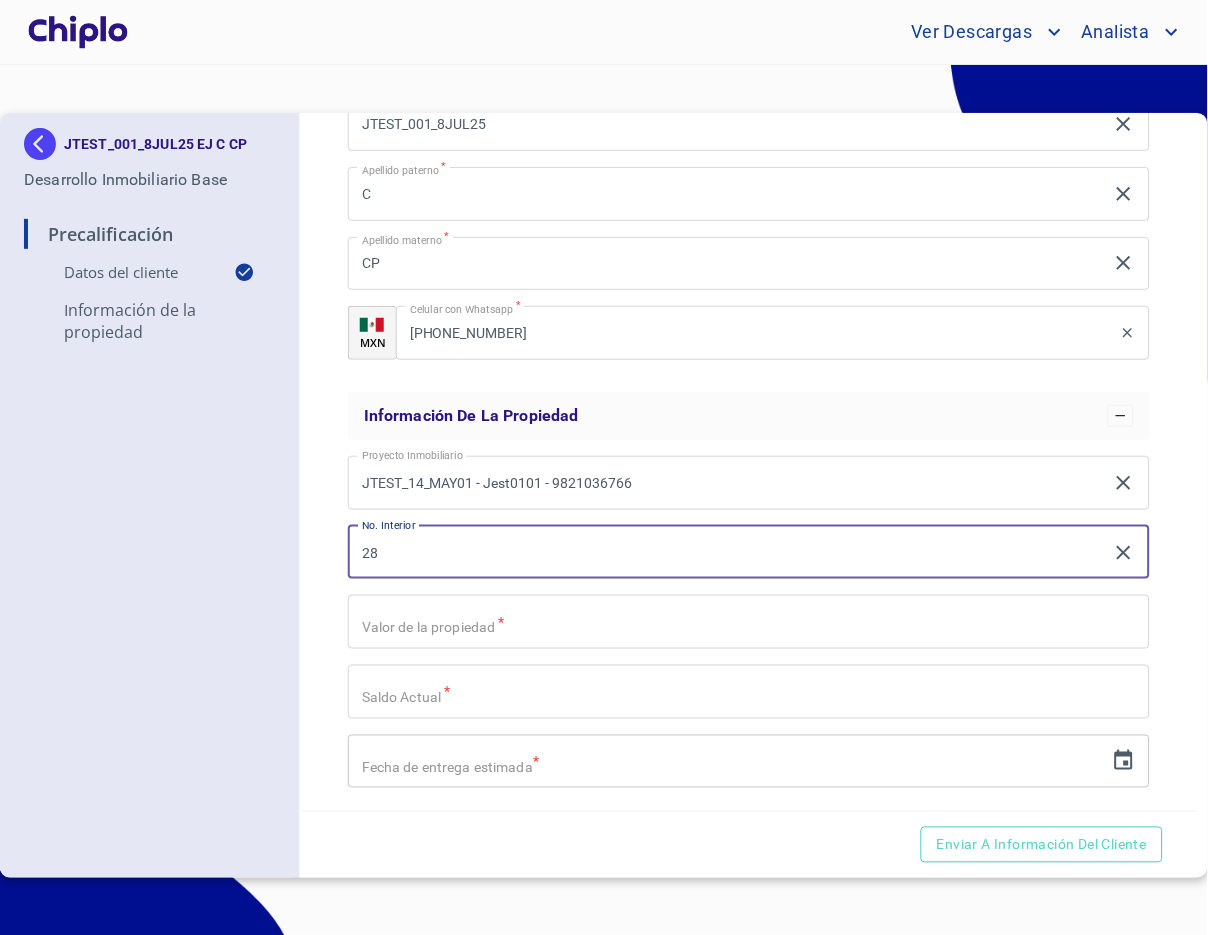 type on "28" 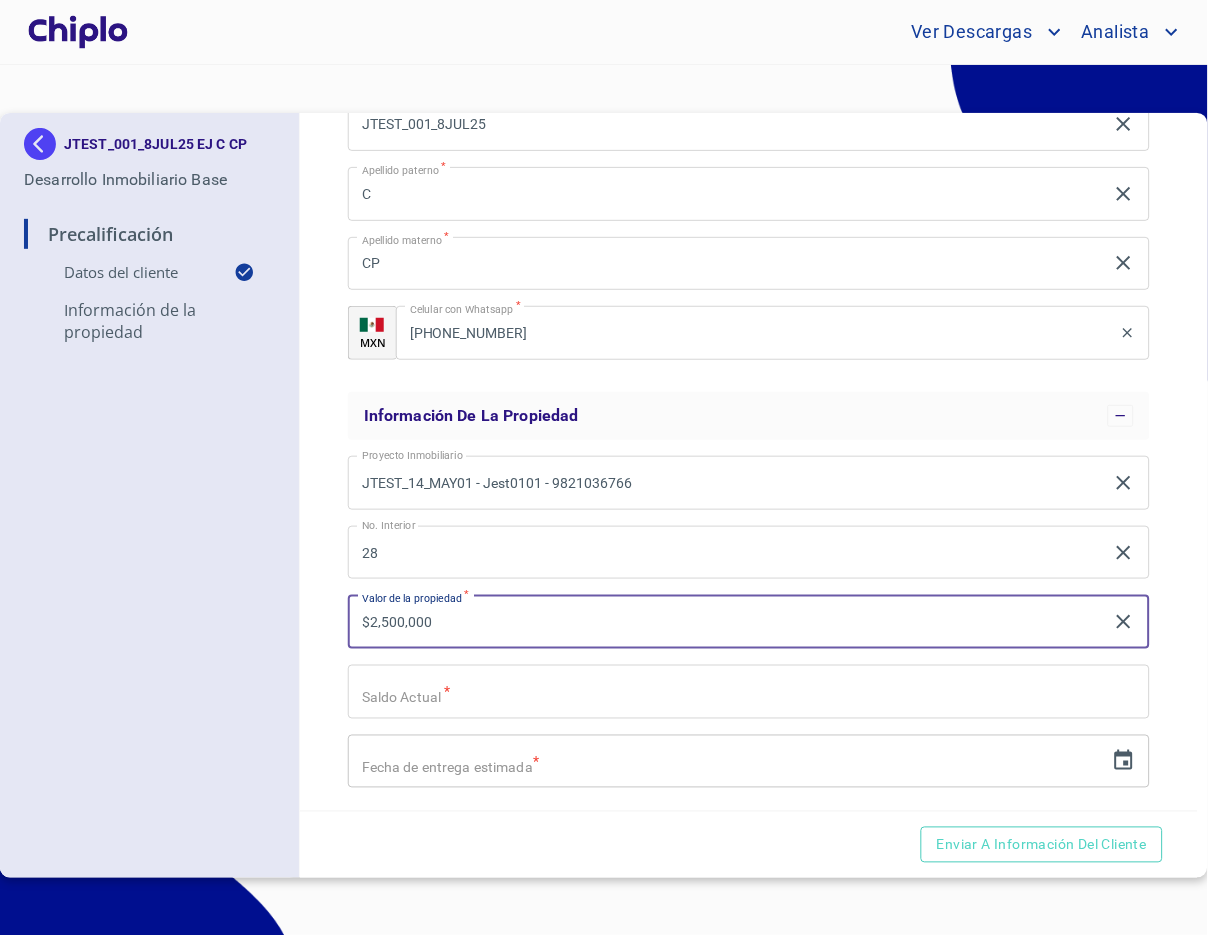 type on "$2,500,000" 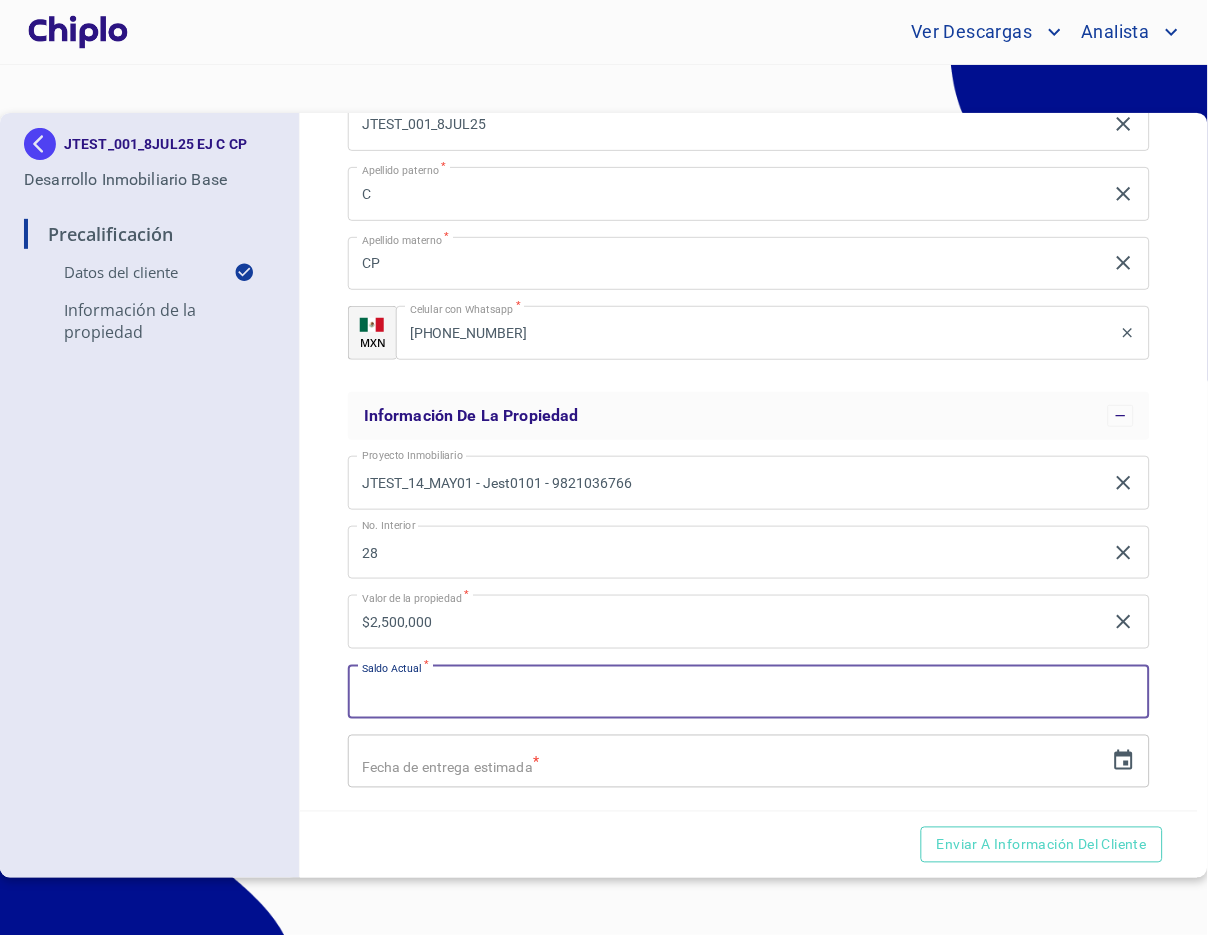 click on "Email   *" at bounding box center [749, 692] 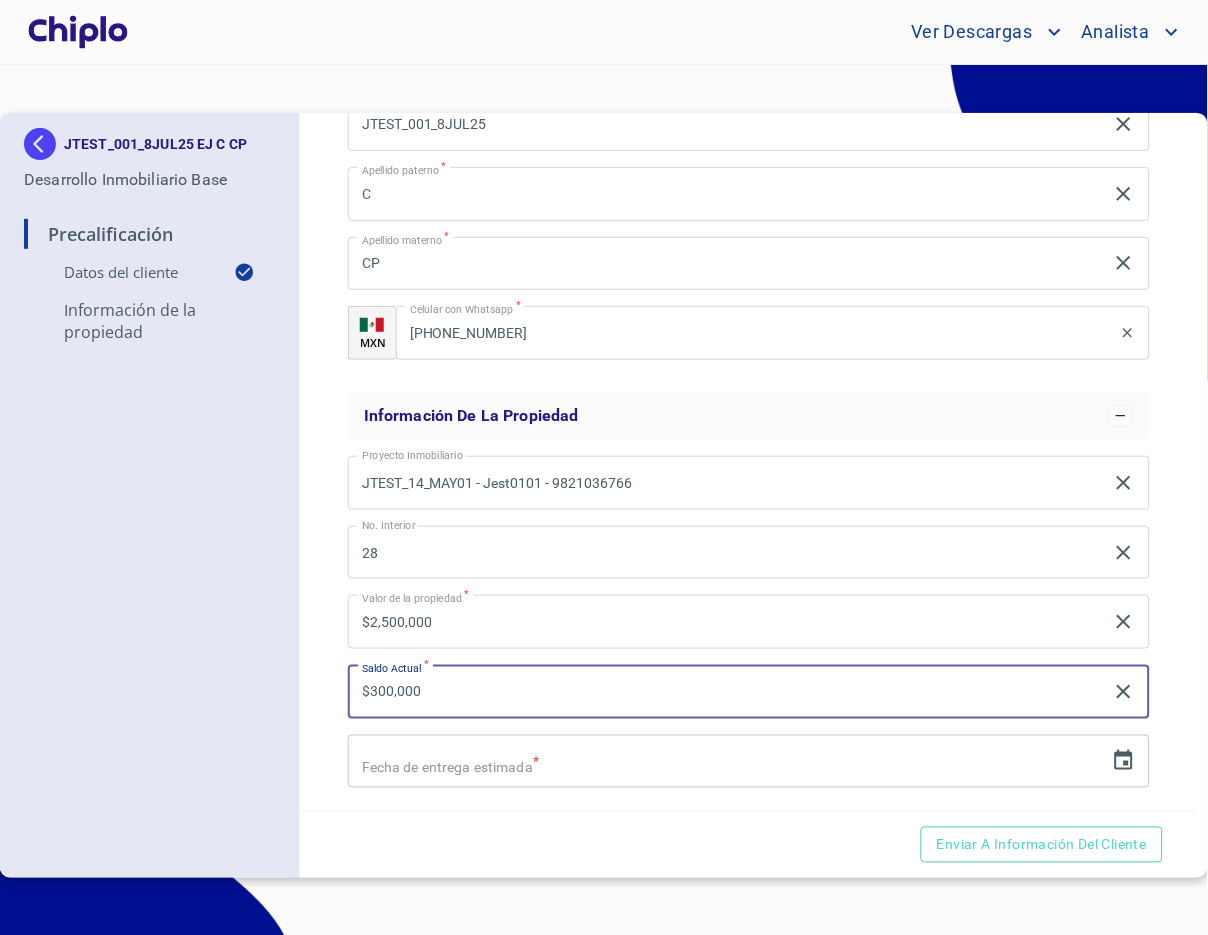 type on "$300,000" 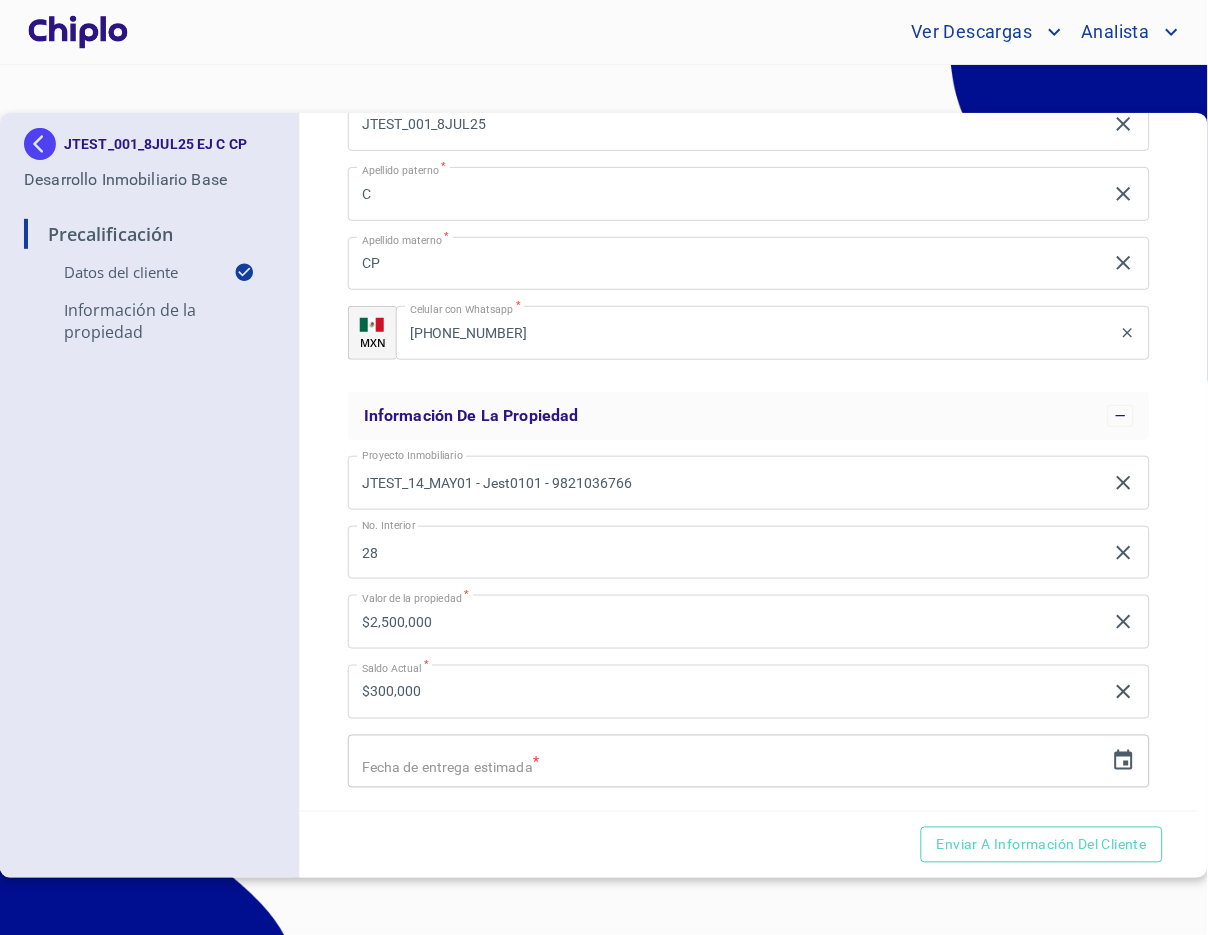 click at bounding box center (726, 762) 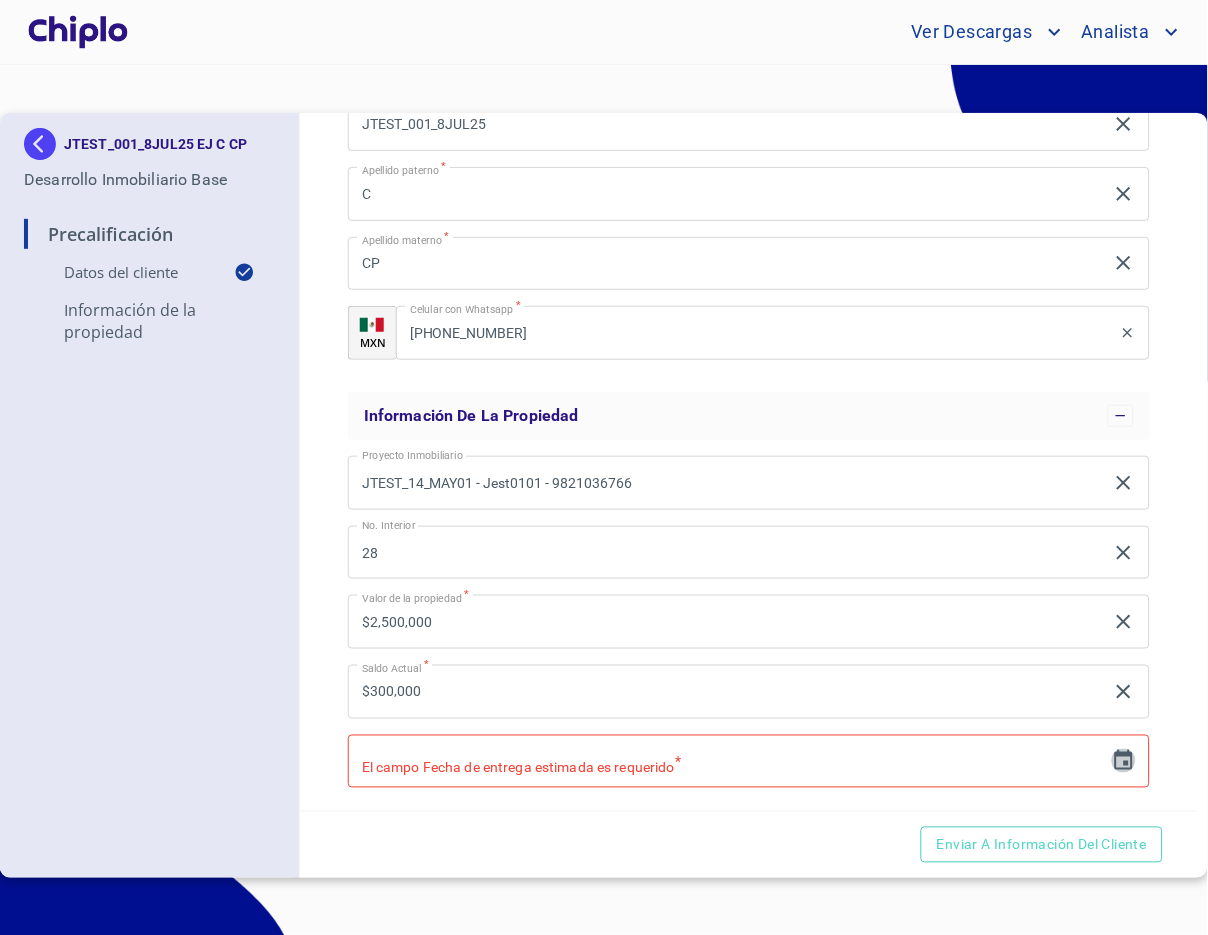 click 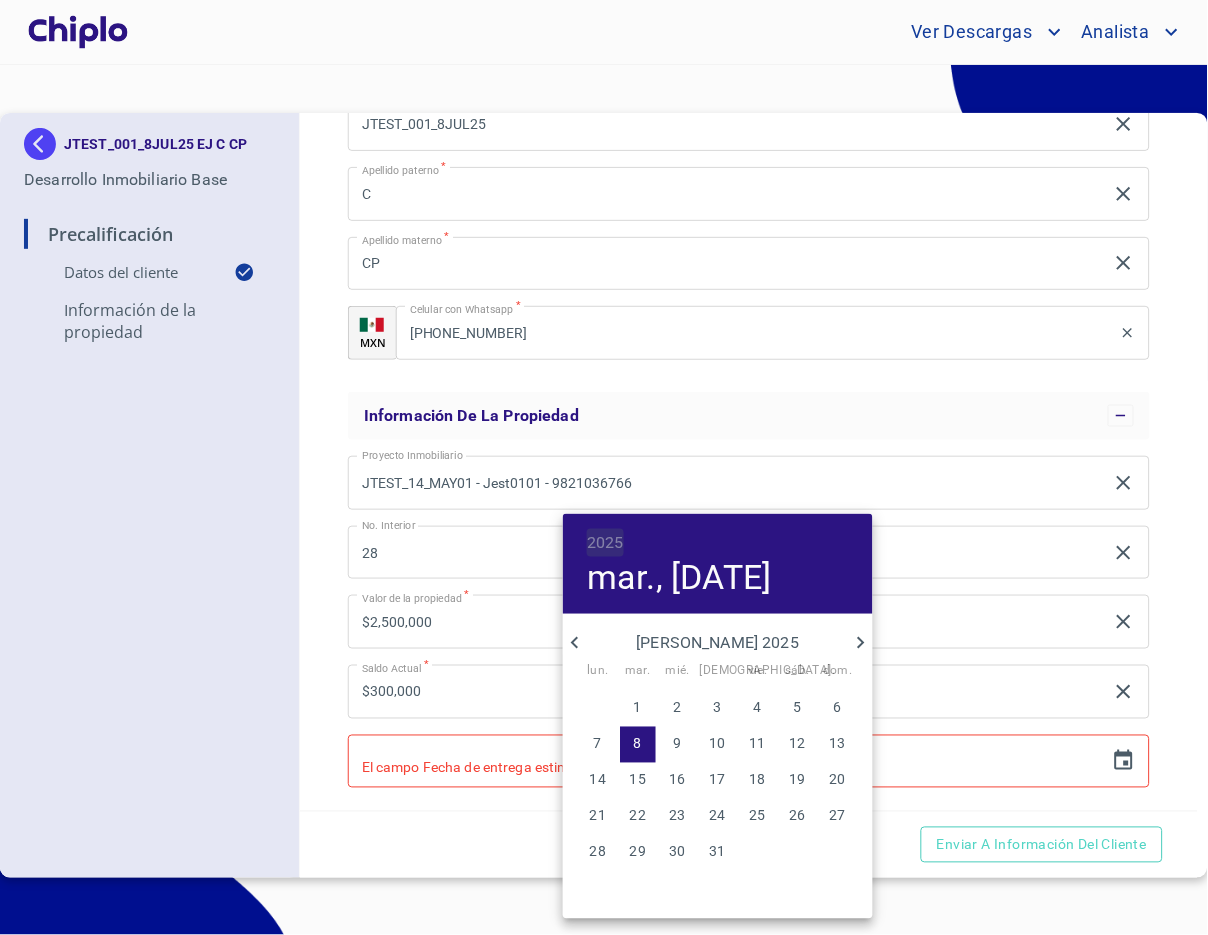 click on "2025" at bounding box center (605, 543) 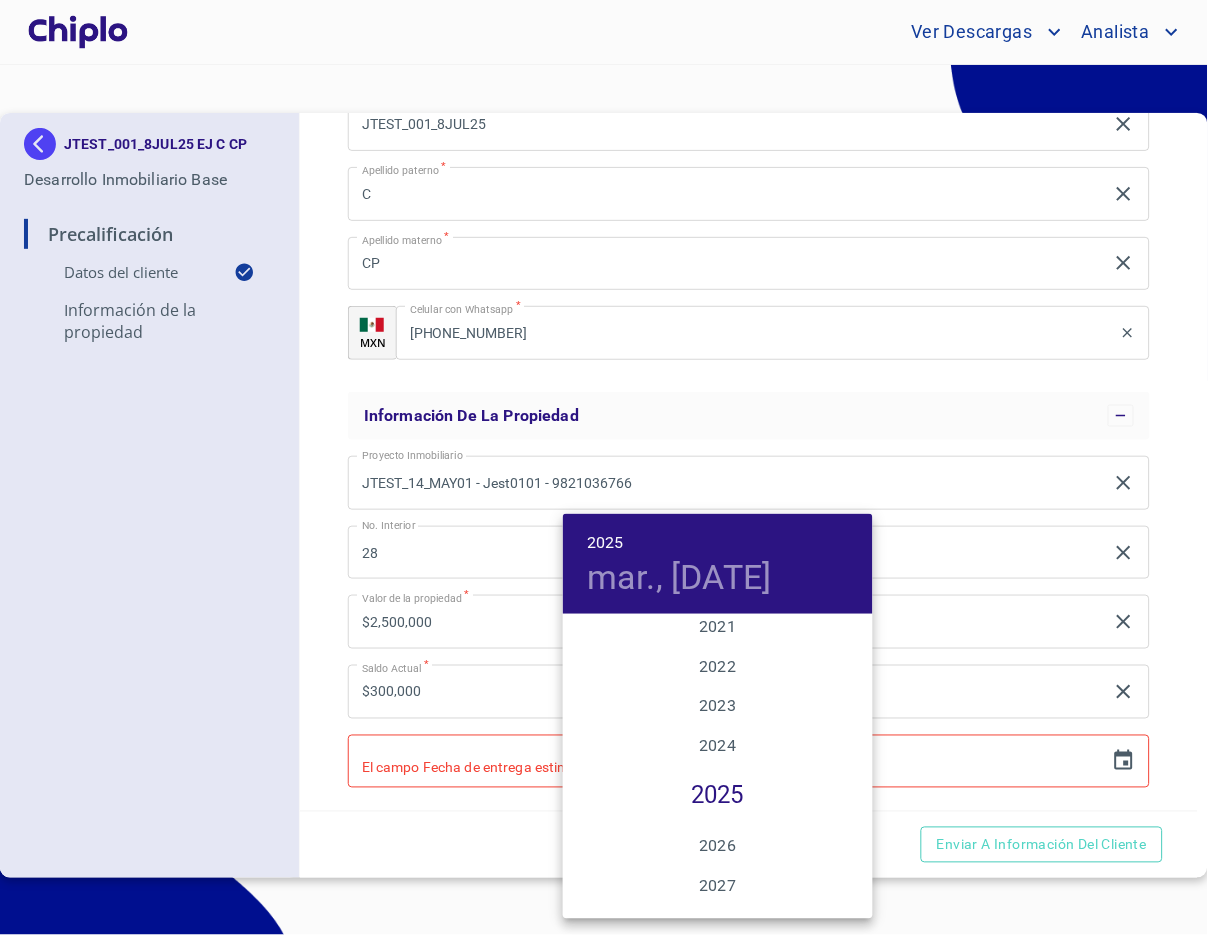 scroll, scrollTop: 3862, scrollLeft: 0, axis: vertical 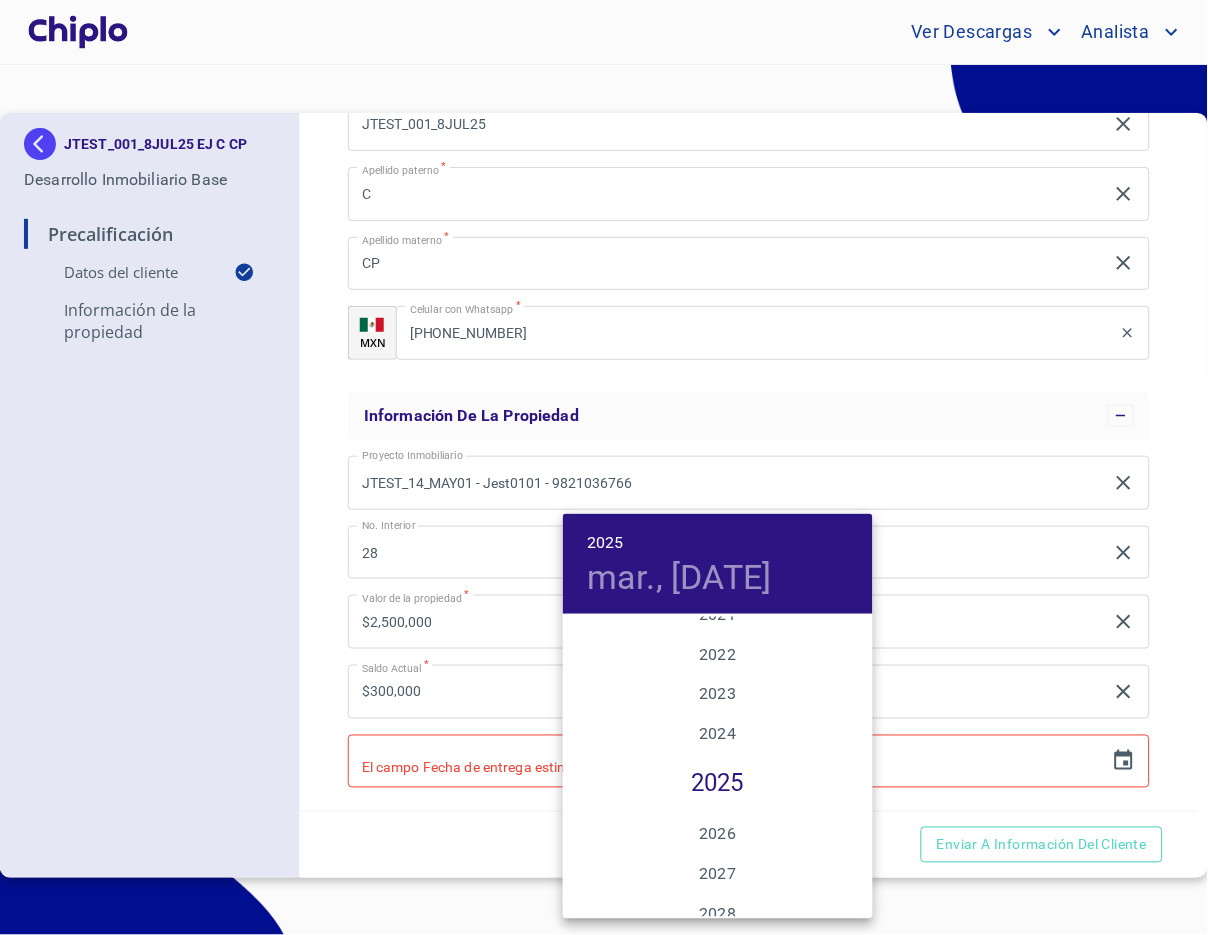 click on "2025" at bounding box center (718, 785) 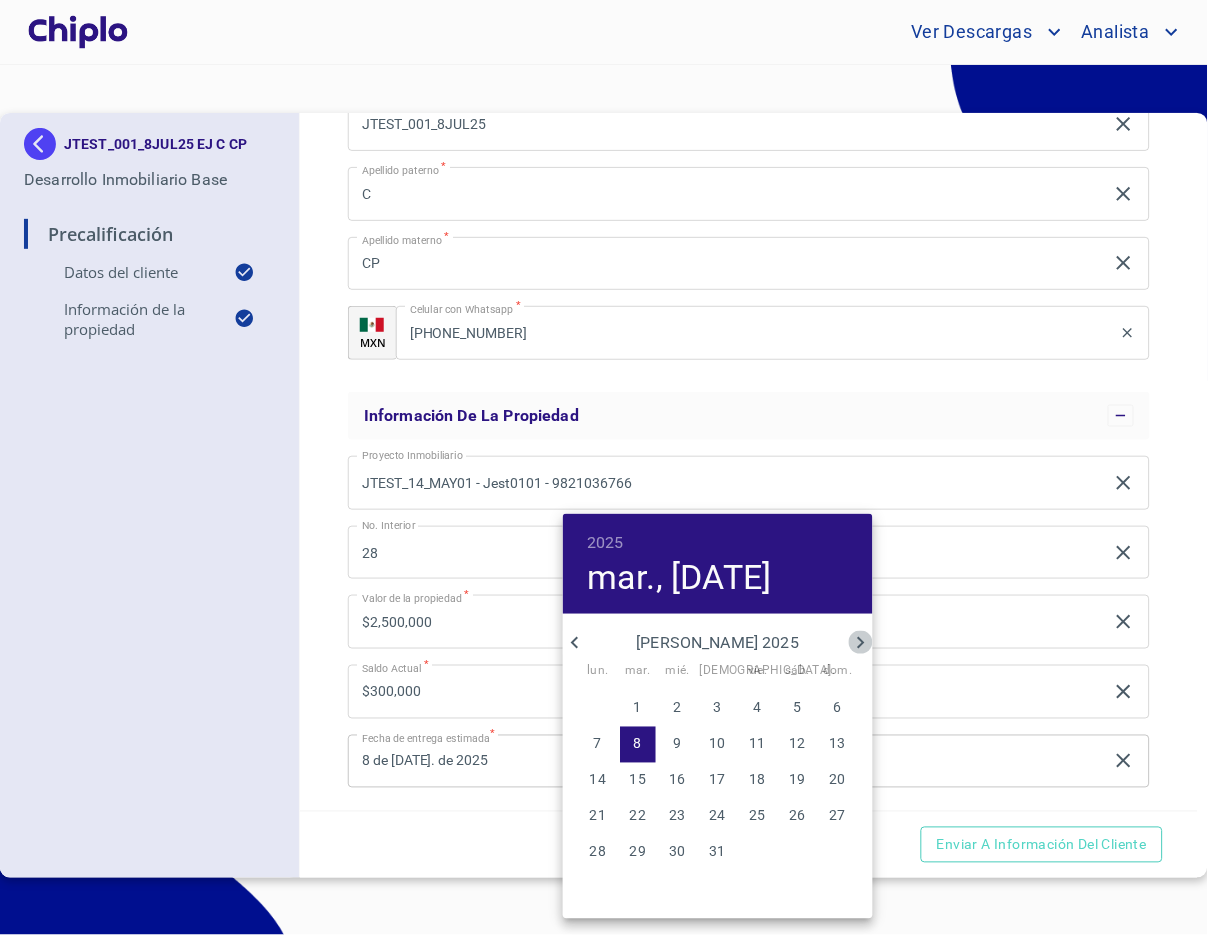click 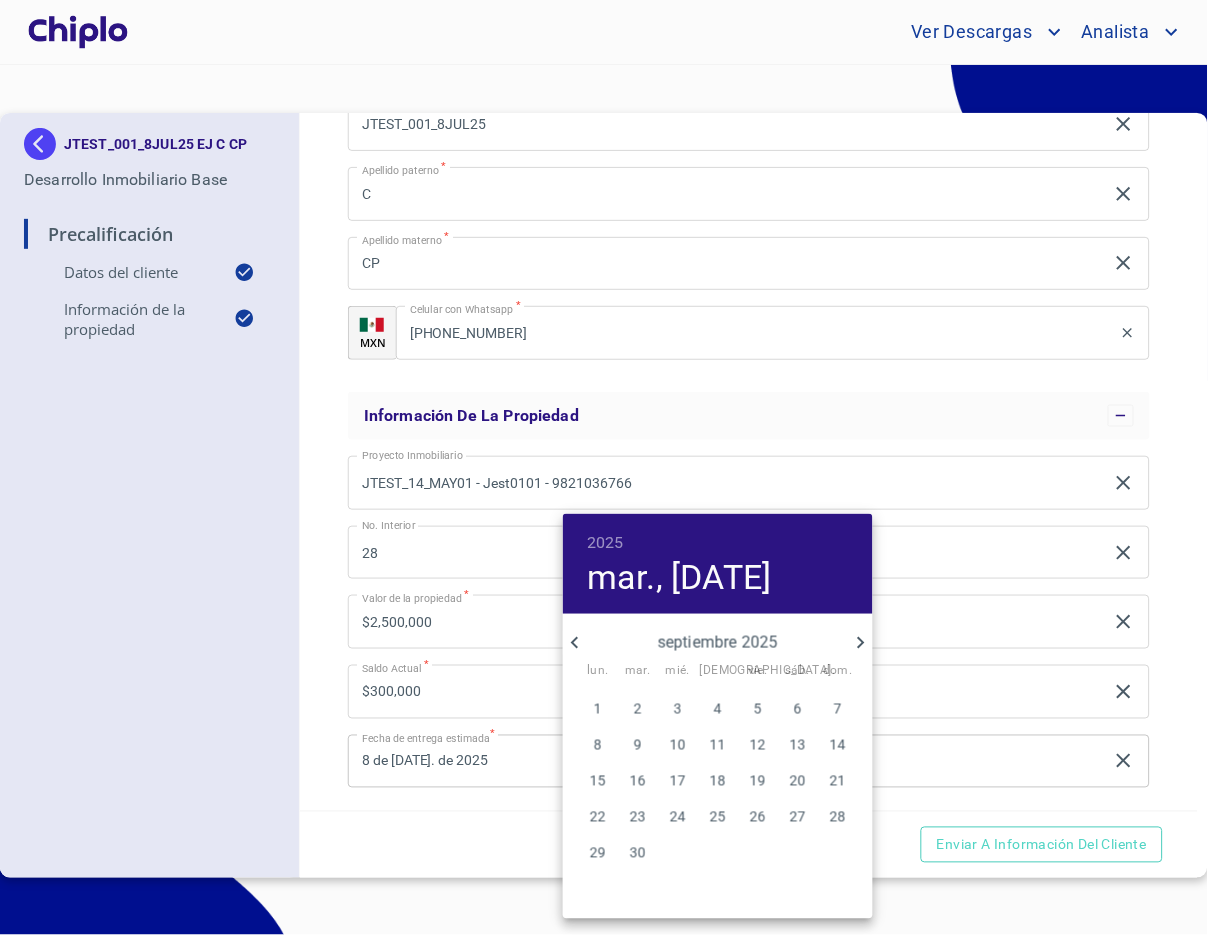 click 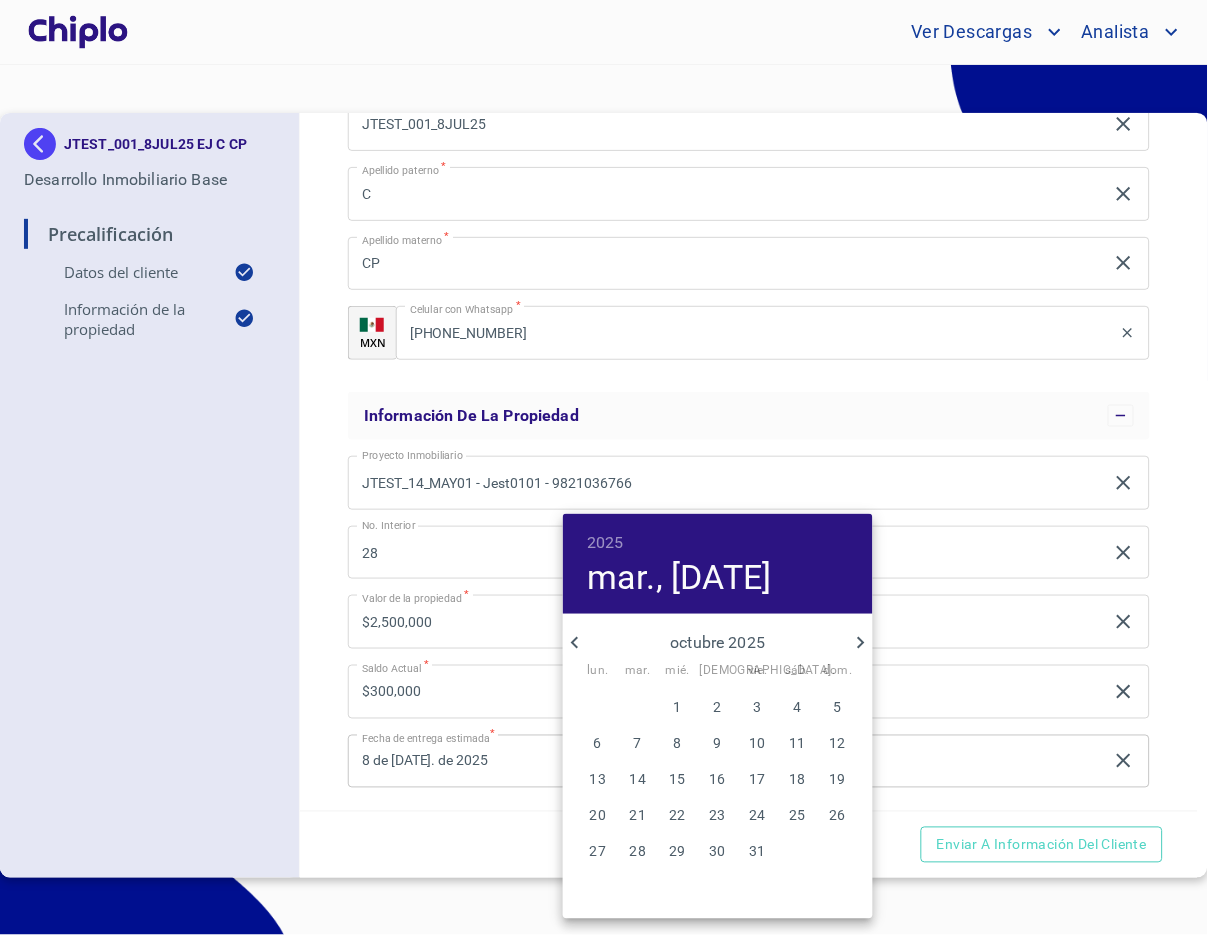 click on "10" at bounding box center [758, 744] 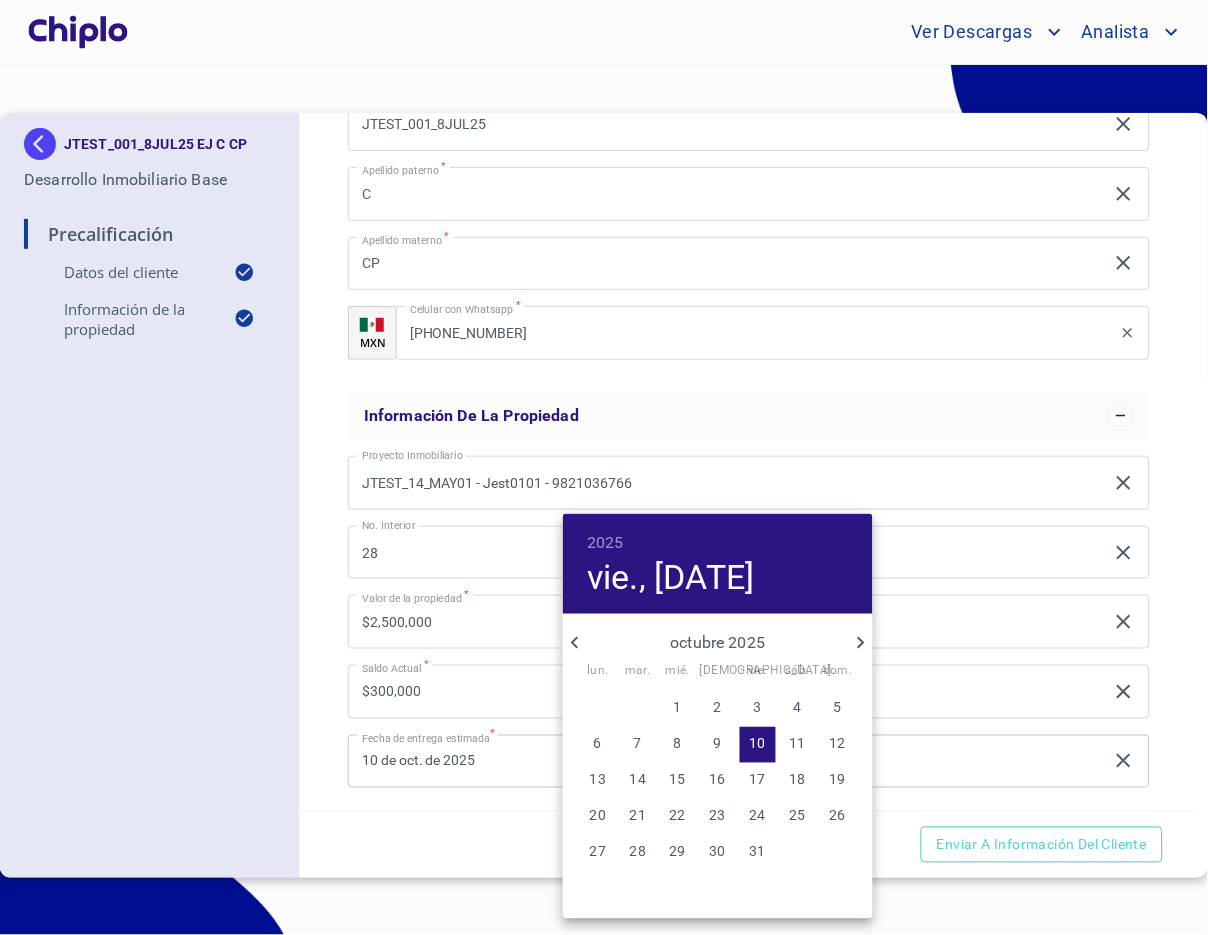 click at bounding box center [604, 467] 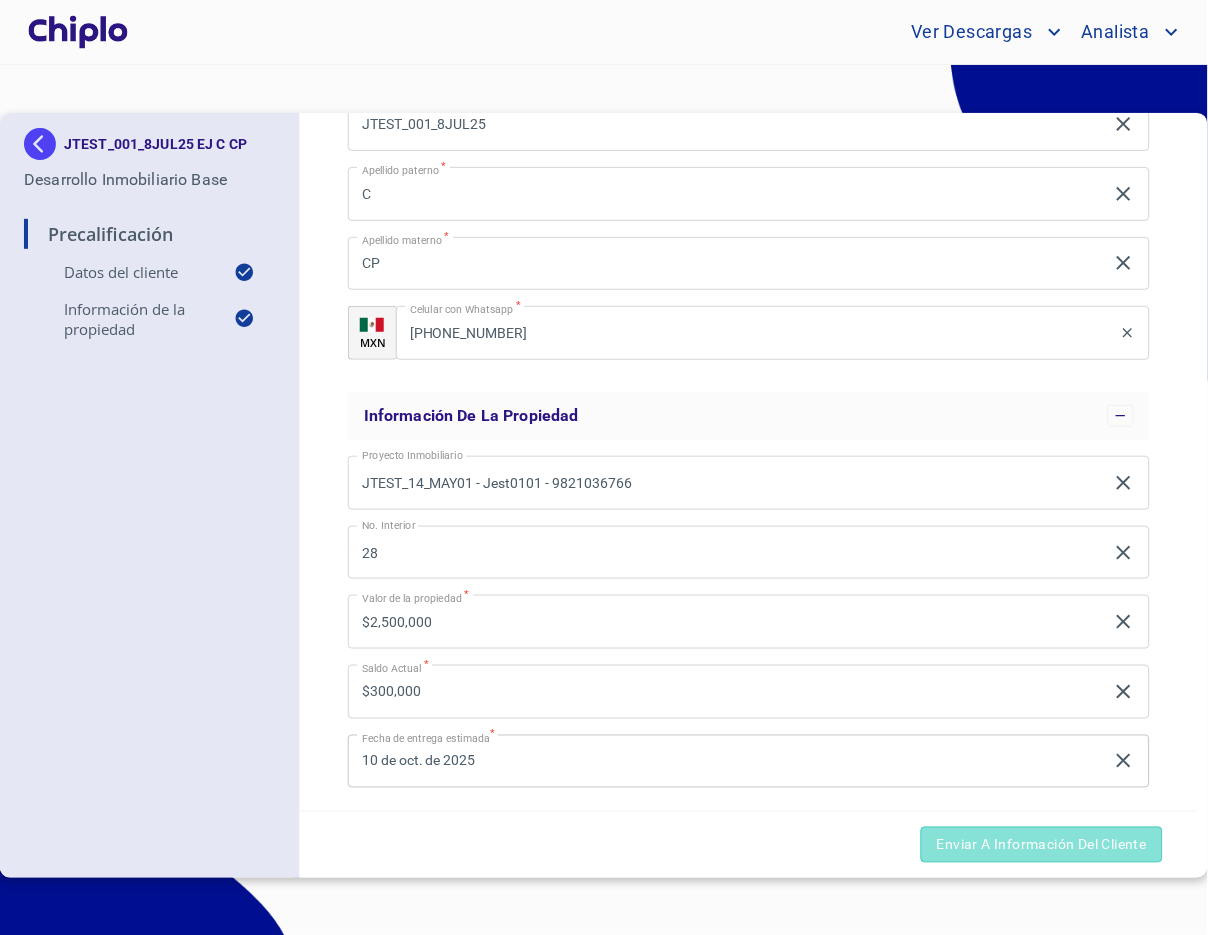 click on "Enviar a Información del Cliente" at bounding box center [1042, 845] 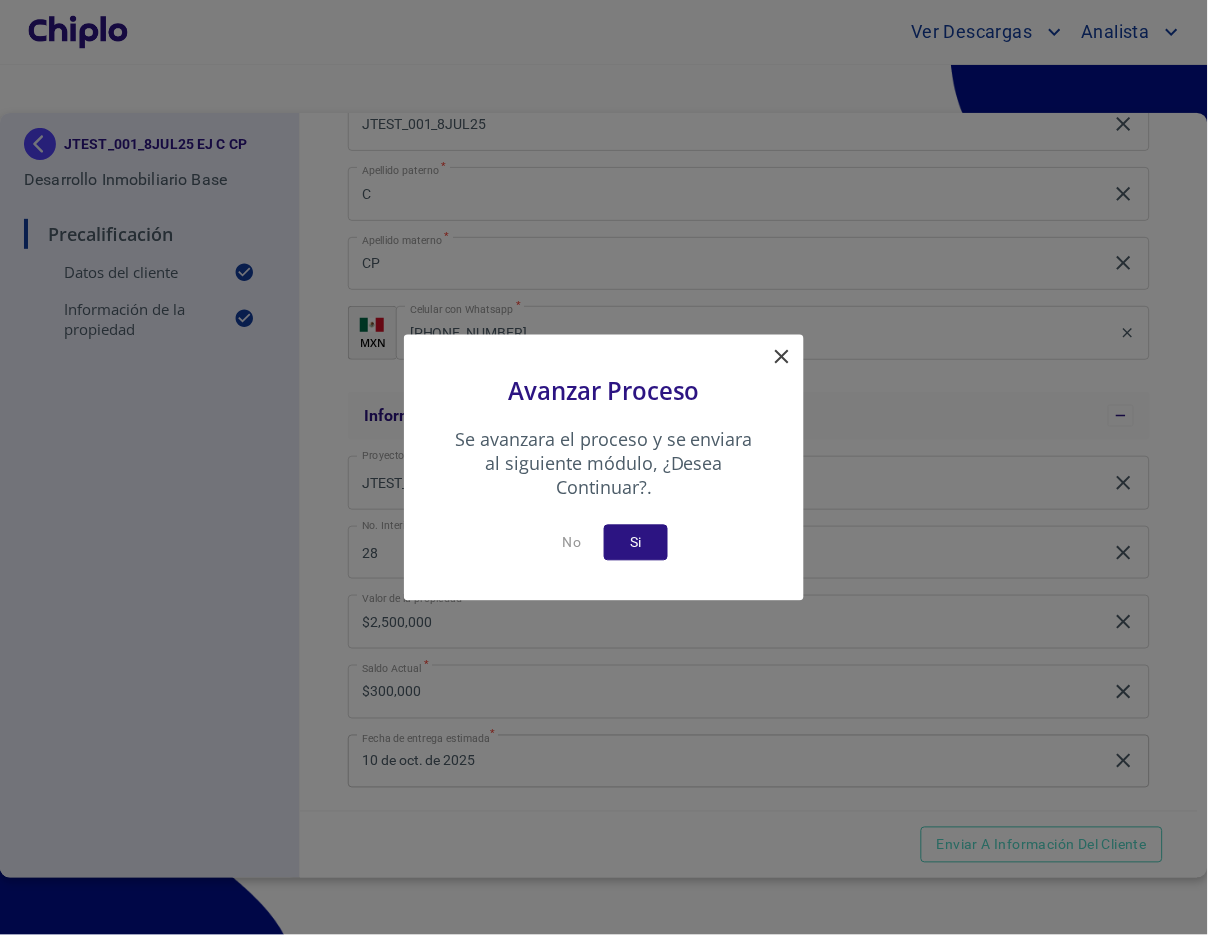 click on "Si" at bounding box center [636, 542] 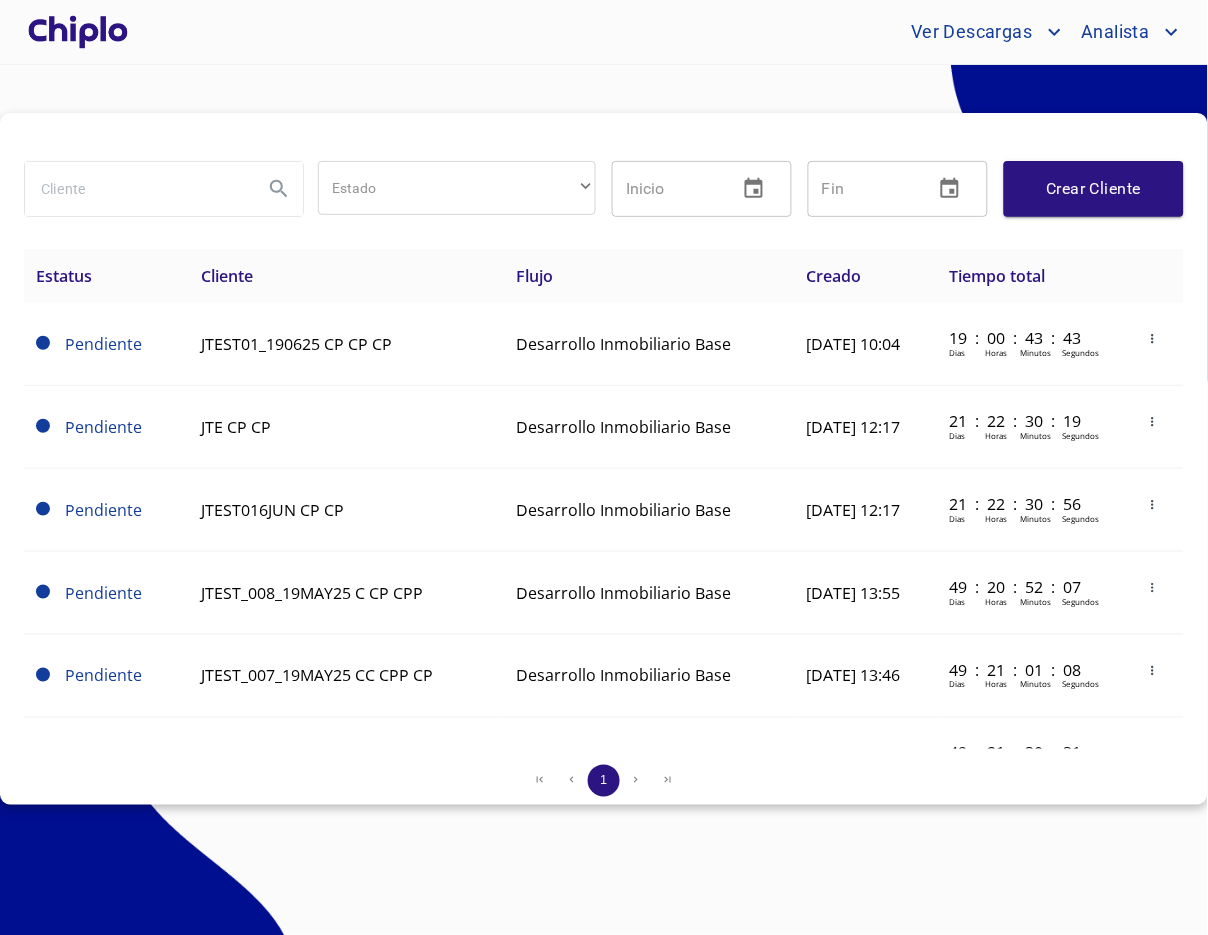 click at bounding box center [78, 32] 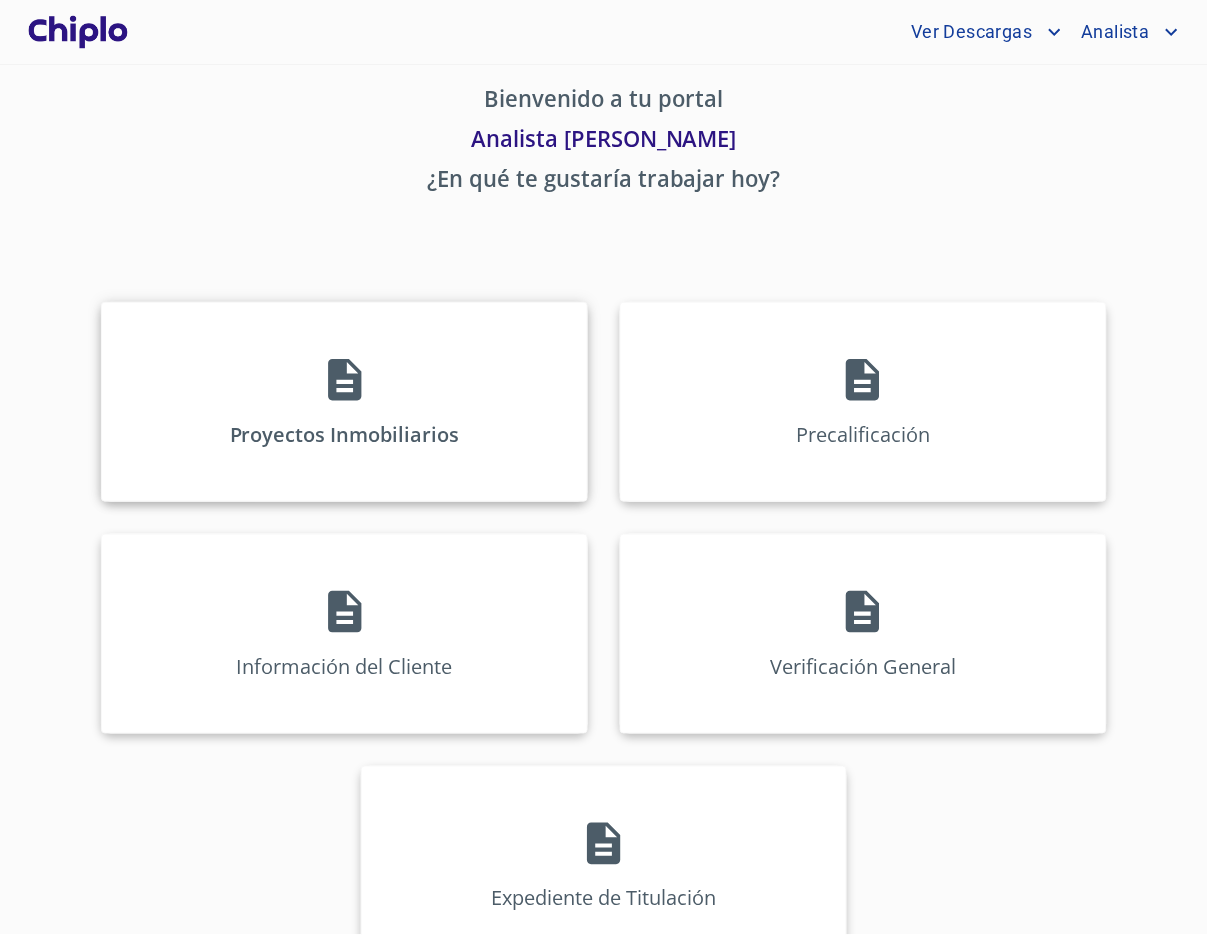 scroll, scrollTop: 68, scrollLeft: 0, axis: vertical 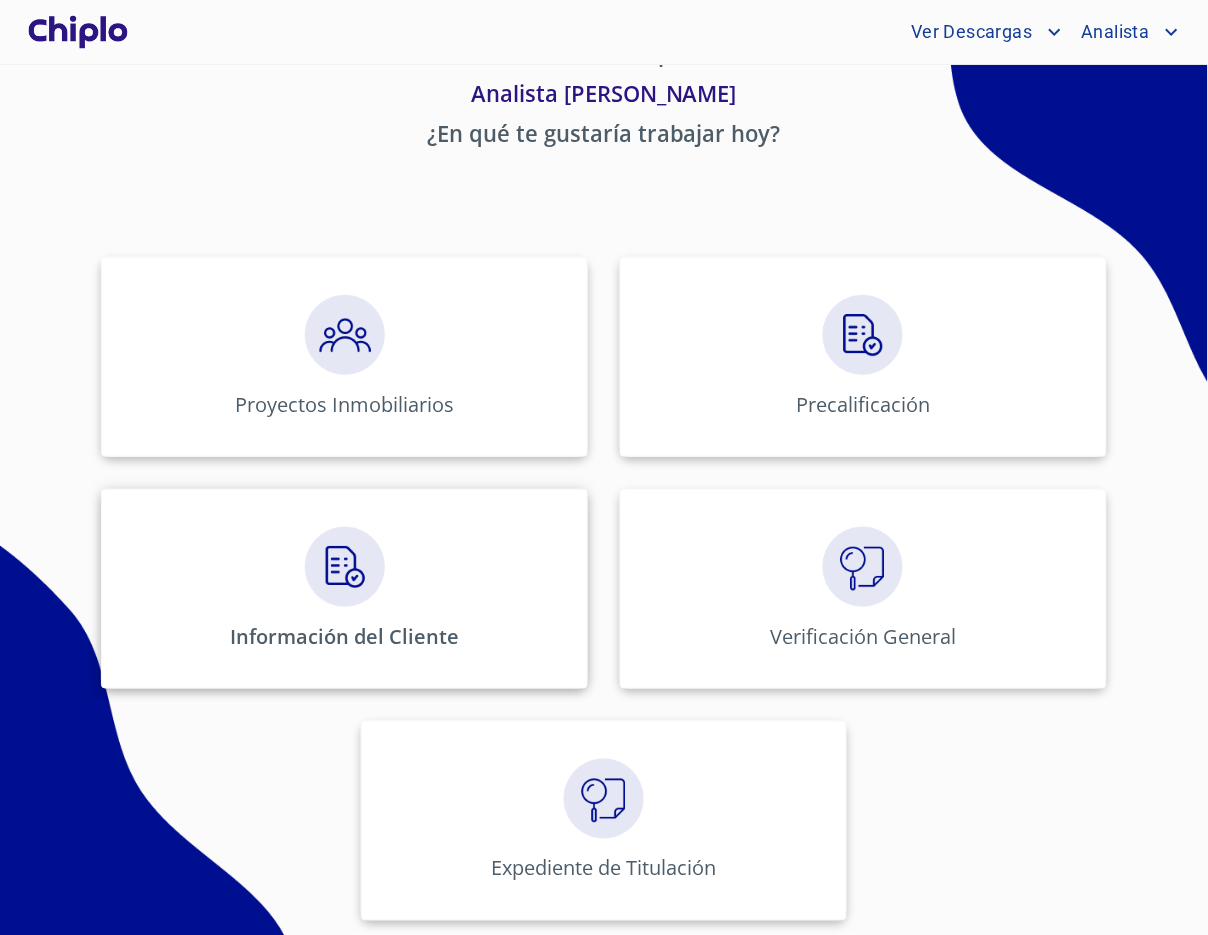 click on "Información del Cliente" at bounding box center [344, 589] 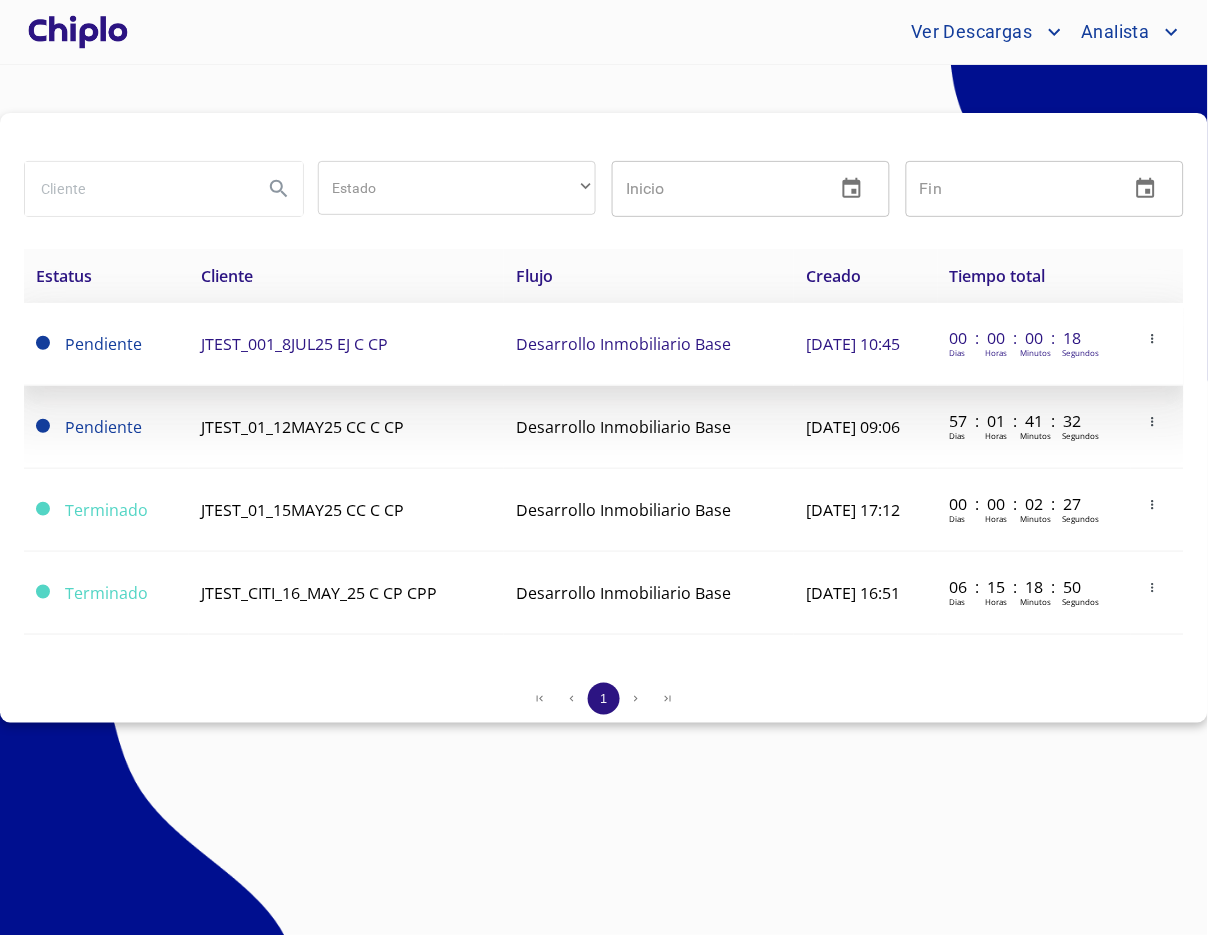click on "JTEST_001_8JUL25 EJ C CP" at bounding box center [294, 344] 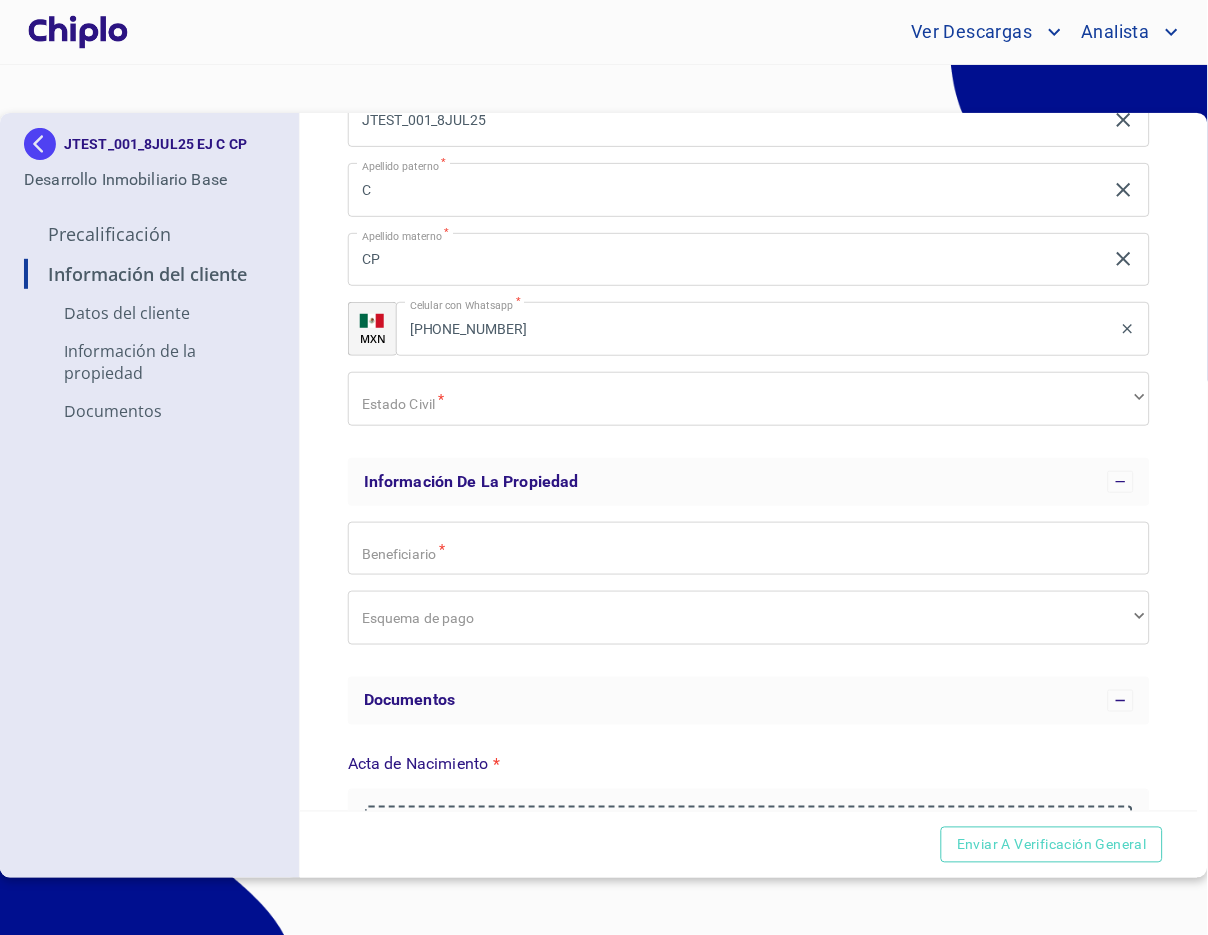 scroll, scrollTop: 330, scrollLeft: 0, axis: vertical 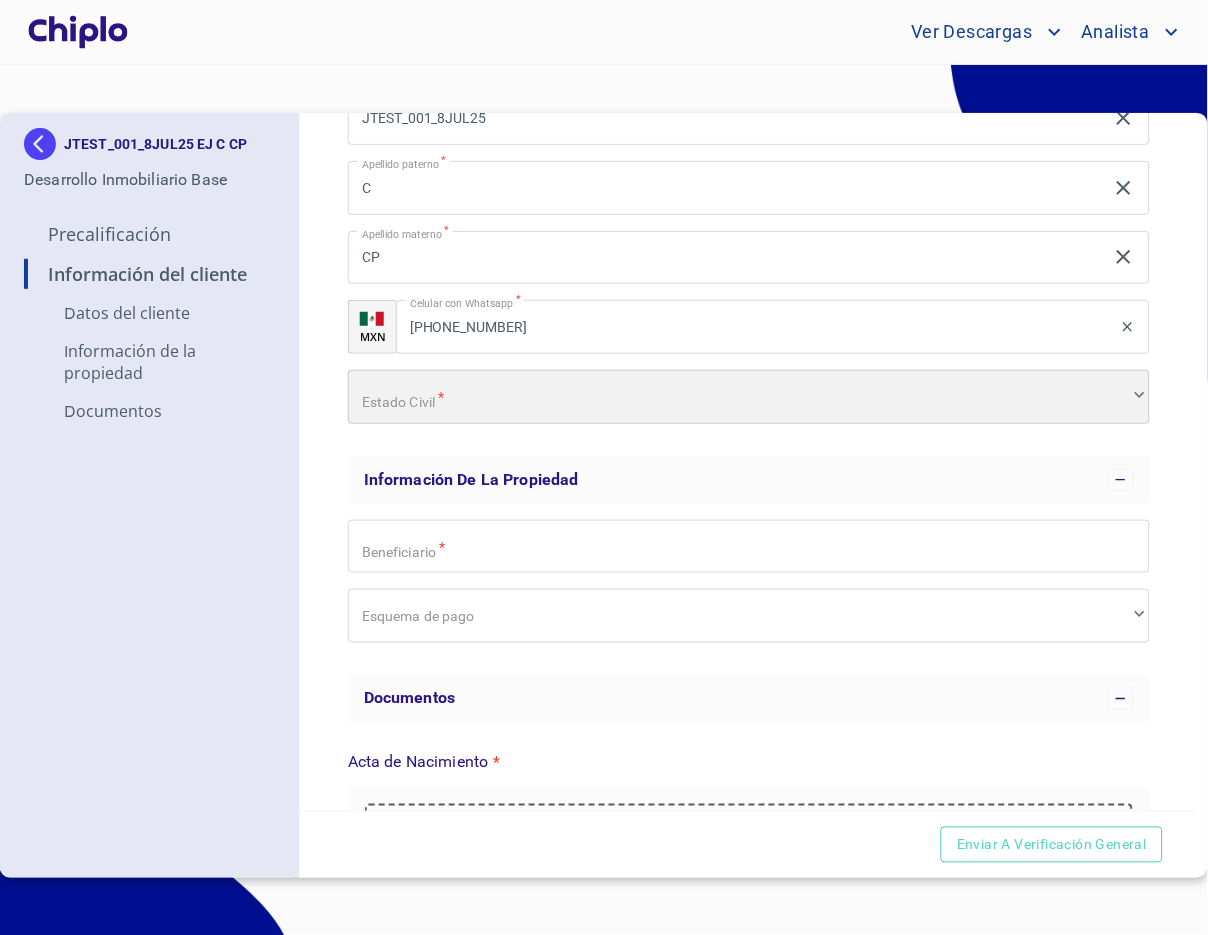 click on "​" at bounding box center [749, 397] 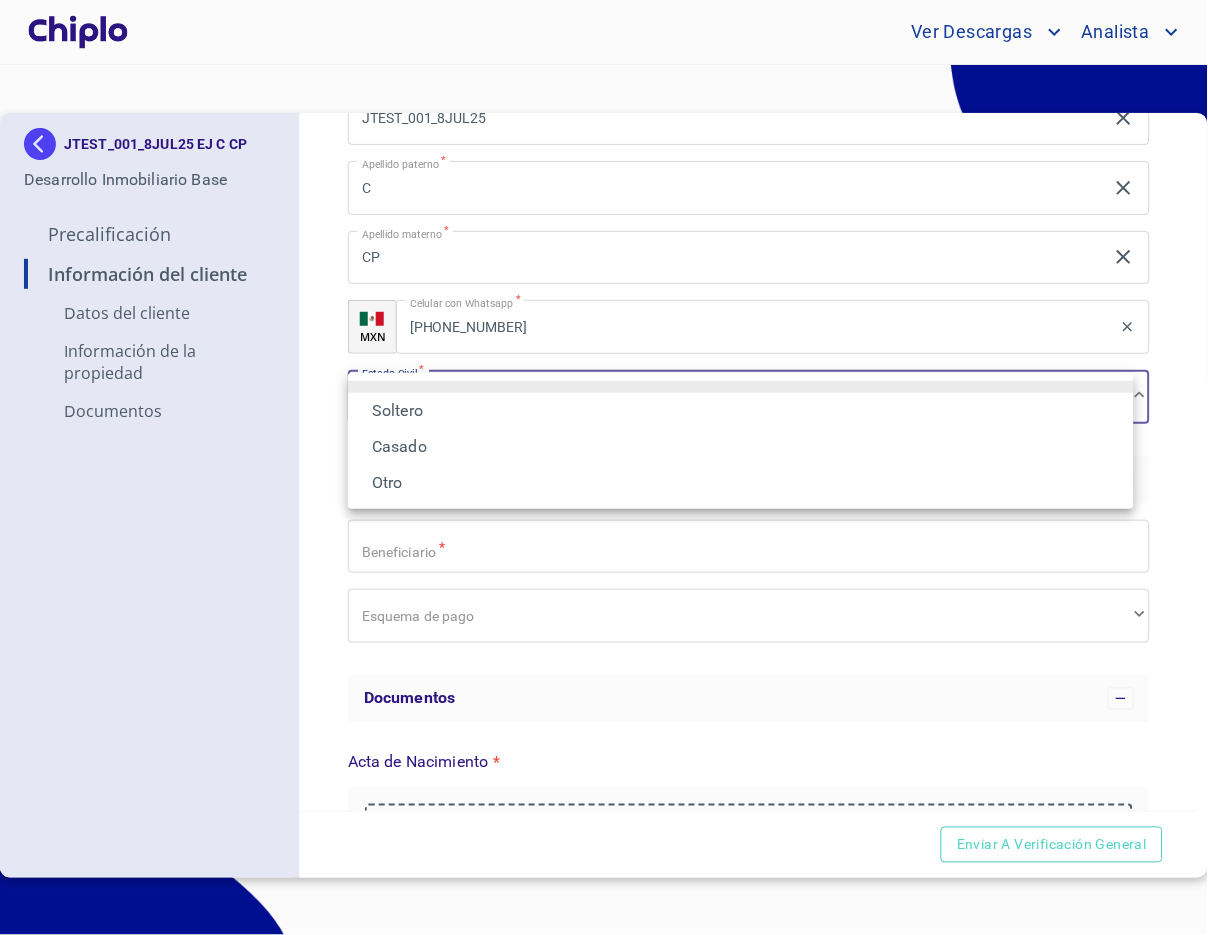 click on "Casado" at bounding box center [741, 447] 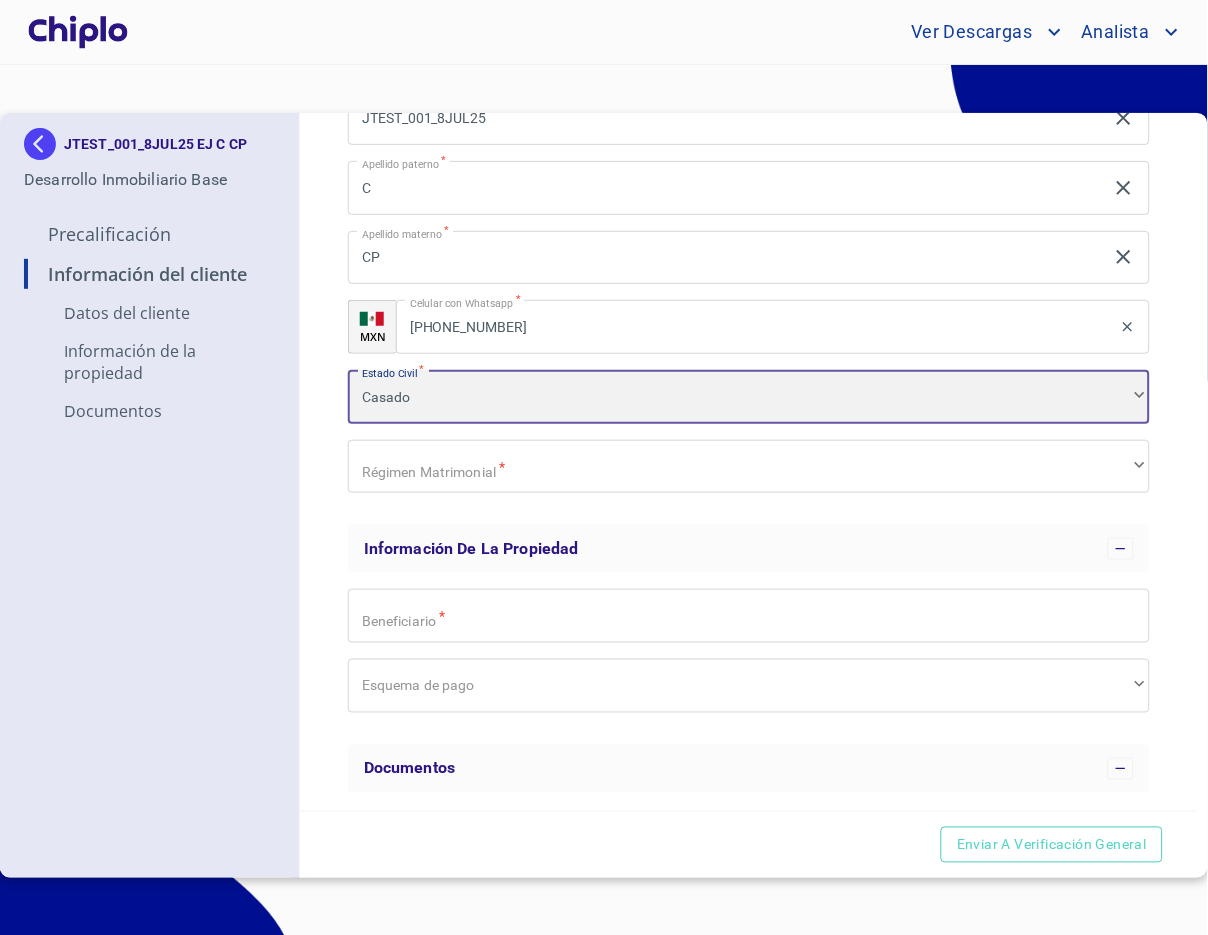 click on "Casado" at bounding box center (749, 397) 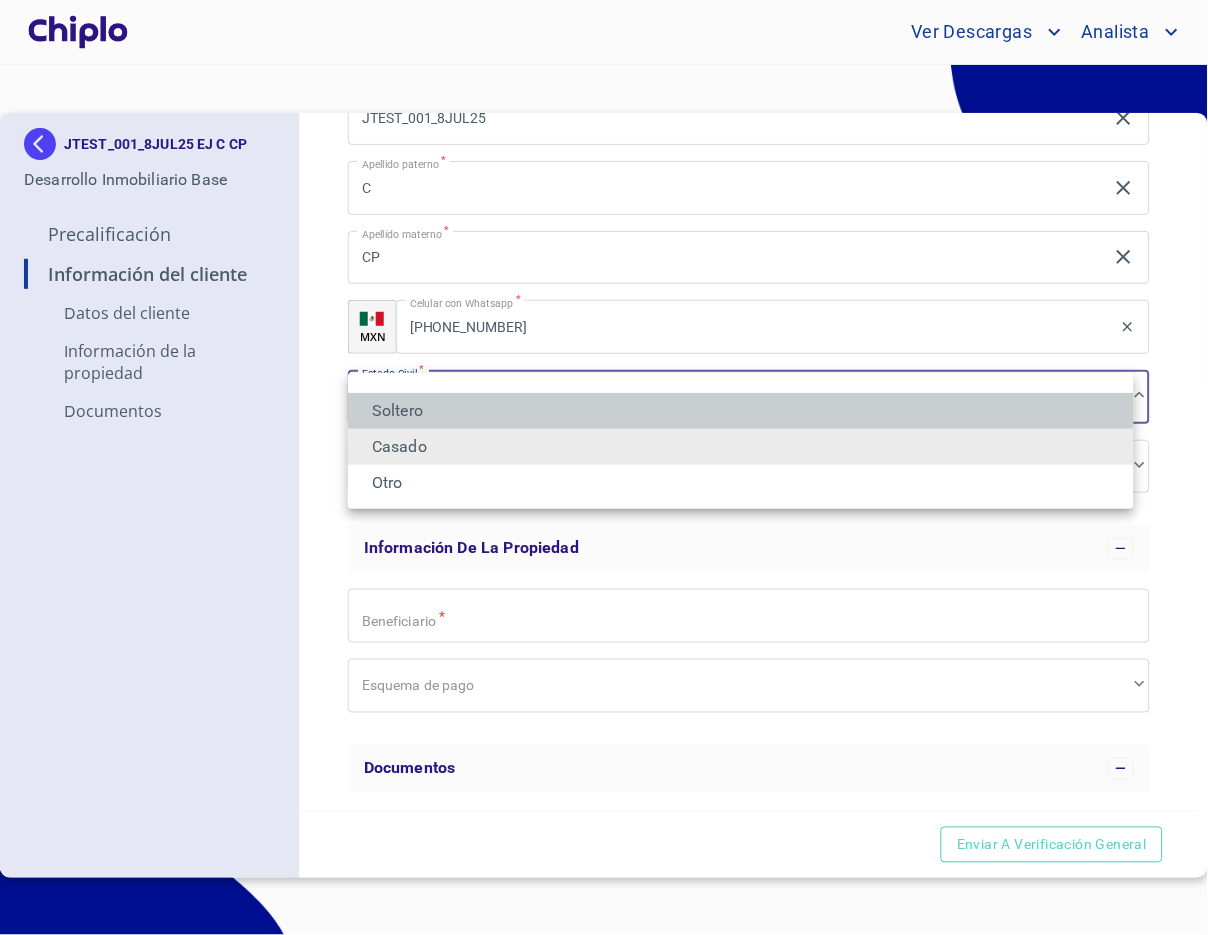 click on "Soltero" at bounding box center [741, 411] 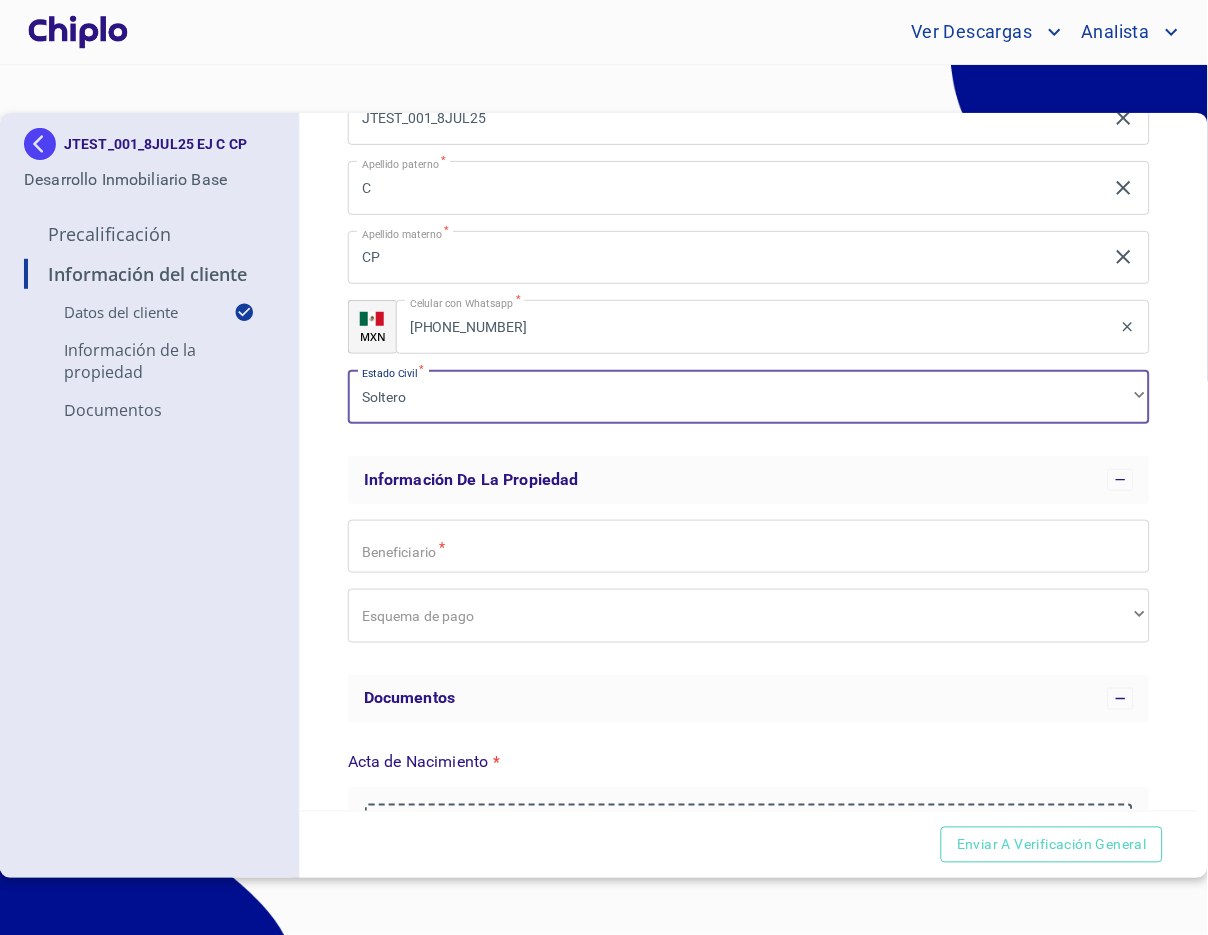click on "Información del Cliente Datos del cliente Email   * julio+jtest_001_8jul25@docupass.co ​ Segundo nombre EJ ​ Primer nombre   * JTEST_001_8JUL25 ​ Apellido paterno   * C ​ Apellido materno   * CP ​ MXN Celular con Whatsapp   * (98)21036766 ​ Estado Civil   * Soltero ​ Información de la propiedad Beneficiario   * ​ Esquema de pago ​ ​ Documentos Acta de Nacimiento * Arrastra o selecciona el (los) documento(s) para agregar Estado Civil   * Soltero ​ Constancia de Situación Fiscal (máximo 60 días de antigüedad) * Arrastra o selecciona el (los) documento(s) para agregar Esquema de pago ​ ​" at bounding box center [749, 462] 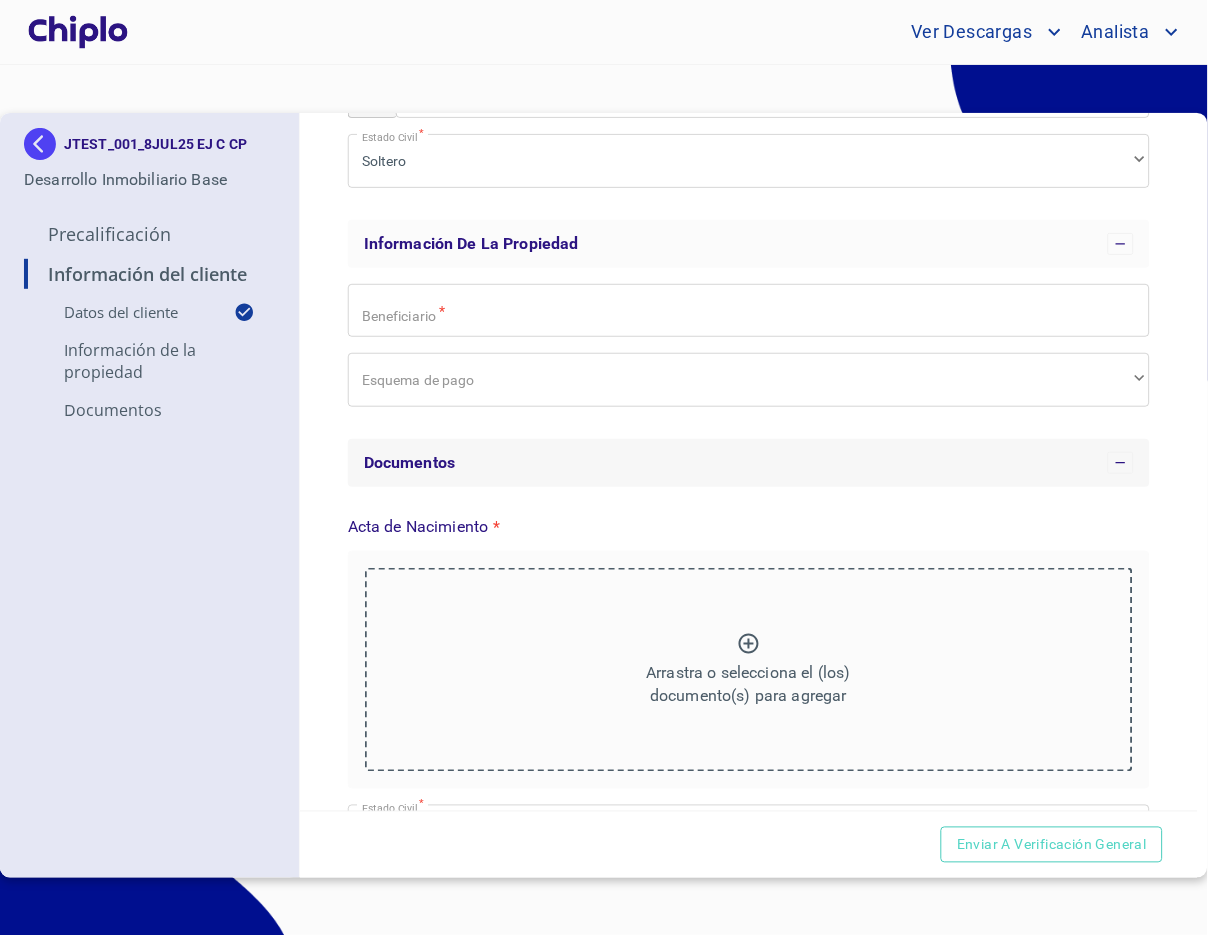 scroll, scrollTop: 572, scrollLeft: 0, axis: vertical 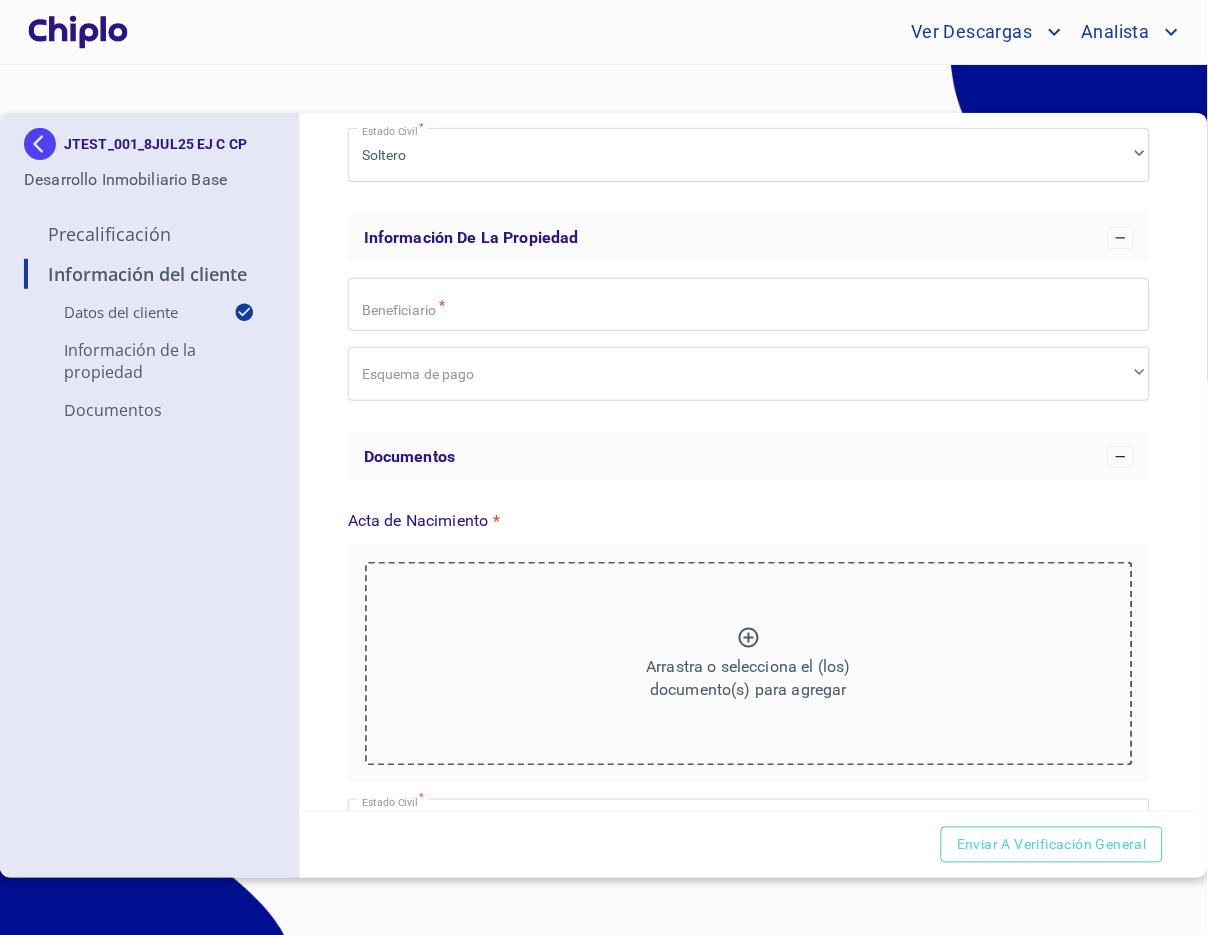 click on "Beneficiario   * ​ Esquema de pago ​ ​" at bounding box center [749, 339] 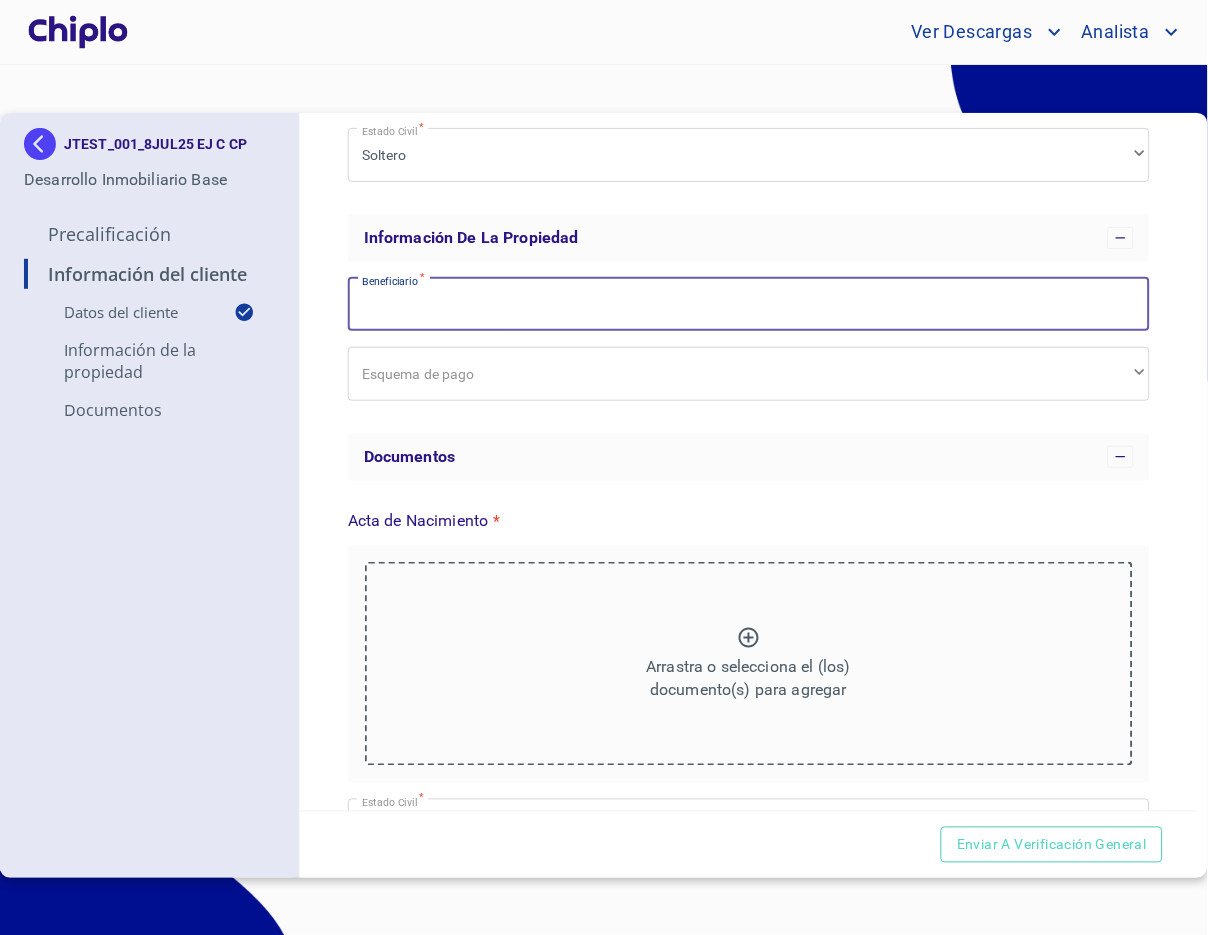 click on "Email   *" at bounding box center [749, 305] 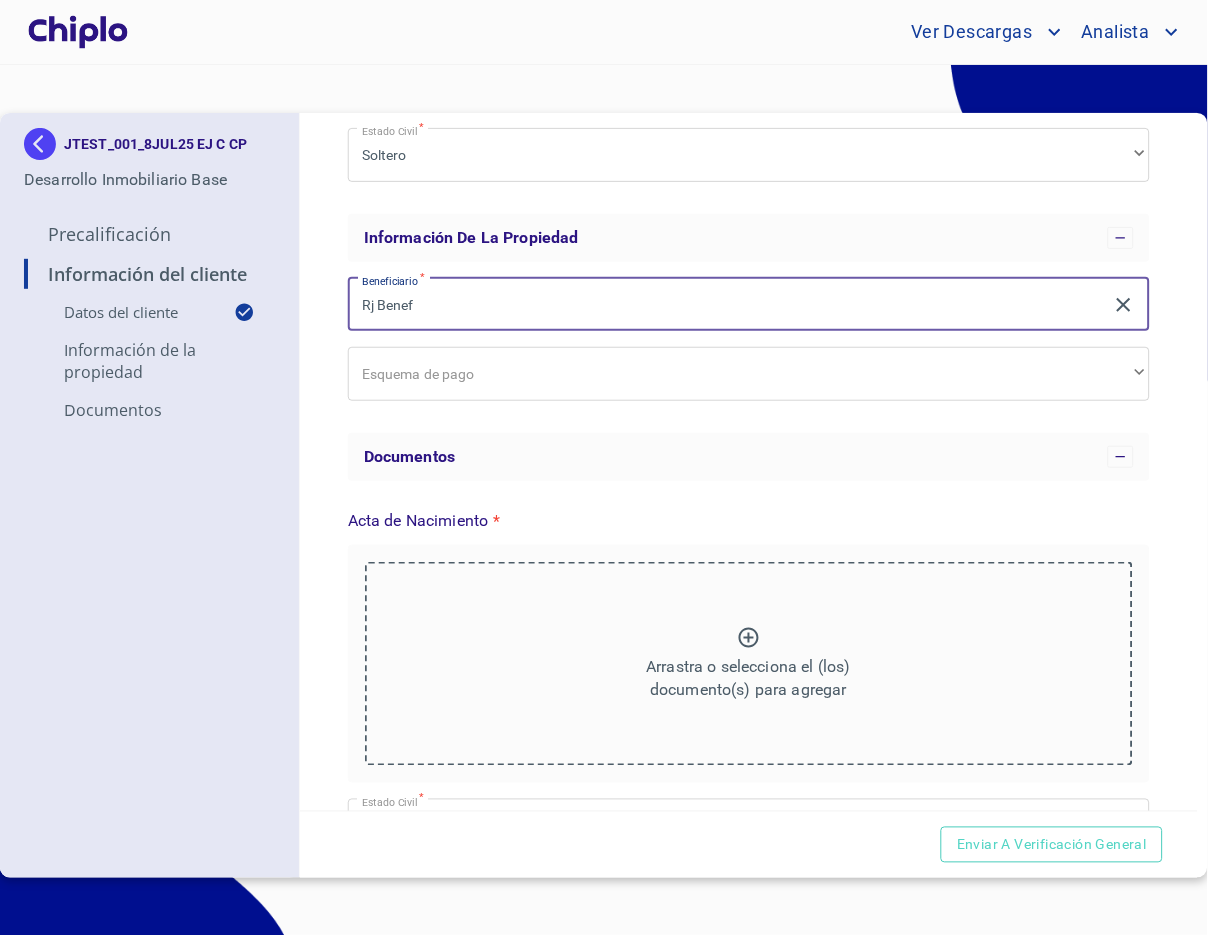 type on "Rj Benef" 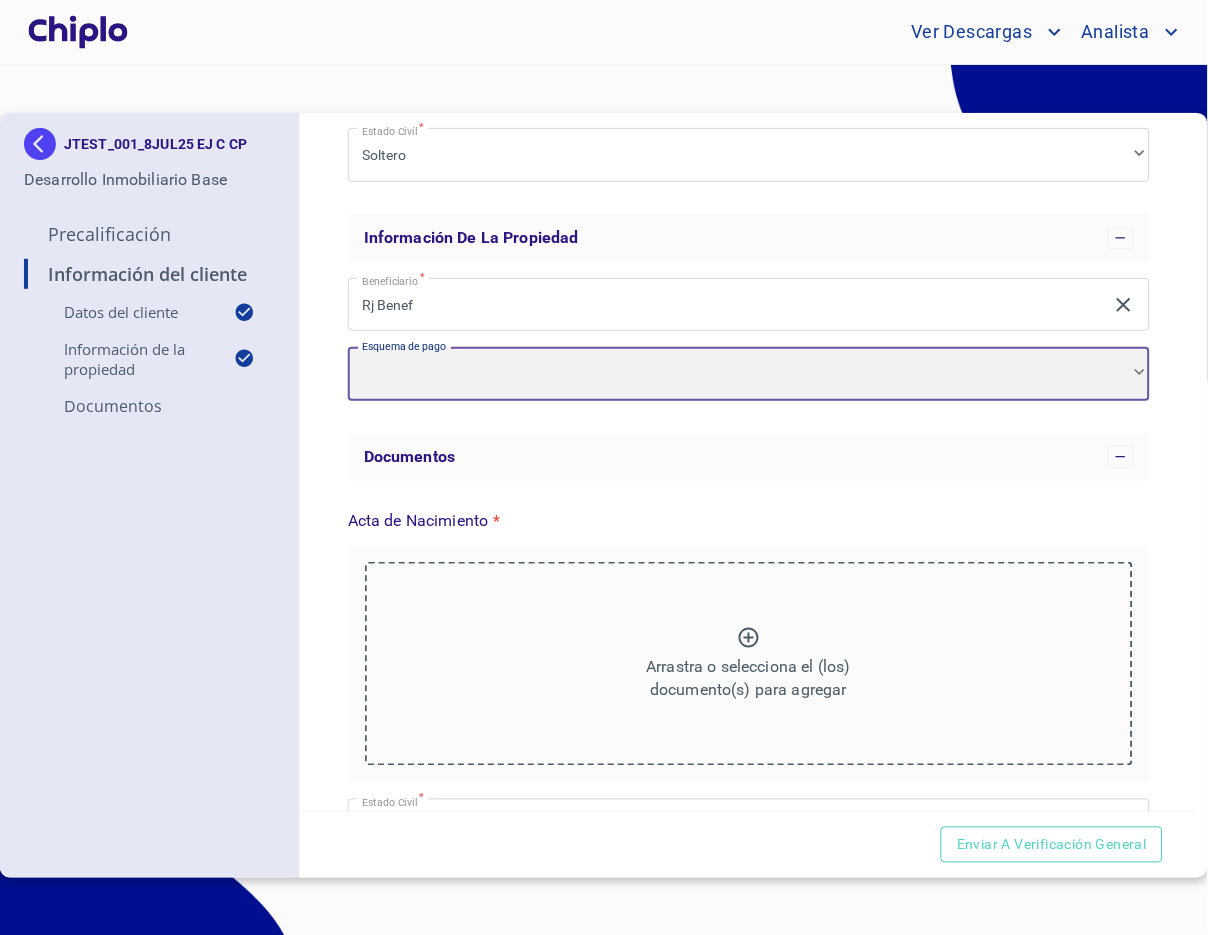 click on "​" at bounding box center [749, 374] 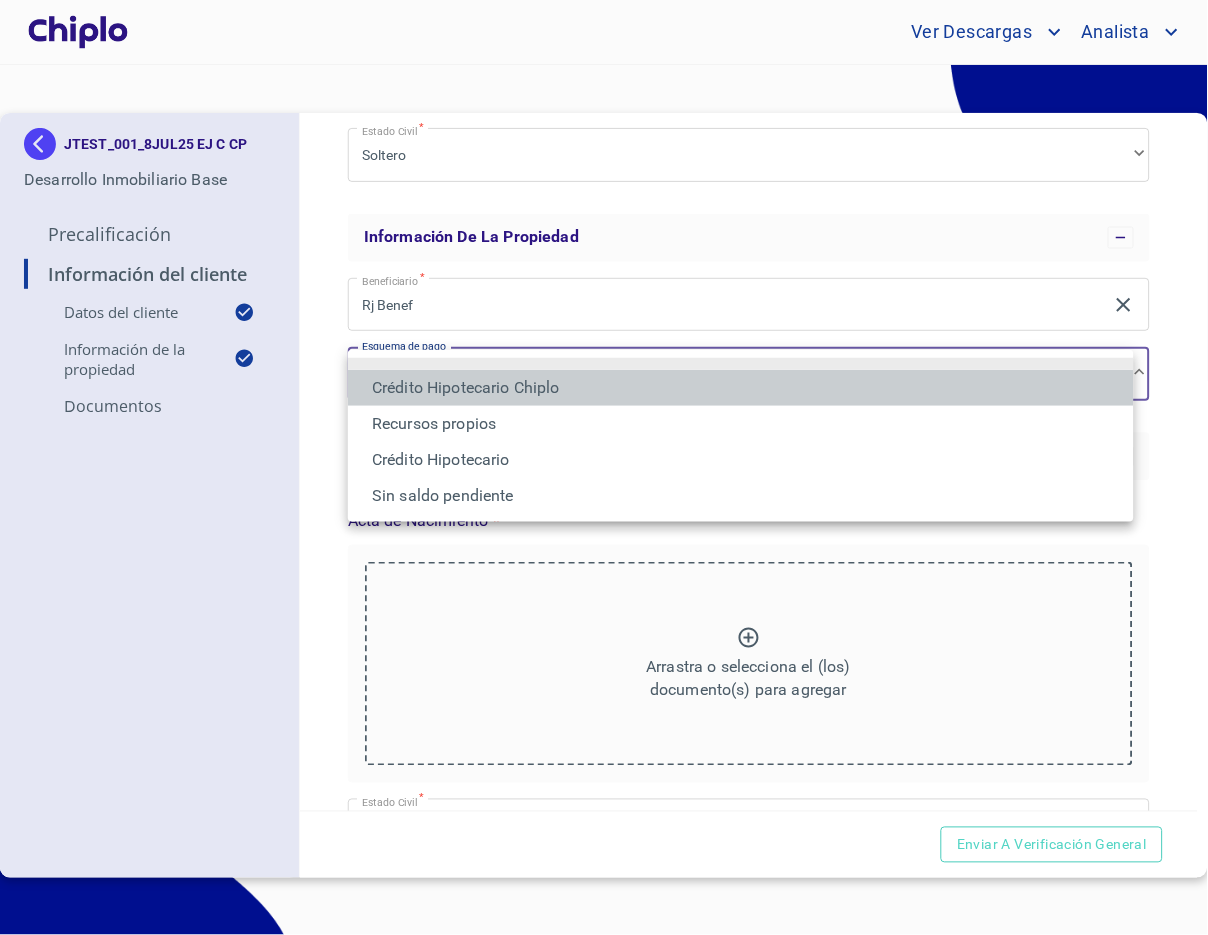 click on "Crédito Hipotecario Chiplo" at bounding box center (741, 388) 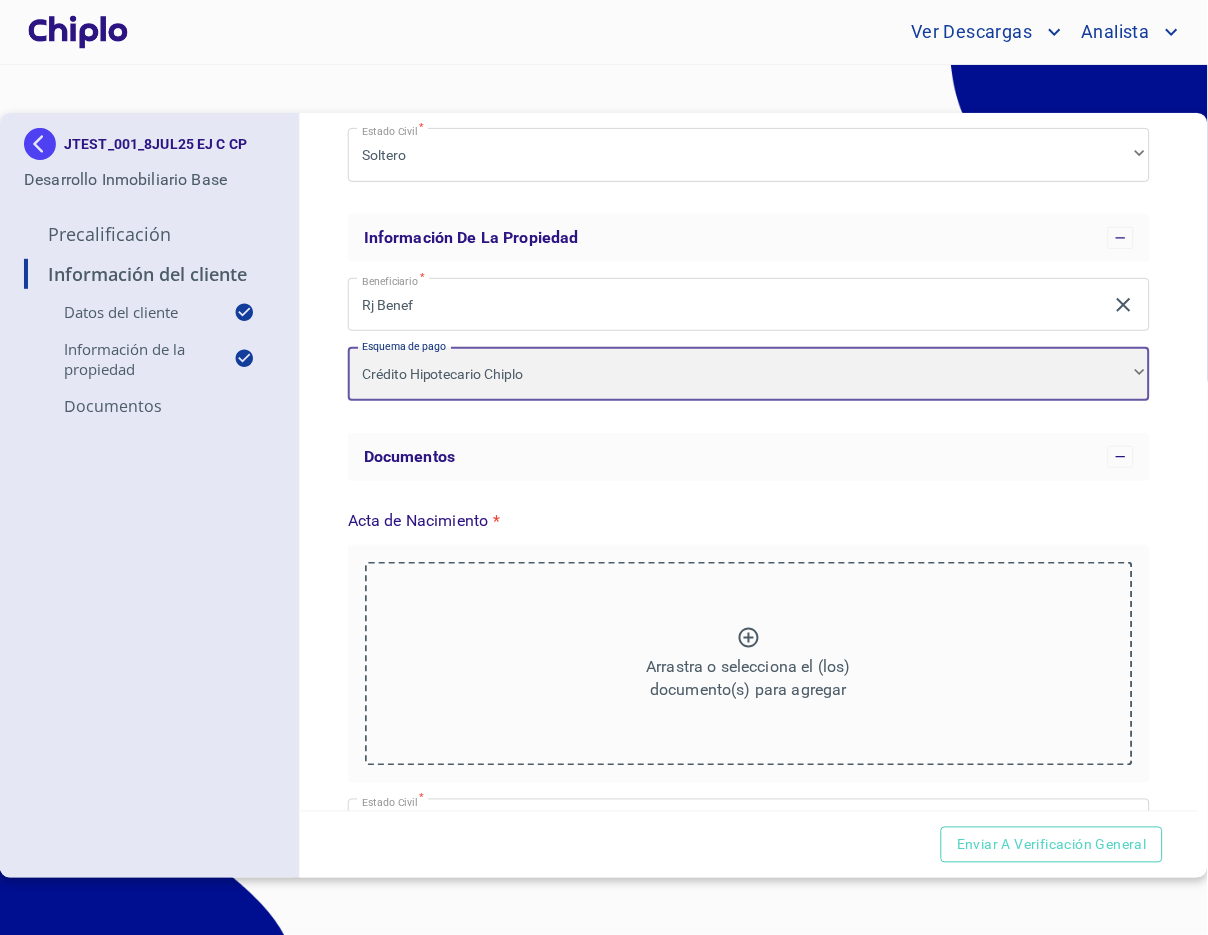 click on "Crédito Hipotecario Chiplo" at bounding box center [749, 374] 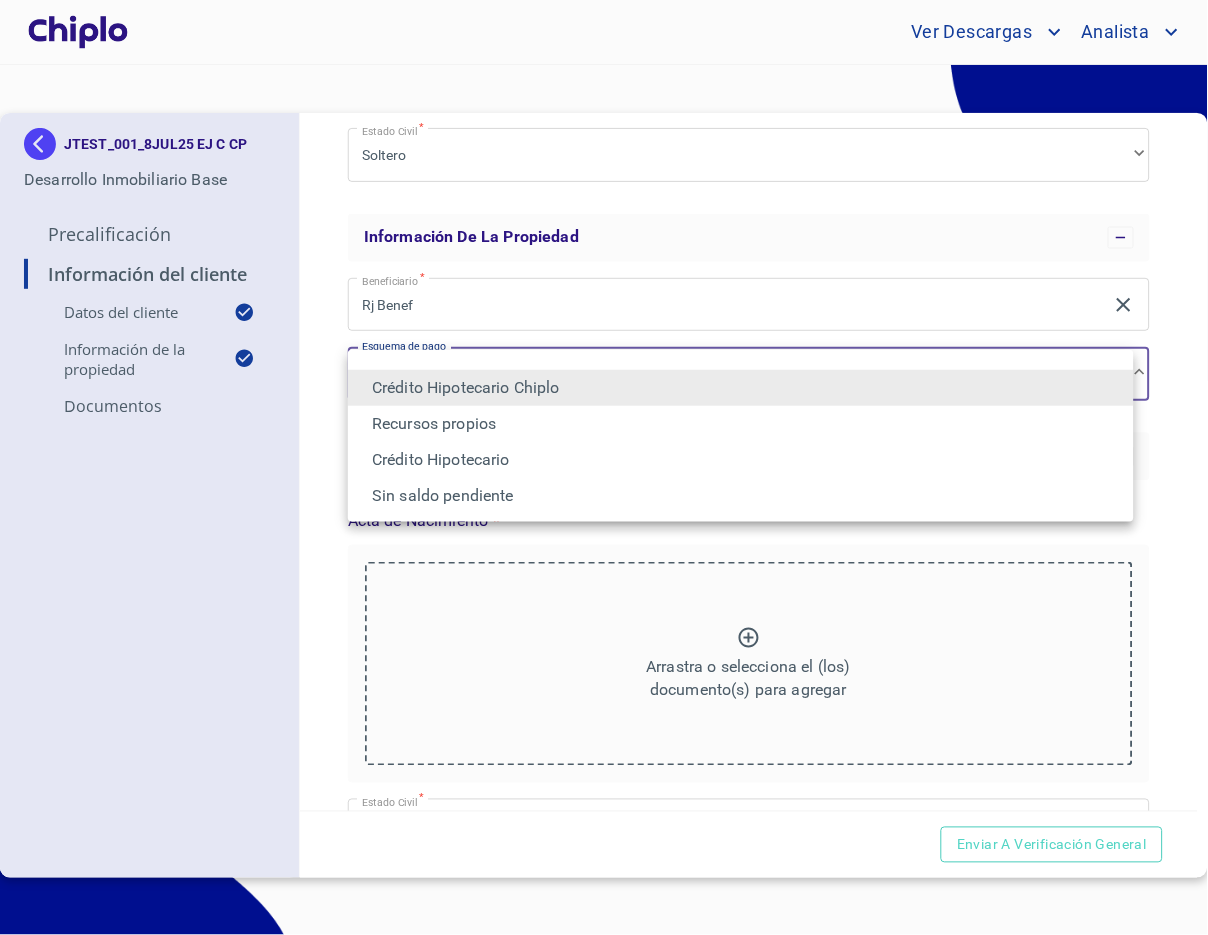 click on "Crédito Hipotecario" at bounding box center (741, 460) 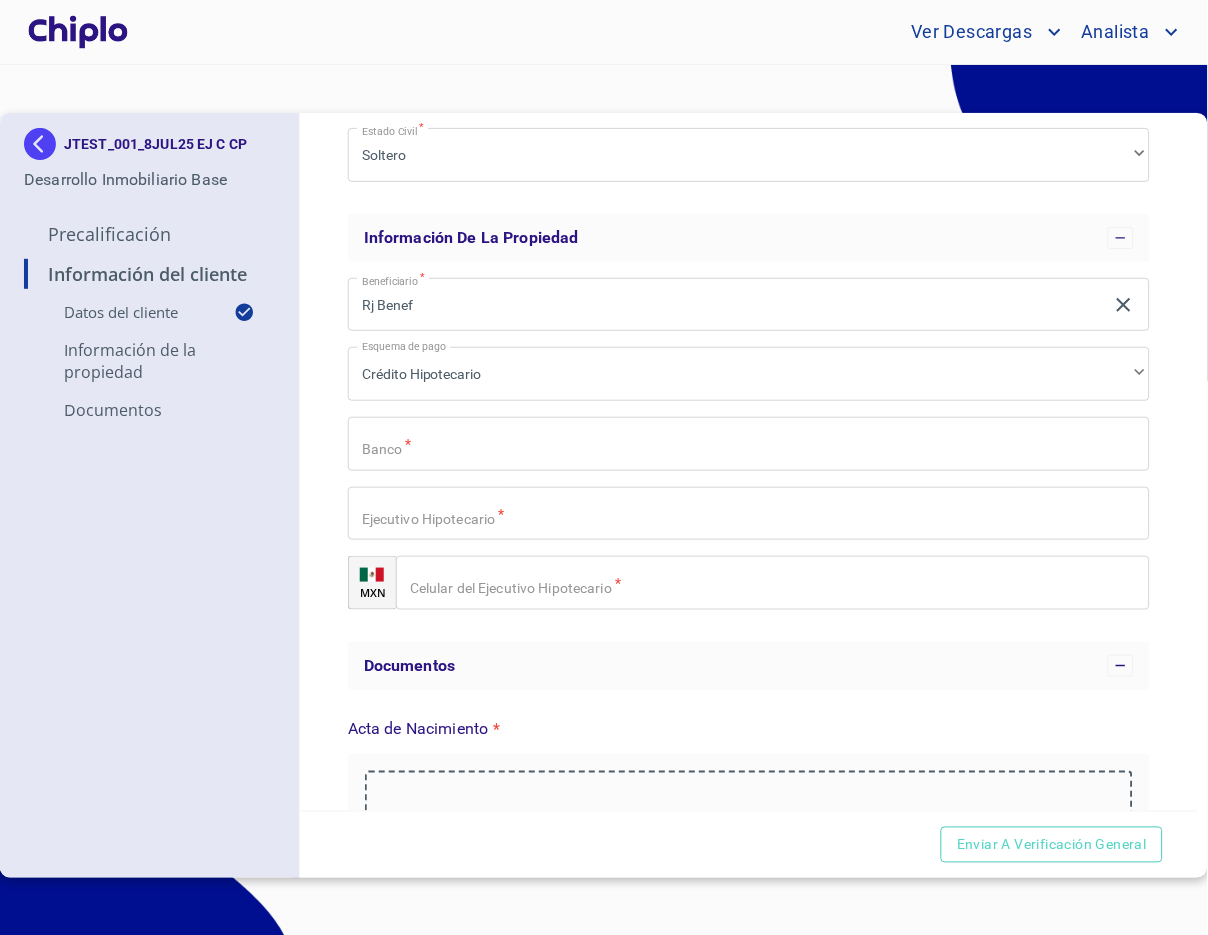click on "Información del Cliente Datos del cliente Email   * julio+jtest_001_8jul25@docupass.co ​ Segundo nombre EJ ​ Primer nombre   * JTEST_001_8JUL25 ​ Apellido paterno   * C ​ Apellido materno   * CP ​ MXN Celular con Whatsapp   * (98)21036766 ​ Estado Civil   * Soltero ​ Información de la propiedad Beneficiario   * Rj Benef ​ Esquema de pago Crédito Hipotecario ​ Banco   * ​ Ejecutivo Hipotecario   * ​ MXN Celular del Ejecutivo Hipotecario   * ​ Documentos Acta de Nacimiento * Arrastra o selecciona el (los) documento(s) para agregar Estado Civil   * Soltero ​ Constancia de Situación Fiscal (máximo 60 días de antigüedad) * Arrastra o selecciona el (los) documento(s) para agregar Esquema de pago Crédito Hipotecario ​ Carta de autorización Arrastra o selecciona el (los) documento(s) para agregar" at bounding box center [749, 462] 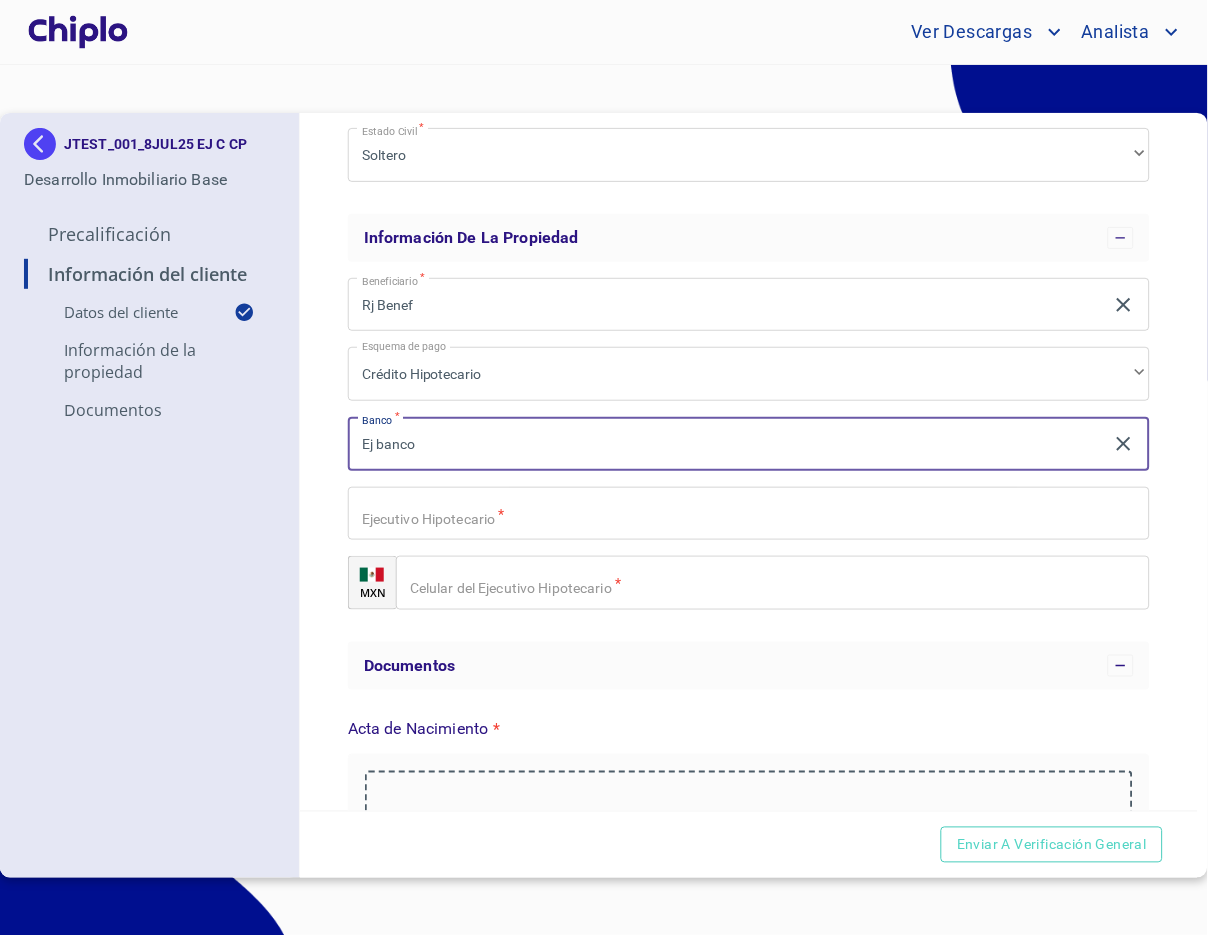 type on "Ej banco" 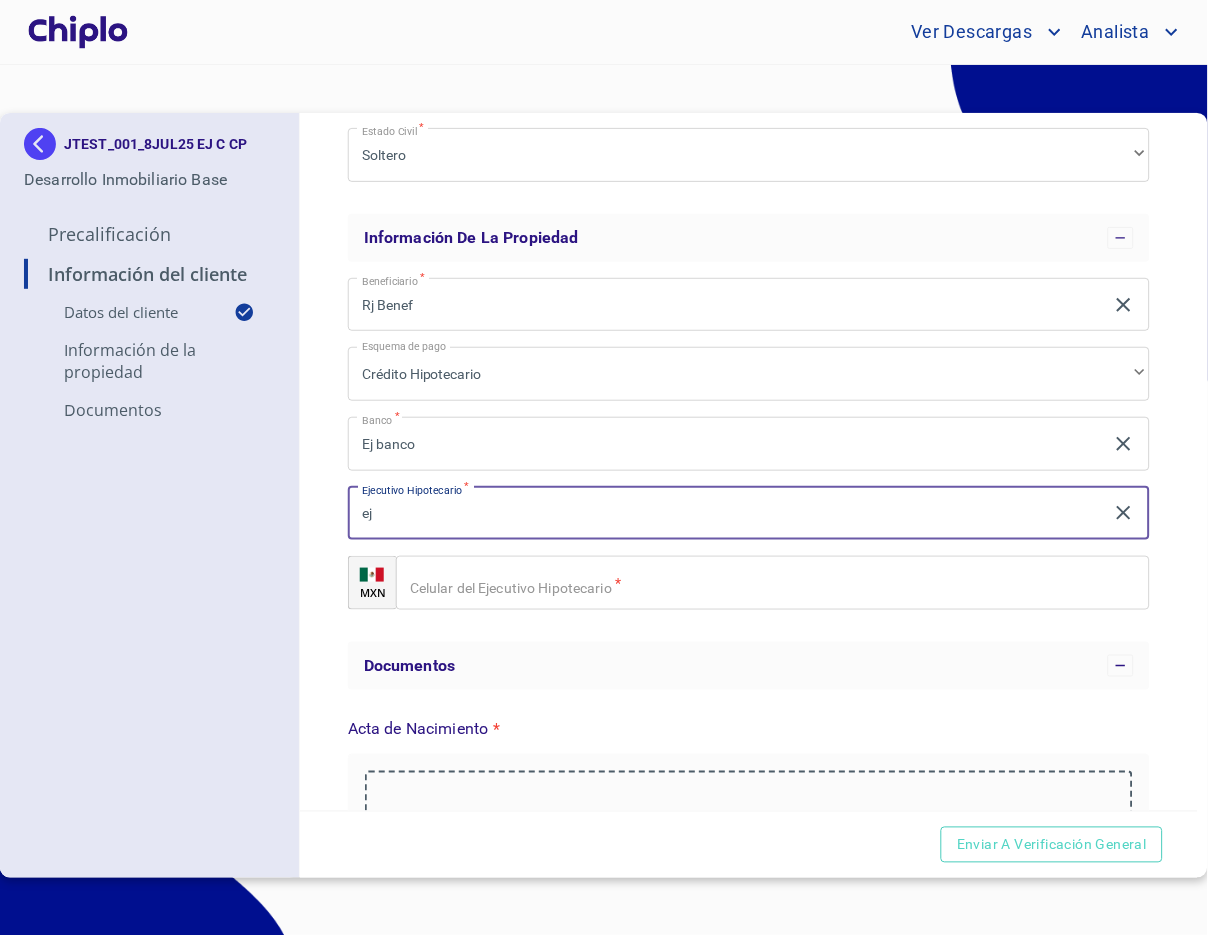 type on "ej" 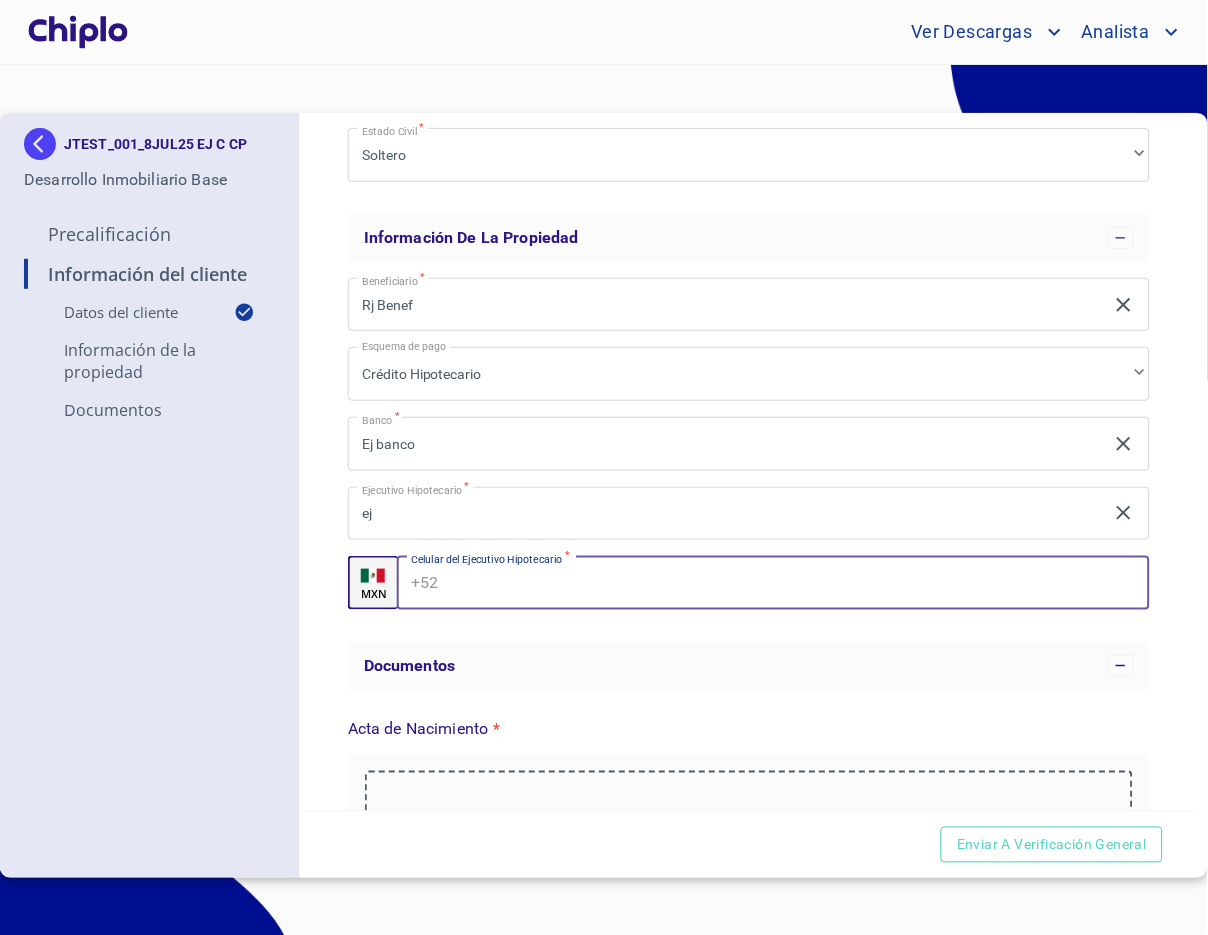 click on "Email   *" at bounding box center (797, 583) 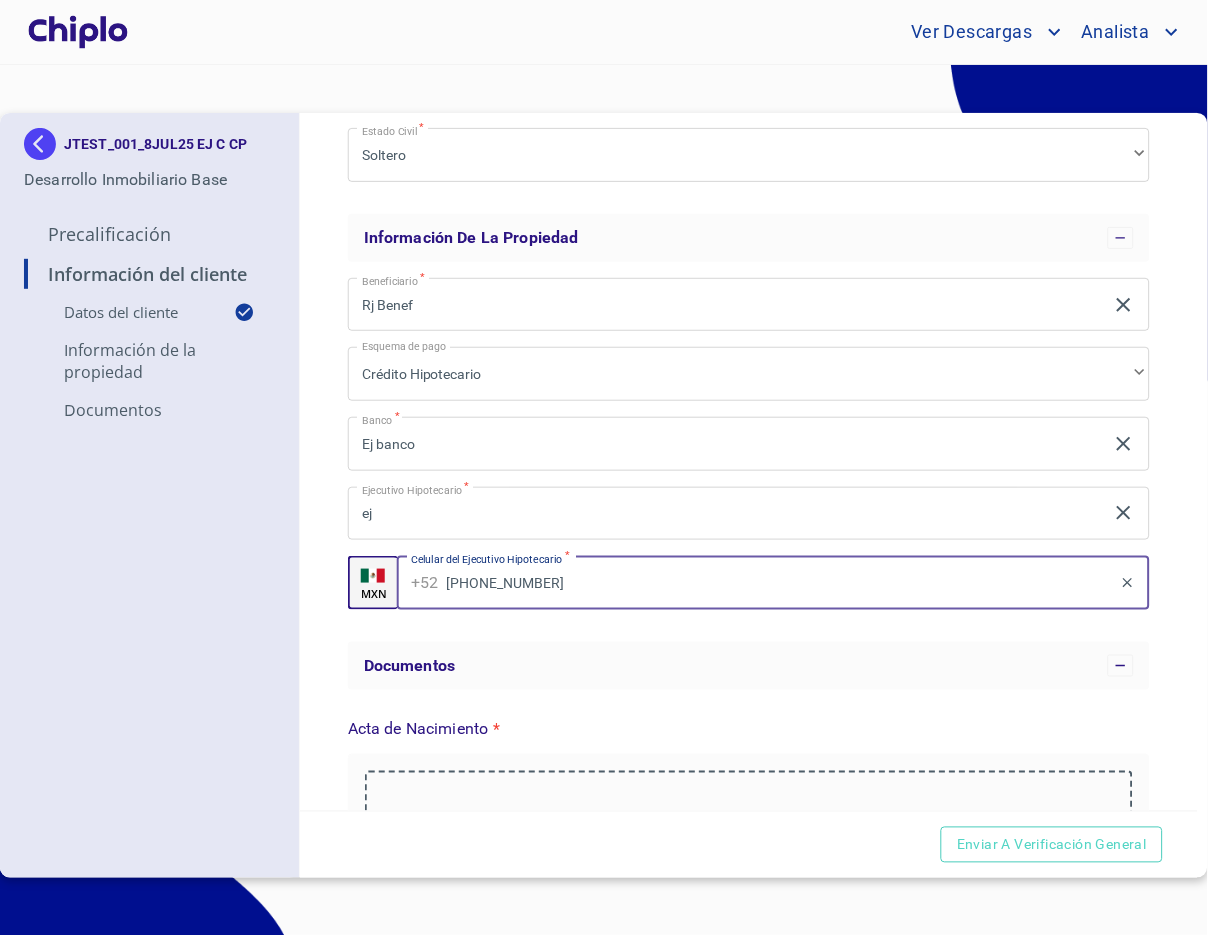 type on "(98)88888888" 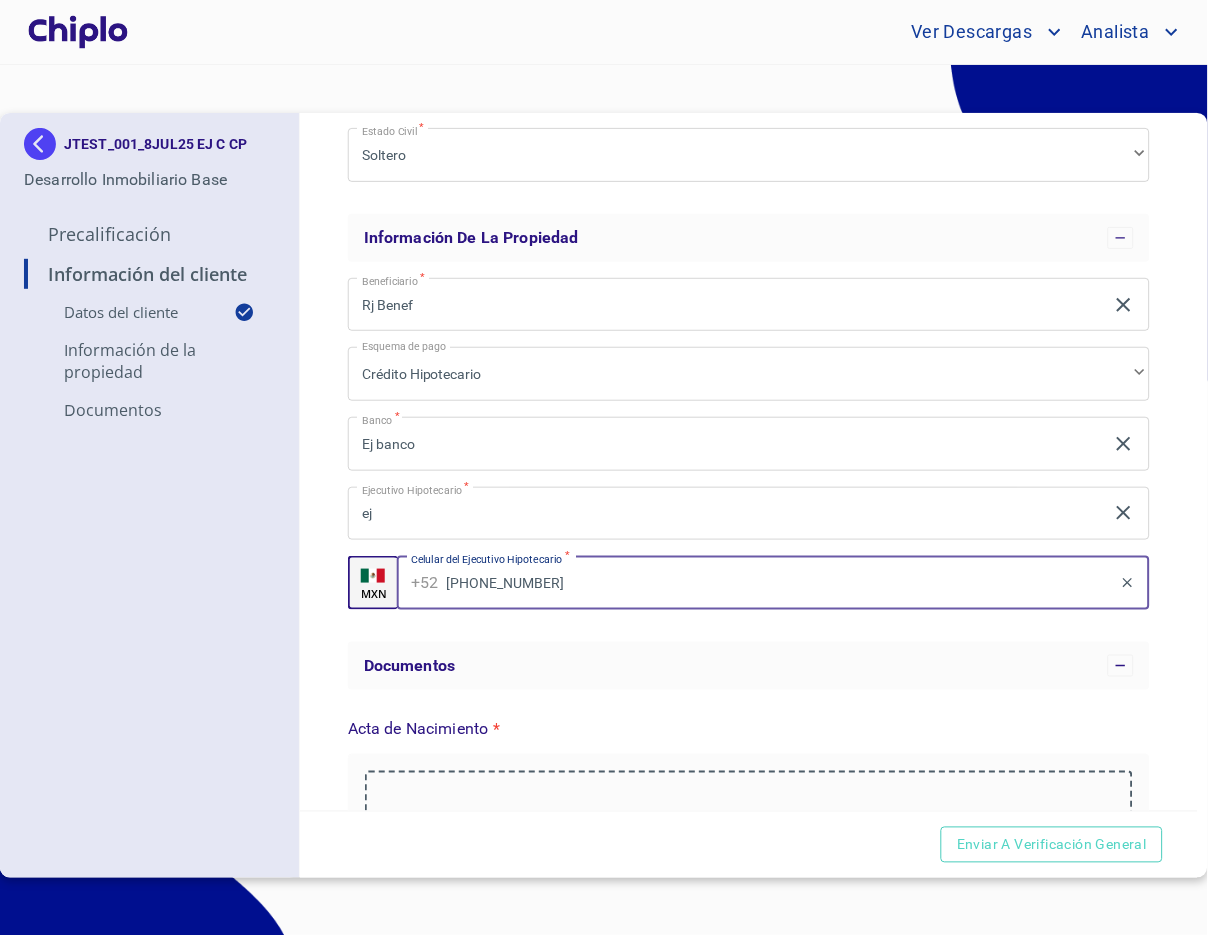 click on "Información del Cliente Datos del cliente Email   * julio+jtest_001_8jul25@docupass.co ​ Segundo nombre EJ ​ Primer nombre   * JTEST_001_8JUL25 ​ Apellido paterno   * C ​ Apellido materno   * CP ​ MXN Celular con Whatsapp   * (98)21036766 ​ Estado Civil   * Soltero ​ Información de la propiedad Beneficiario   * Rj Benef ​ Esquema de pago Crédito Hipotecario ​ Banco   * Ej banco ​ Ejecutivo Hipotecario   * ej ​ MXN Celular del Ejecutivo Hipotecario   * +52 (98)88888888 ​ Documentos Acta de Nacimiento * Arrastra o selecciona el (los) documento(s) para agregar Estado Civil   * Soltero ​ Constancia de Situación Fiscal (máximo 60 días de antigüedad) * Arrastra o selecciona el (los) documento(s) para agregar Esquema de pago Crédito Hipotecario ​ Carta de autorización Arrastra o selecciona el (los) documento(s) para agregar" at bounding box center [749, 462] 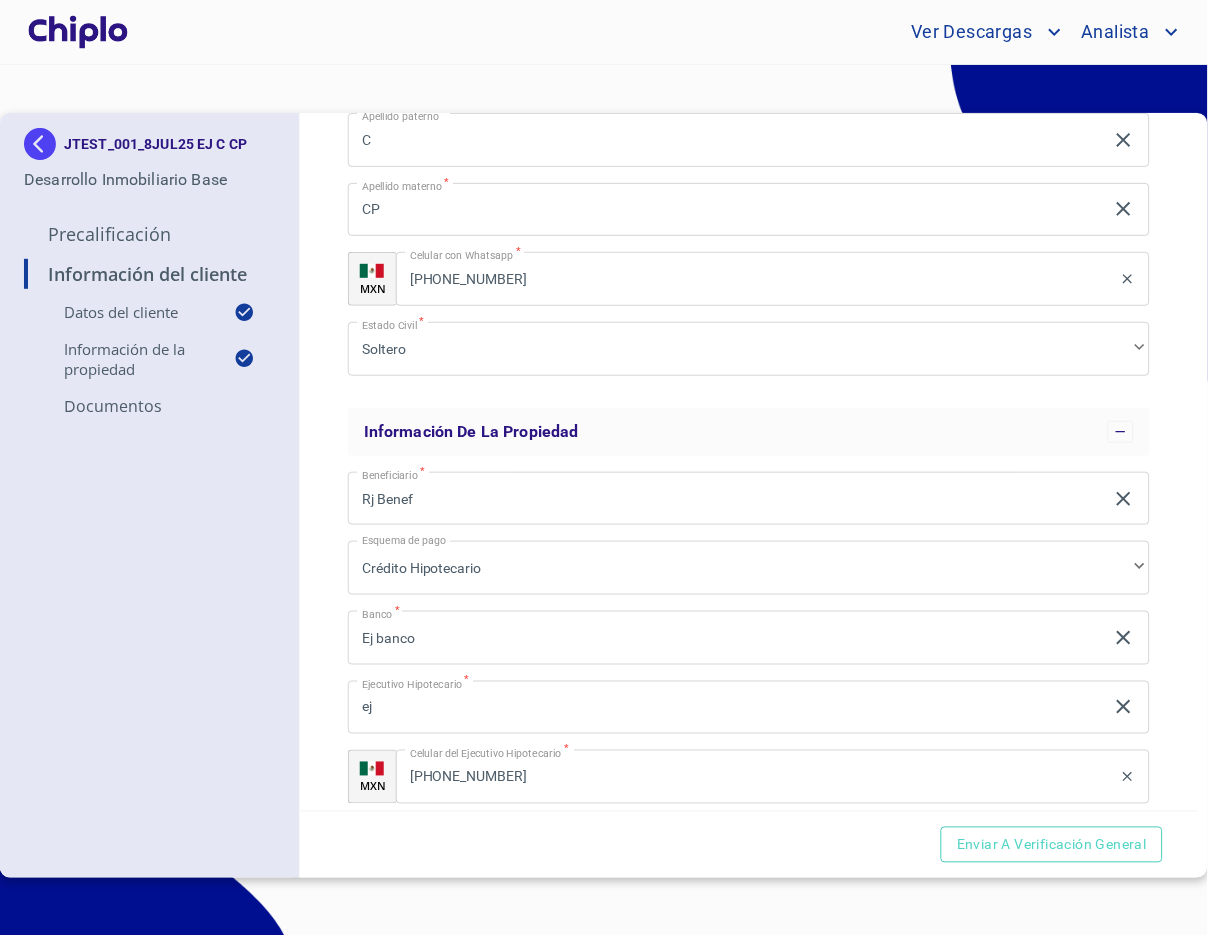 scroll, scrollTop: 886, scrollLeft: 0, axis: vertical 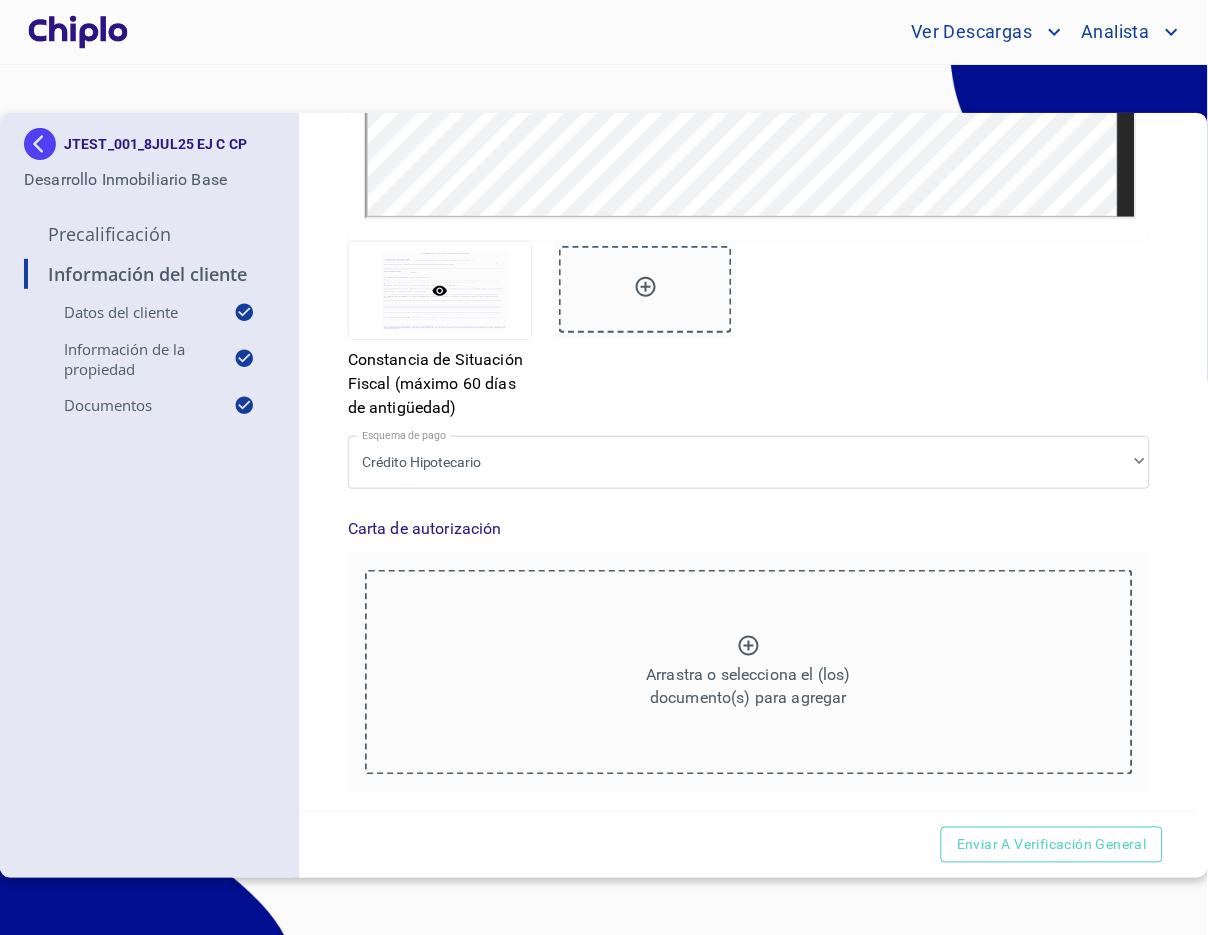 click on "Constancia de Situación Fiscal (máximo 60 días de antigüedad)" at bounding box center [439, 330] 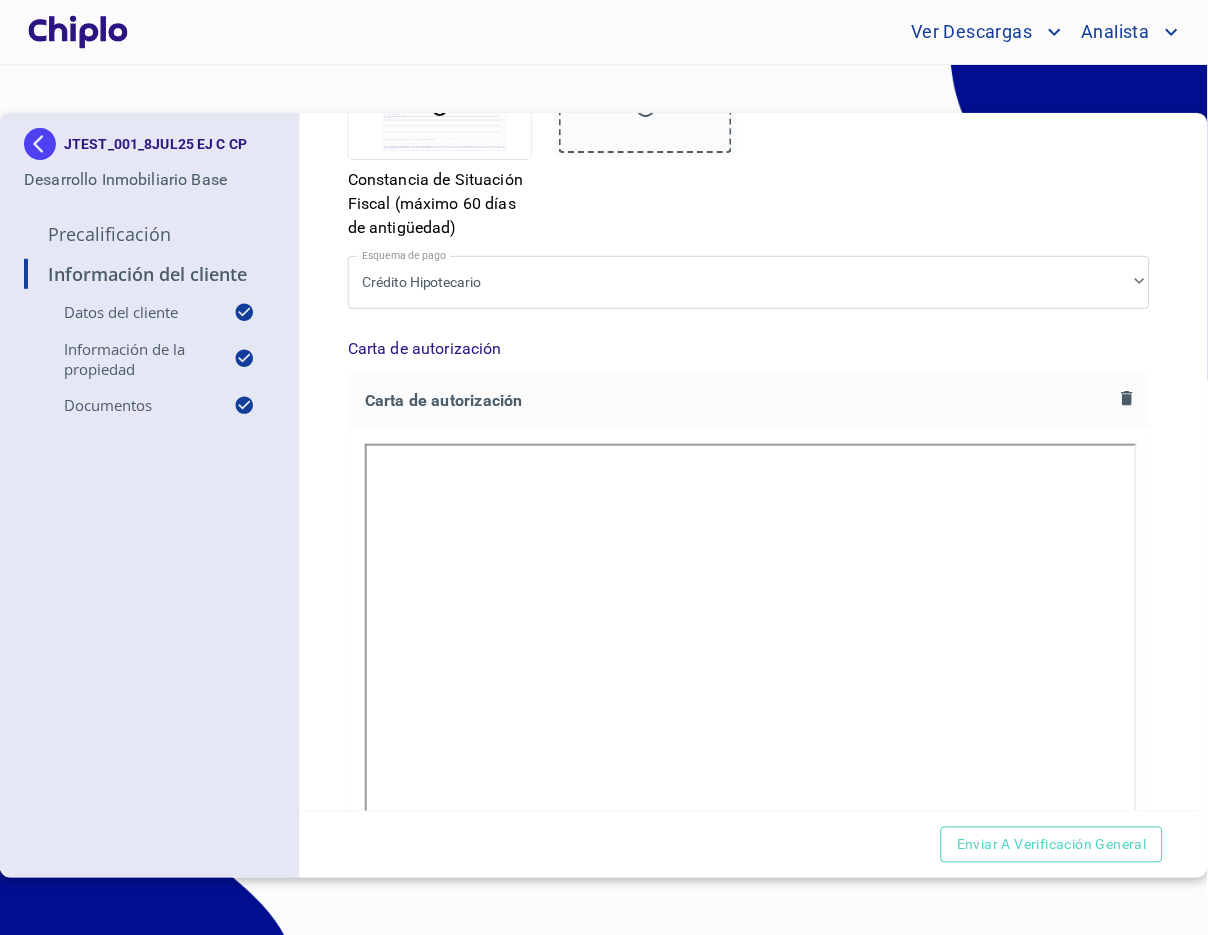 scroll, scrollTop: 3131, scrollLeft: 0, axis: vertical 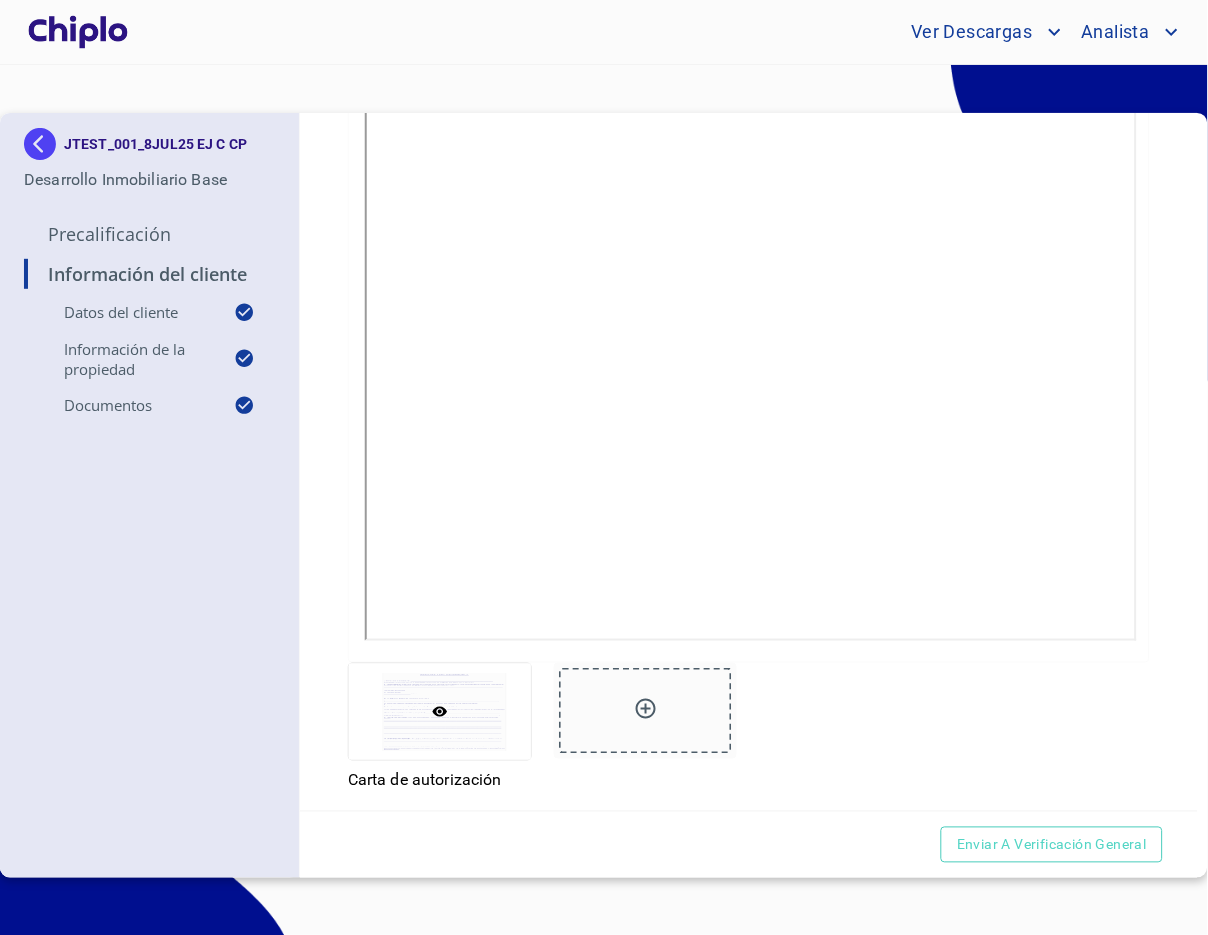 drag, startPoint x: 805, startPoint y: 833, endPoint x: 828, endPoint y: 832, distance: 23.021729 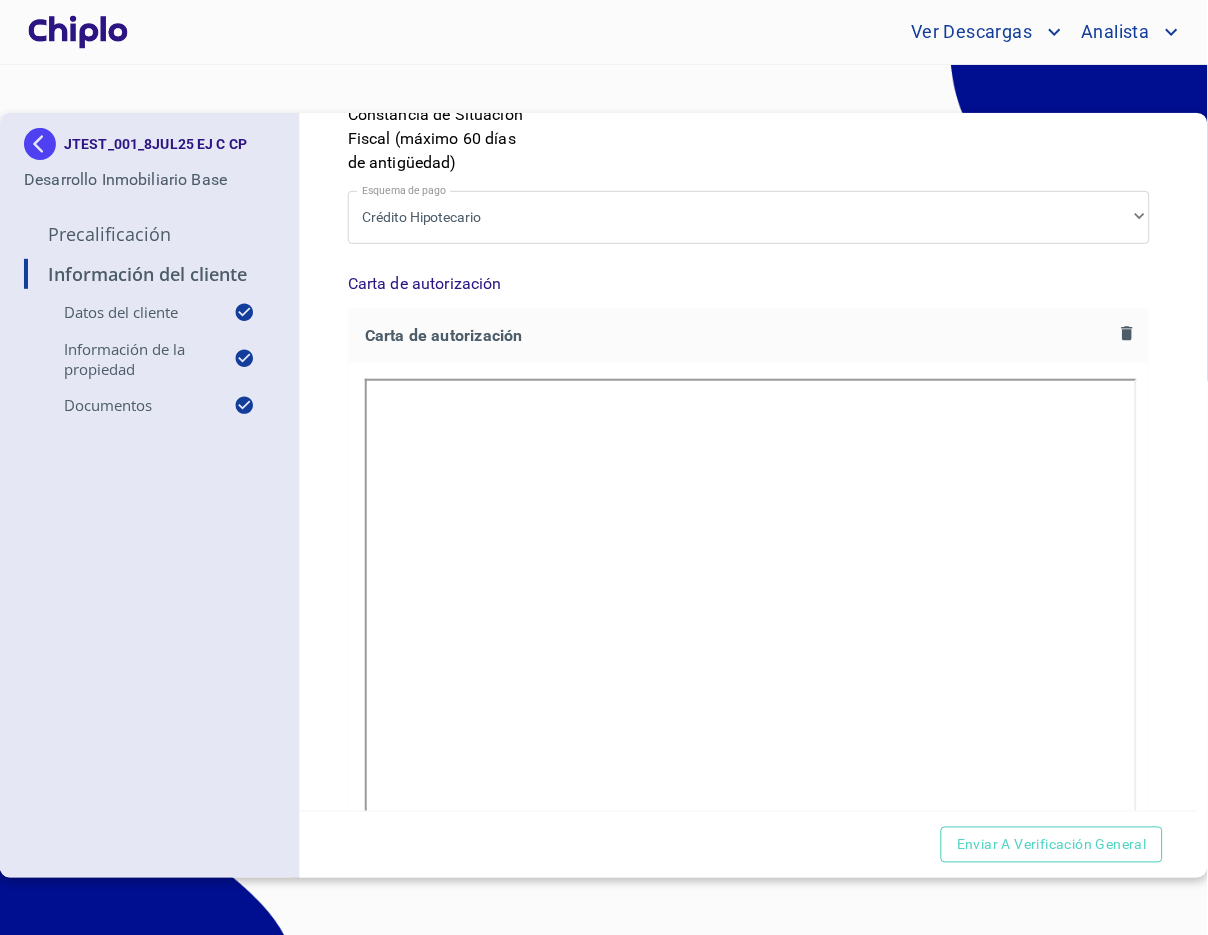 scroll, scrollTop: 2778, scrollLeft: 0, axis: vertical 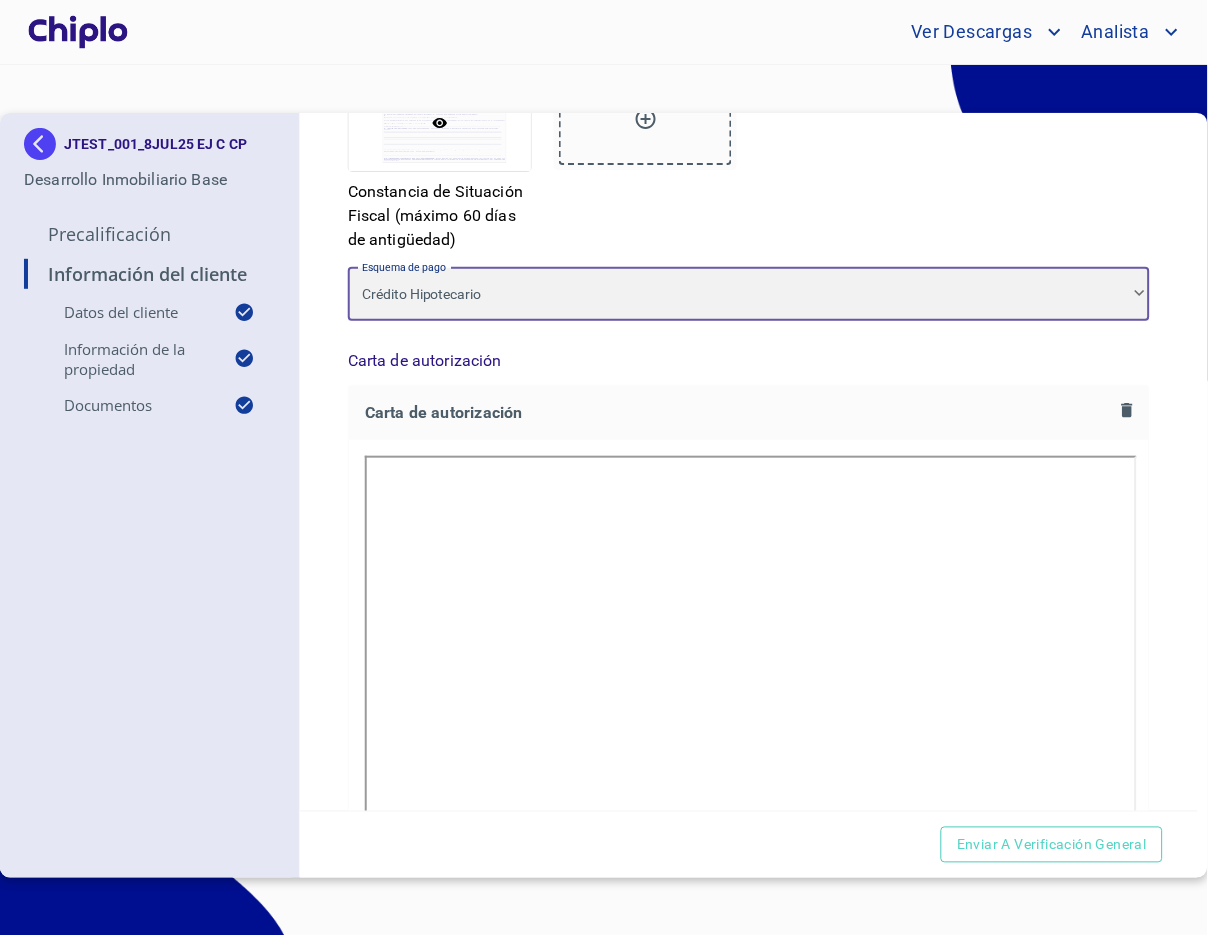 click on "Crédito Hipotecario" at bounding box center (749, 295) 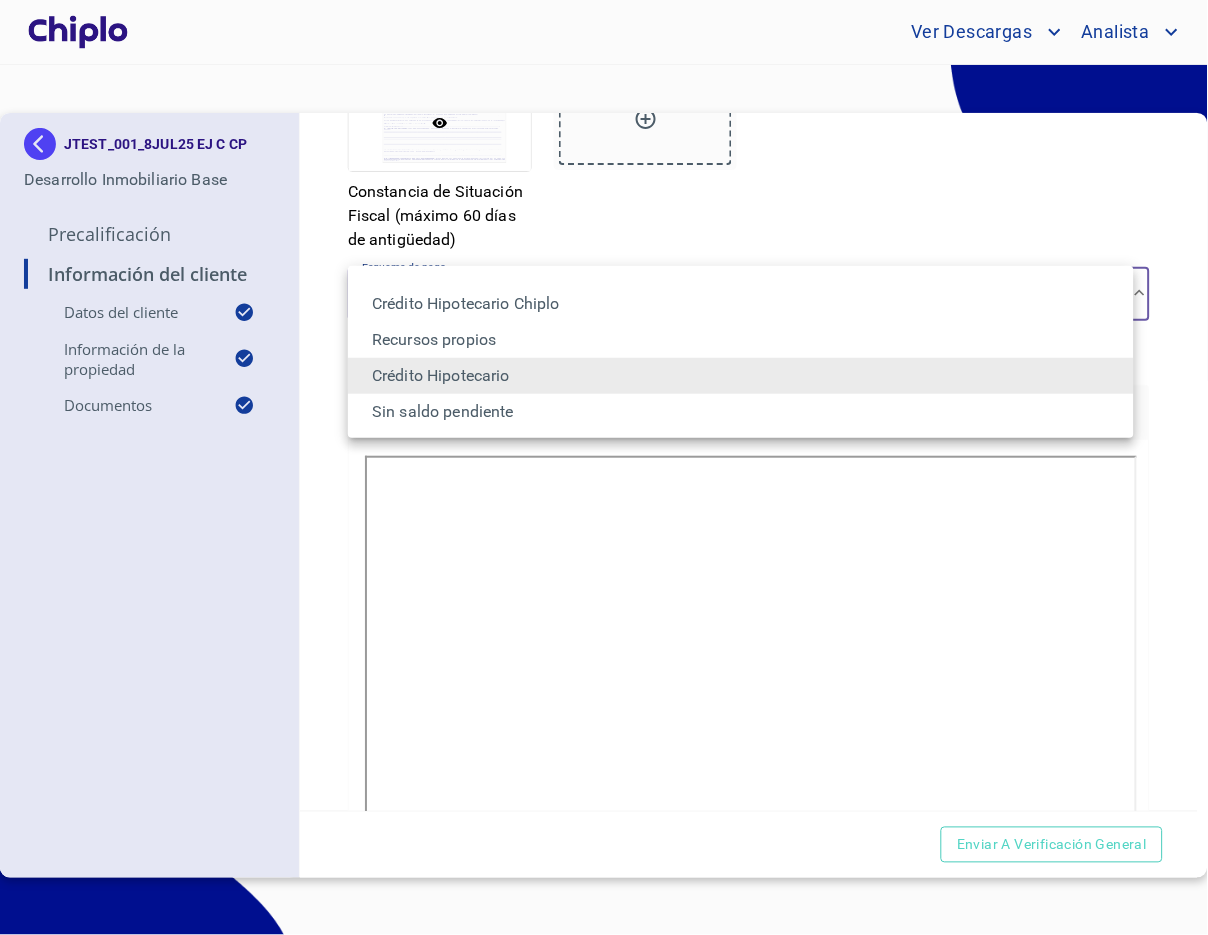 click at bounding box center (604, 467) 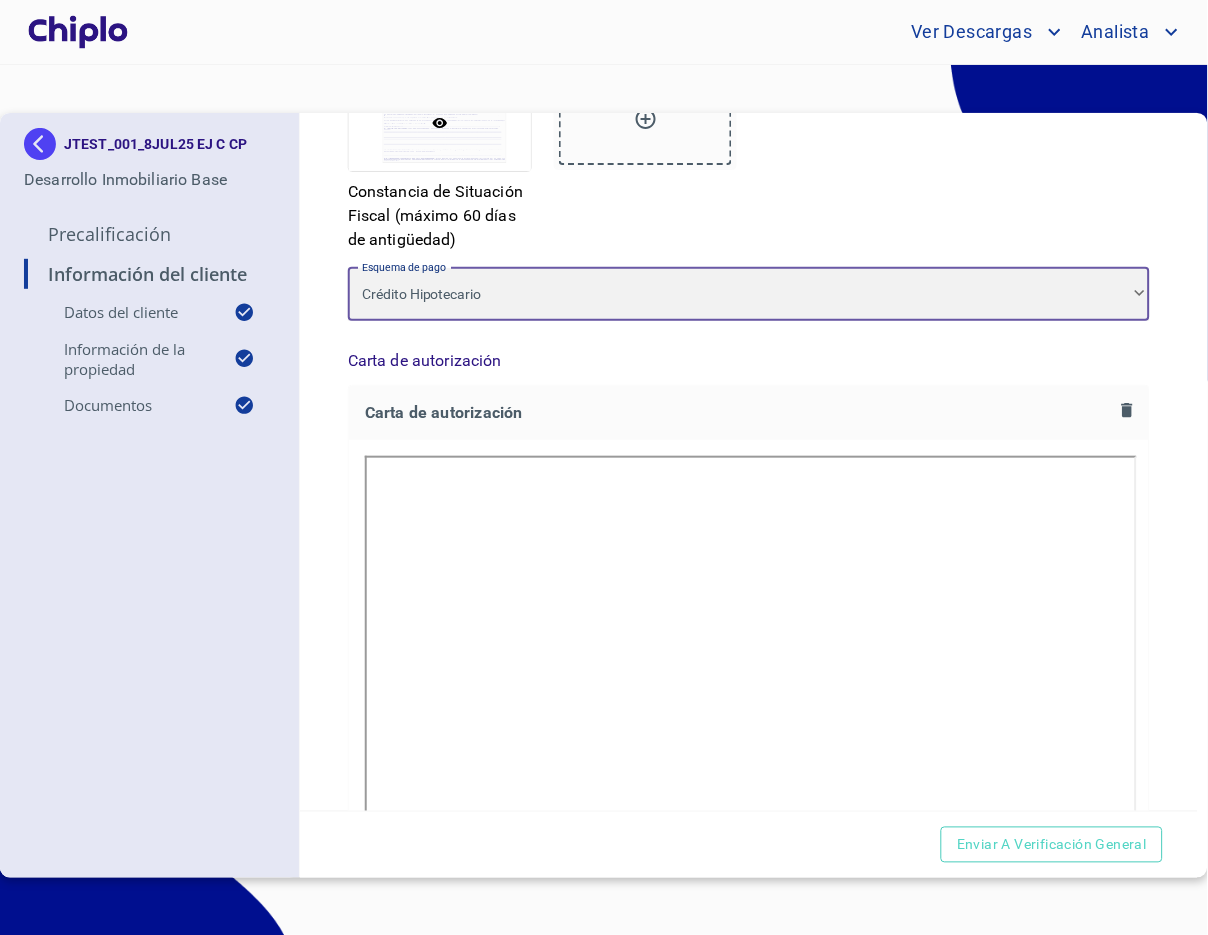 click on "Crédito Hipotecario" at bounding box center [749, 295] 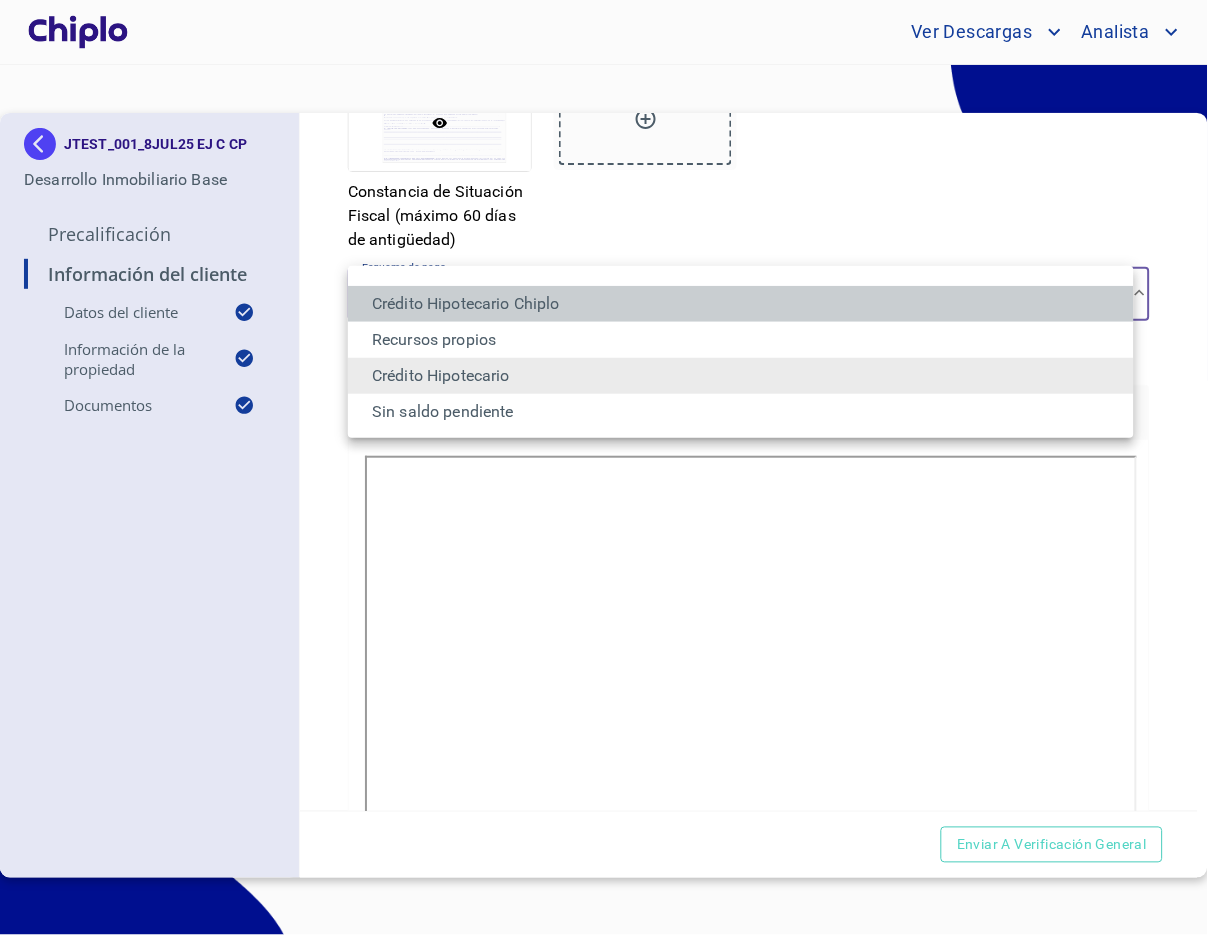 click on "Crédito Hipotecario Chiplo" at bounding box center [741, 304] 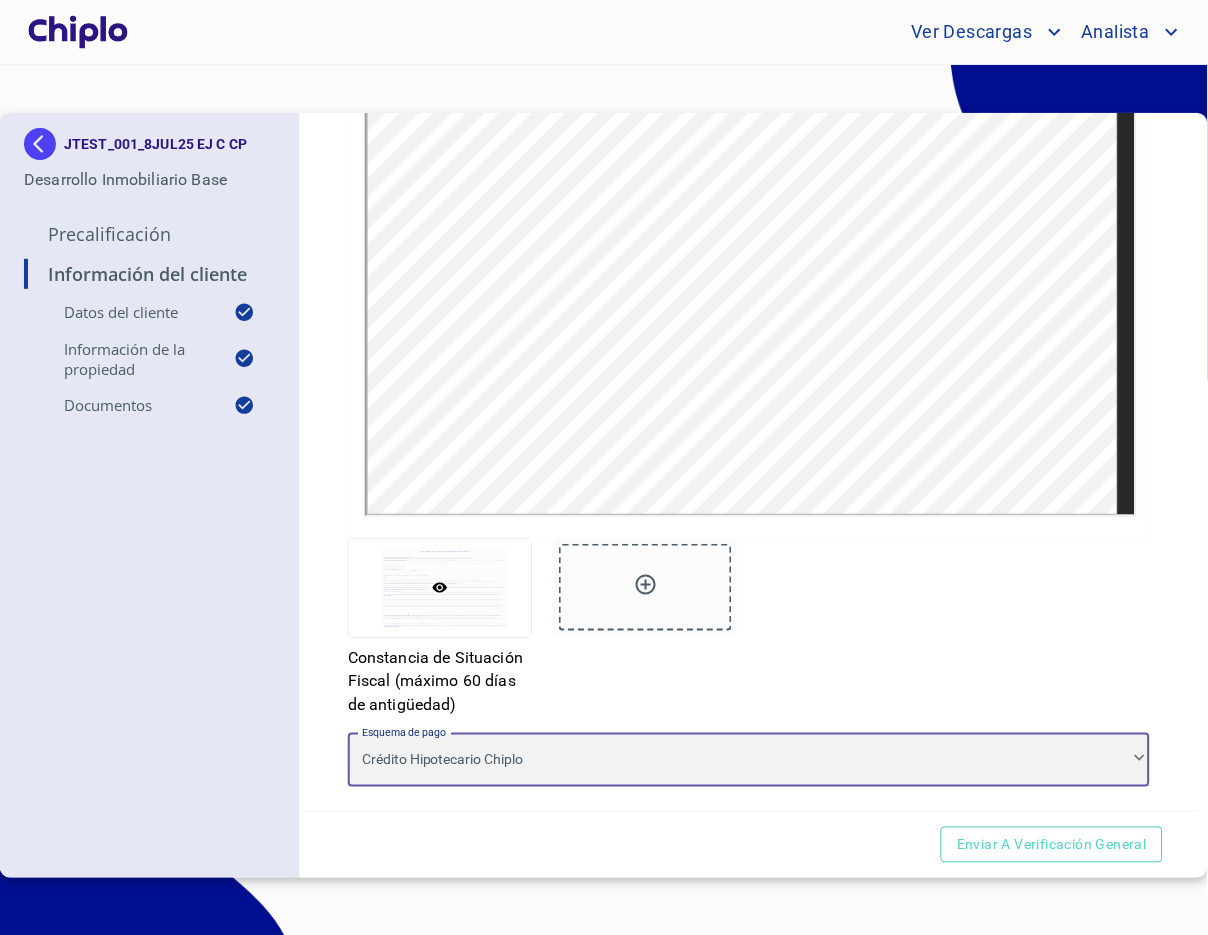 scroll, scrollTop: 2098, scrollLeft: 0, axis: vertical 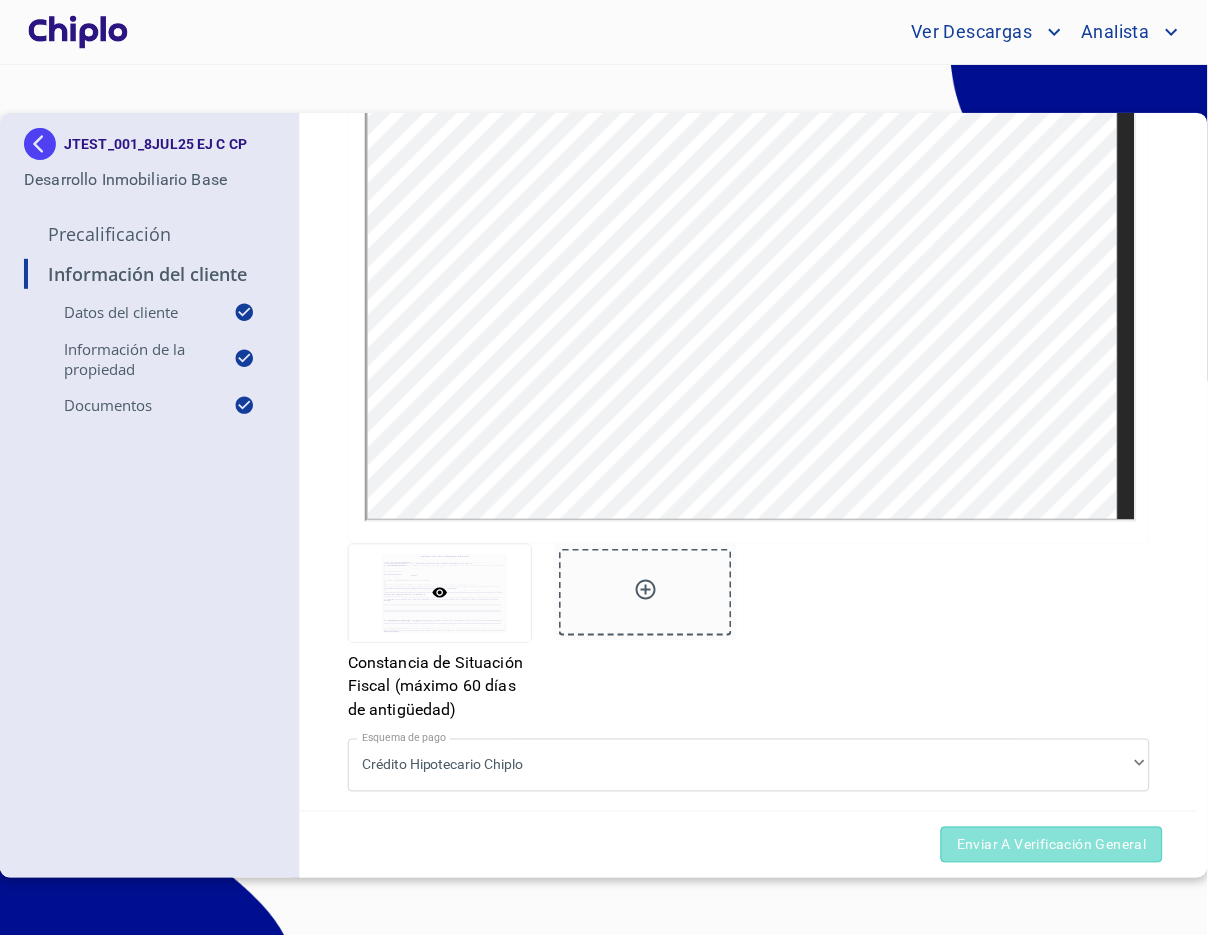 click on "Enviar a Verificación General" at bounding box center [1052, 845] 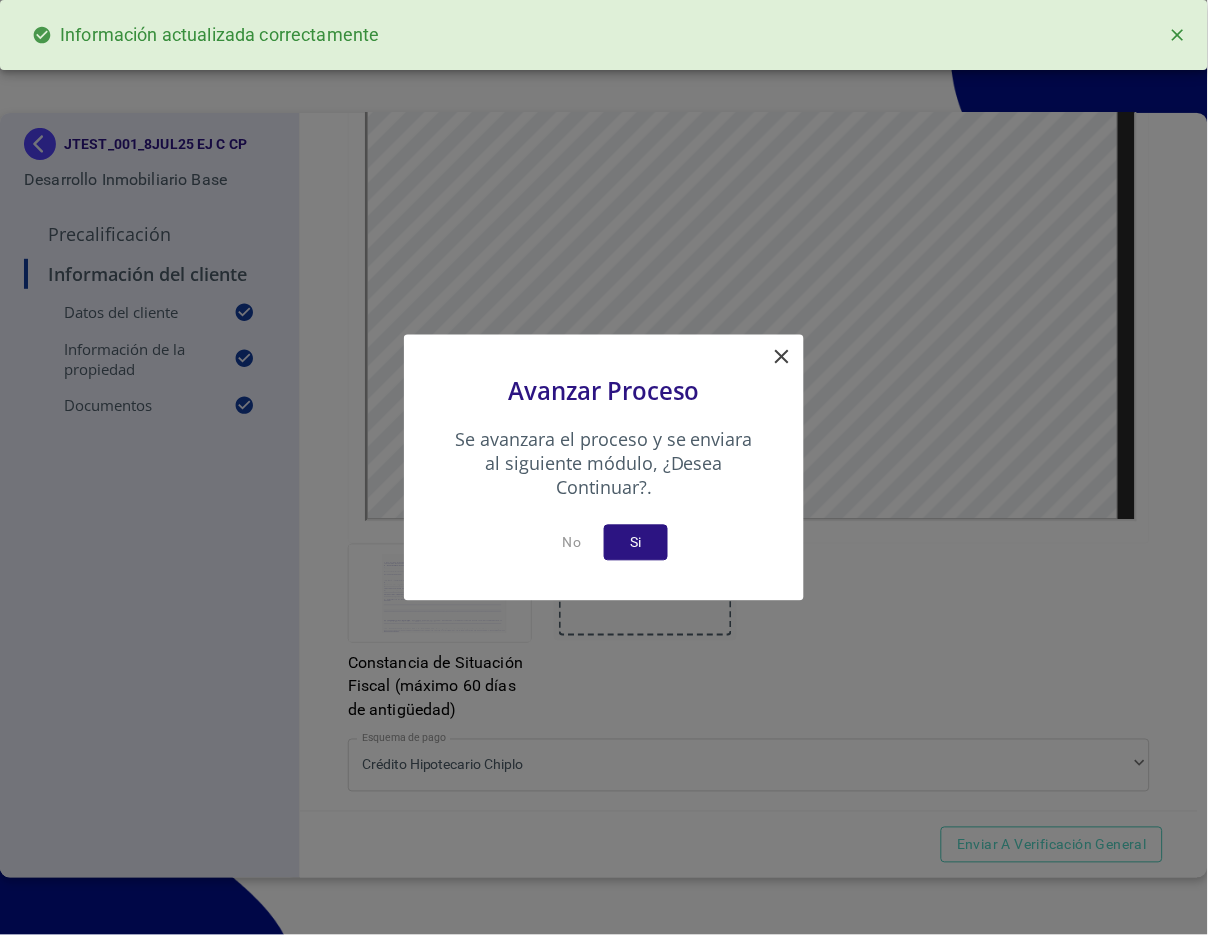 click on "Si" at bounding box center (636, 542) 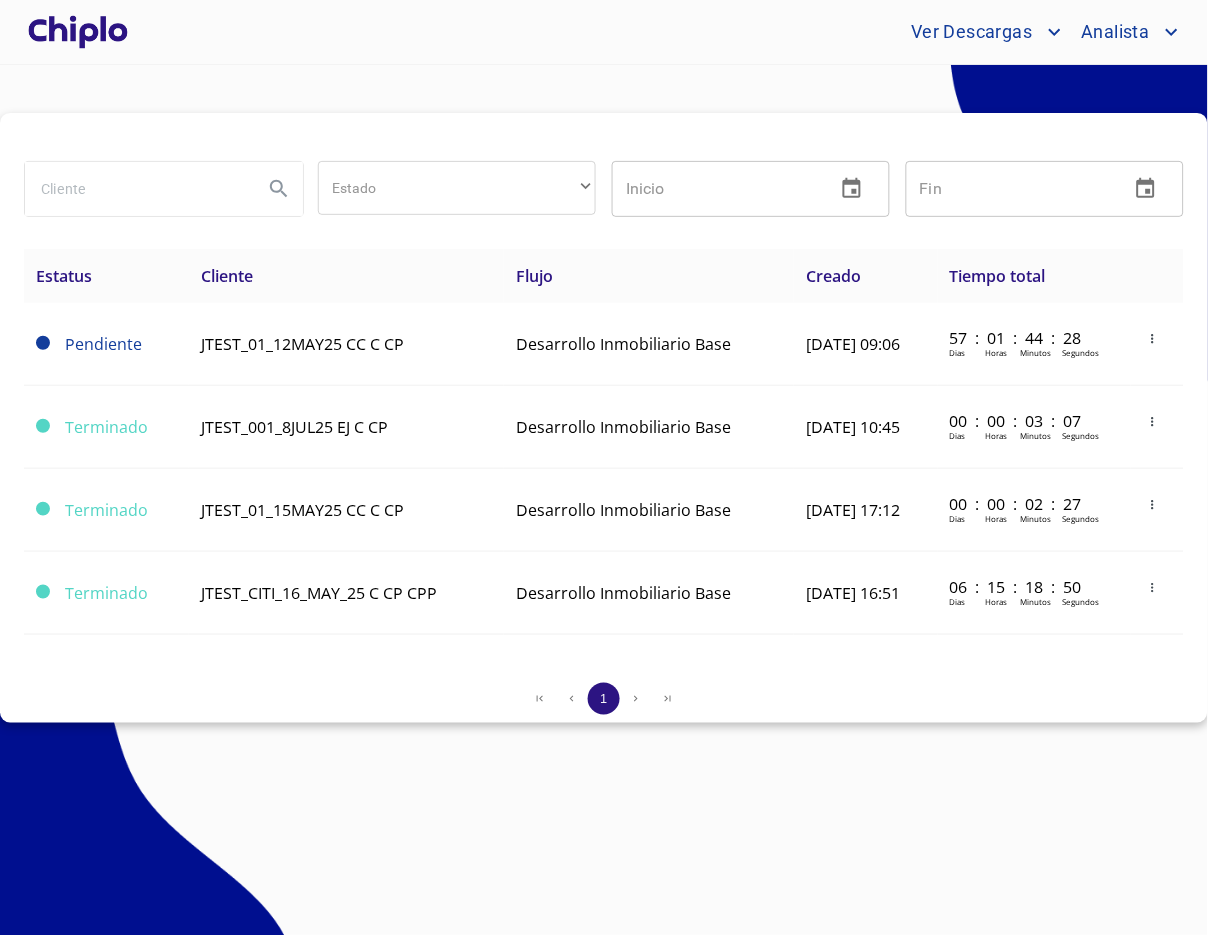 click at bounding box center [78, 32] 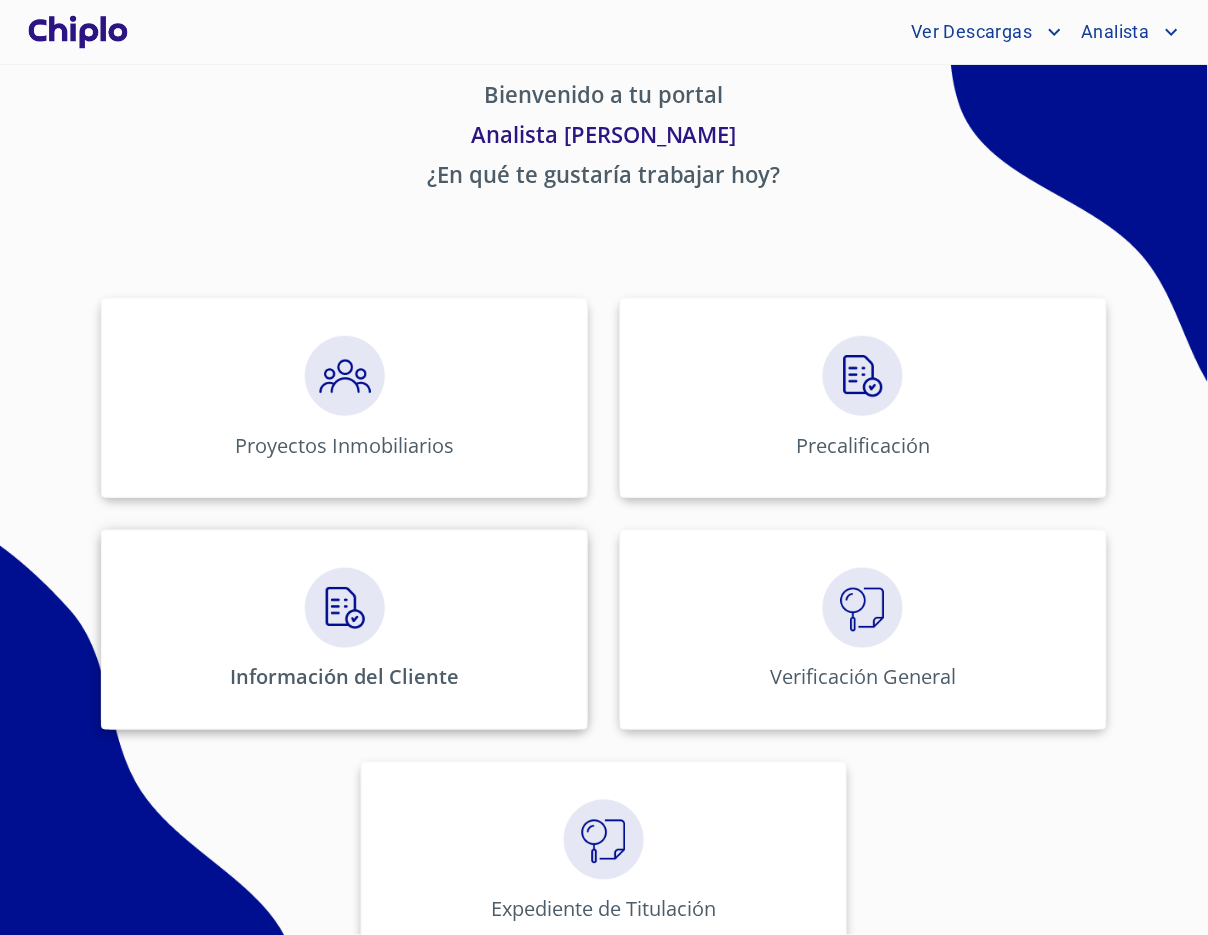 scroll, scrollTop: 68, scrollLeft: 0, axis: vertical 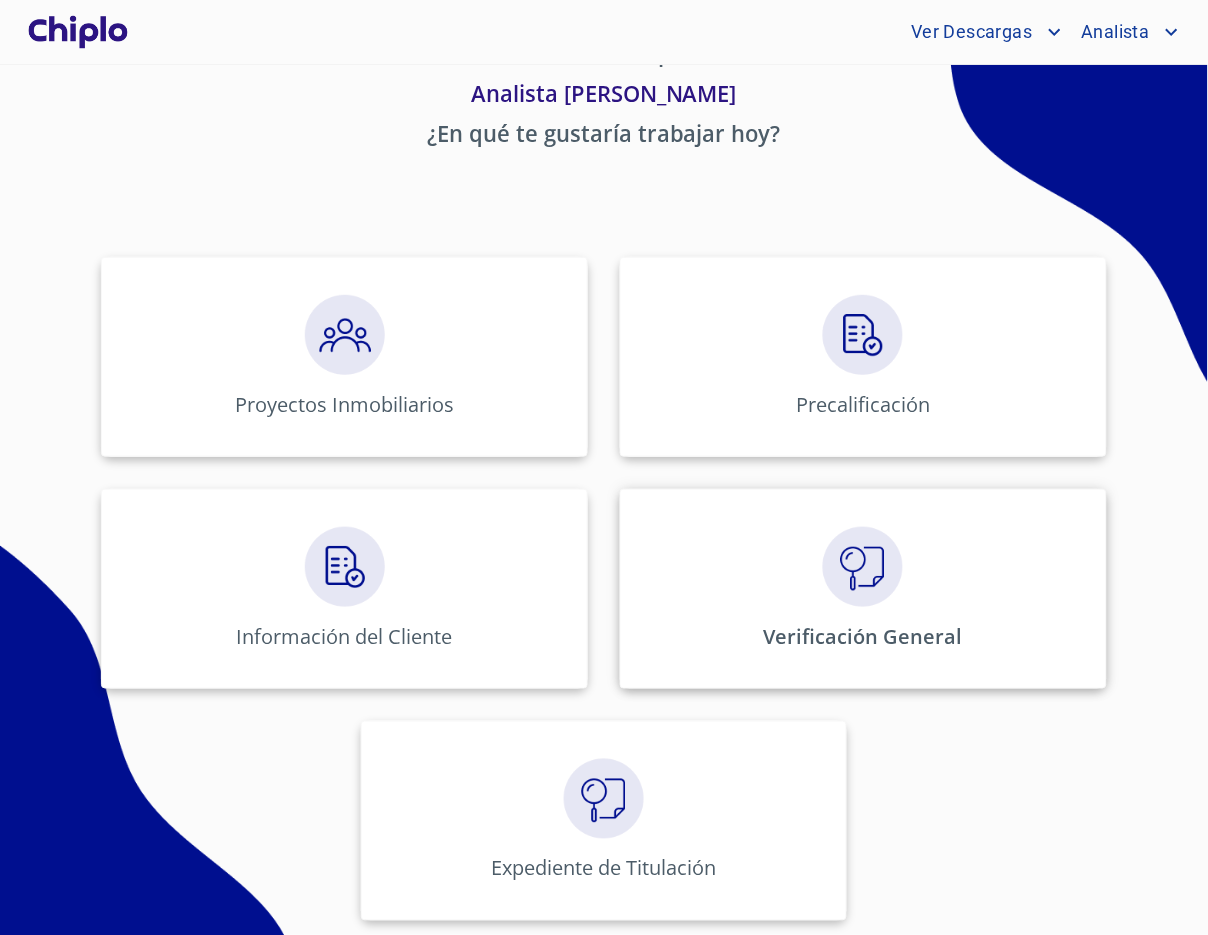 click on "Verificación General" at bounding box center (863, 636) 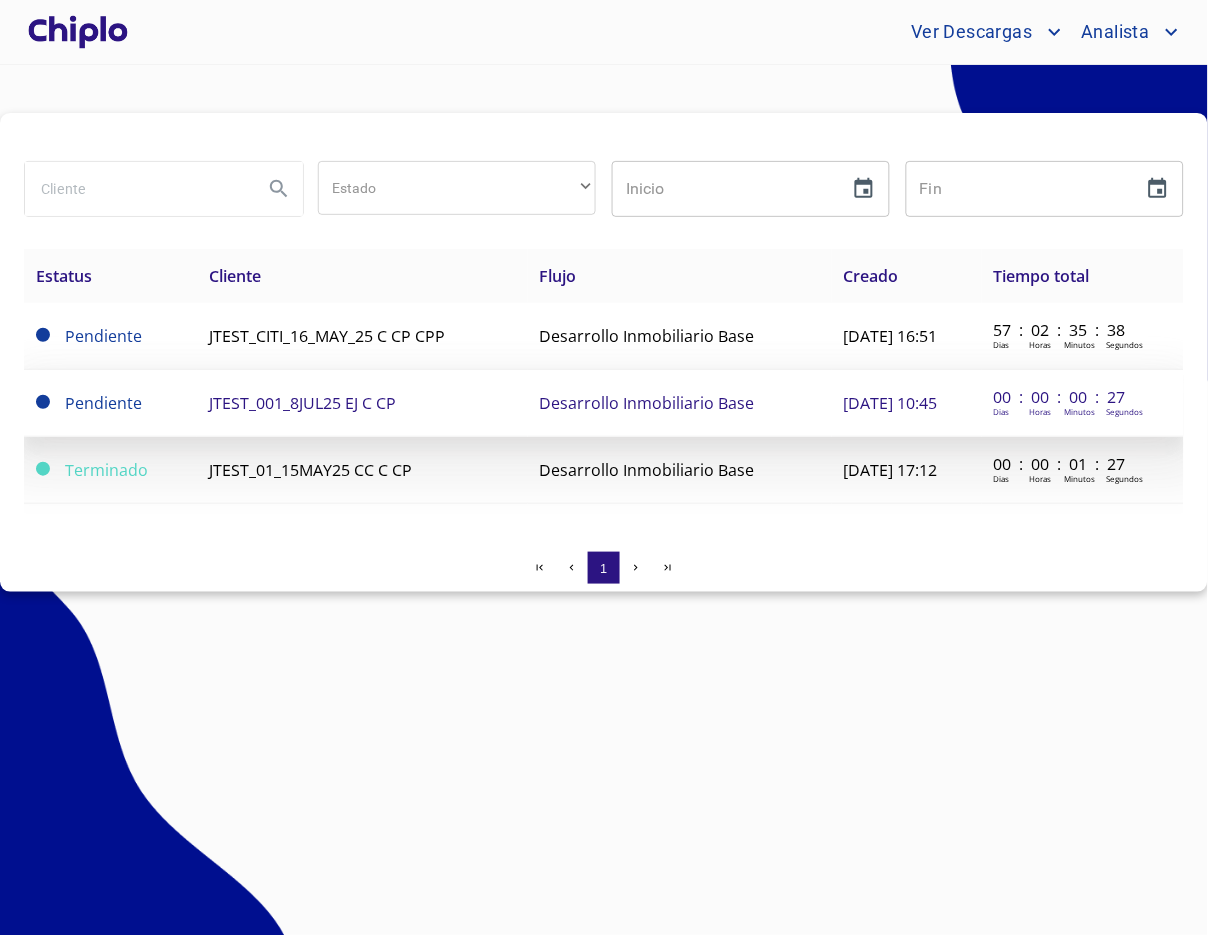 click on "JTEST_001_8JUL25 EJ C CP" at bounding box center [302, 403] 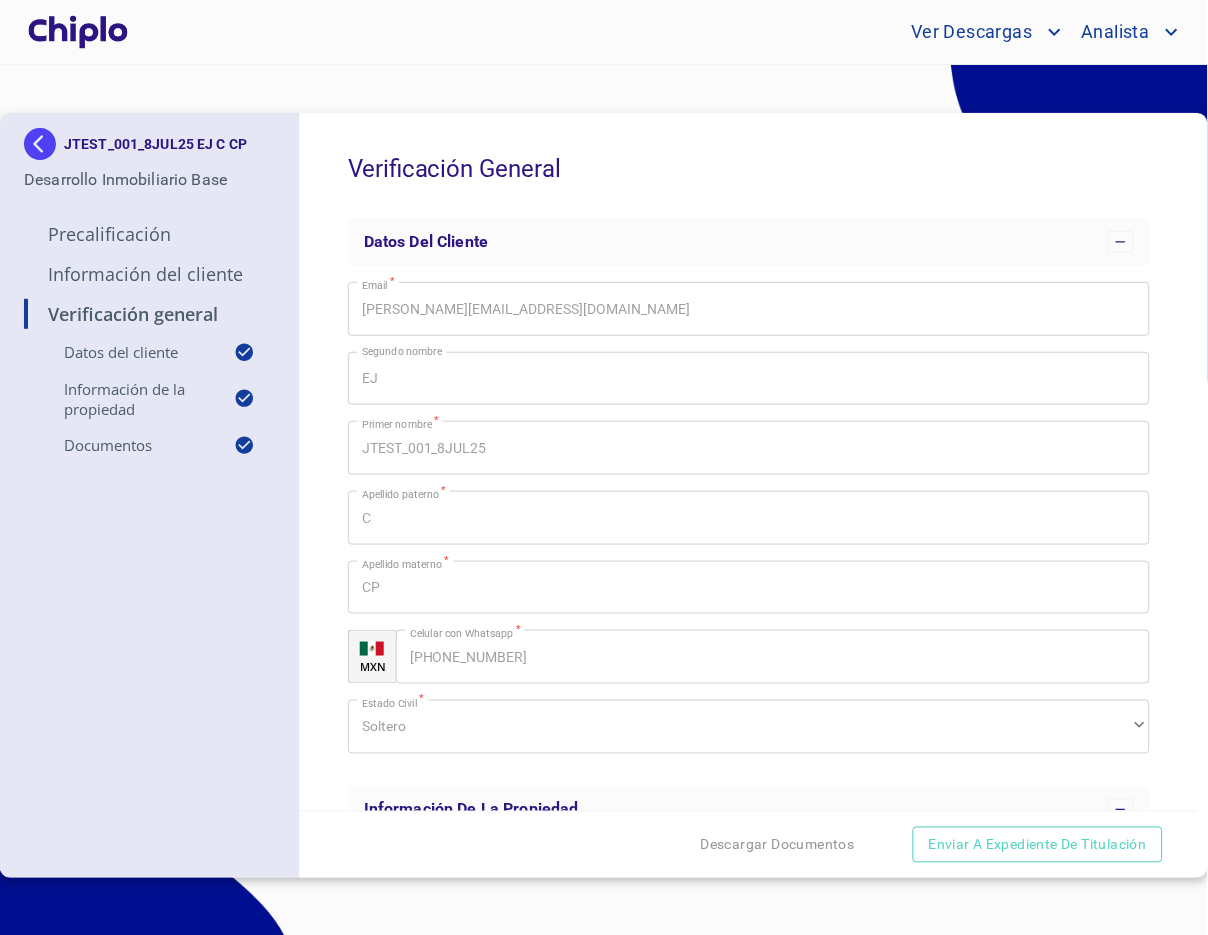 scroll, scrollTop: 0, scrollLeft: 0, axis: both 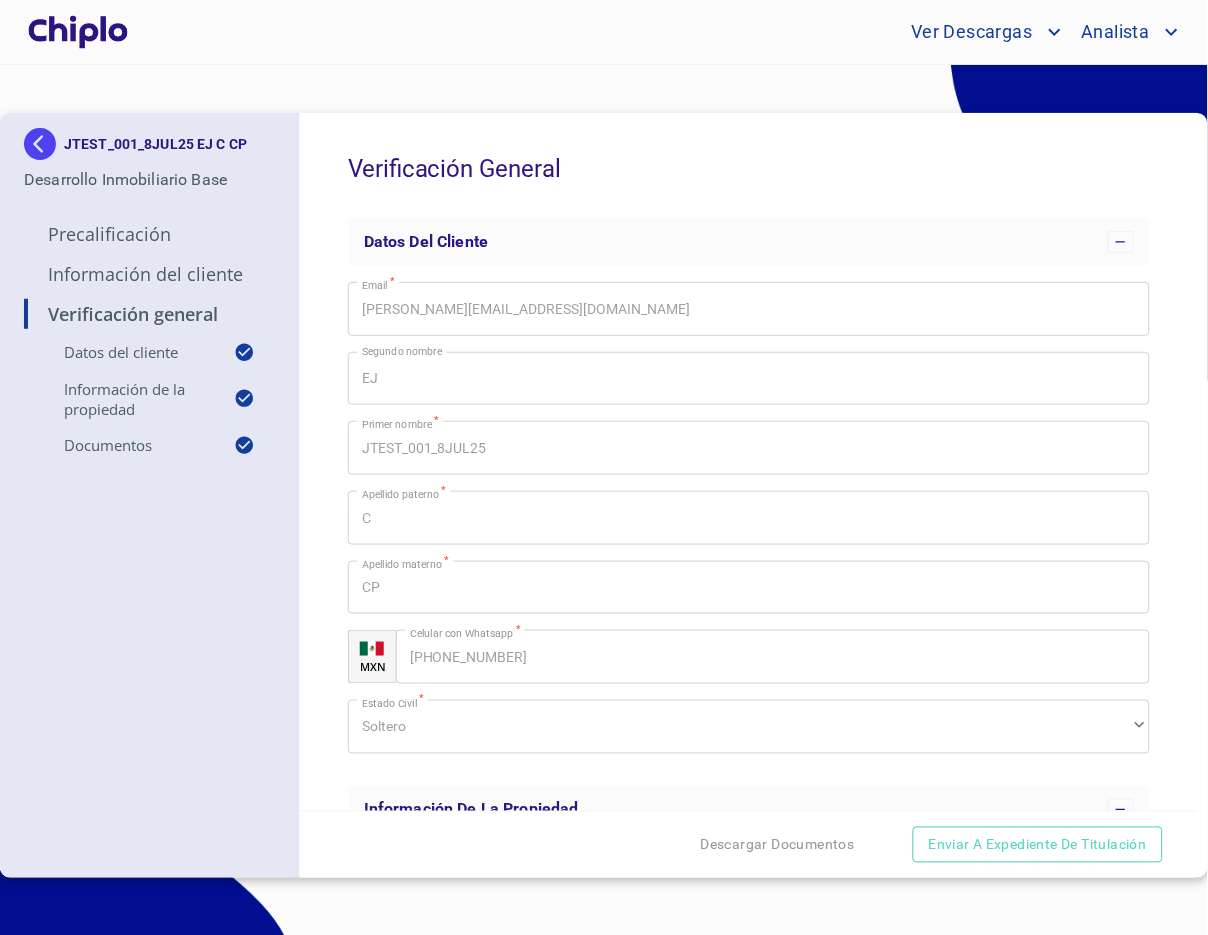 click at bounding box center [44, 144] 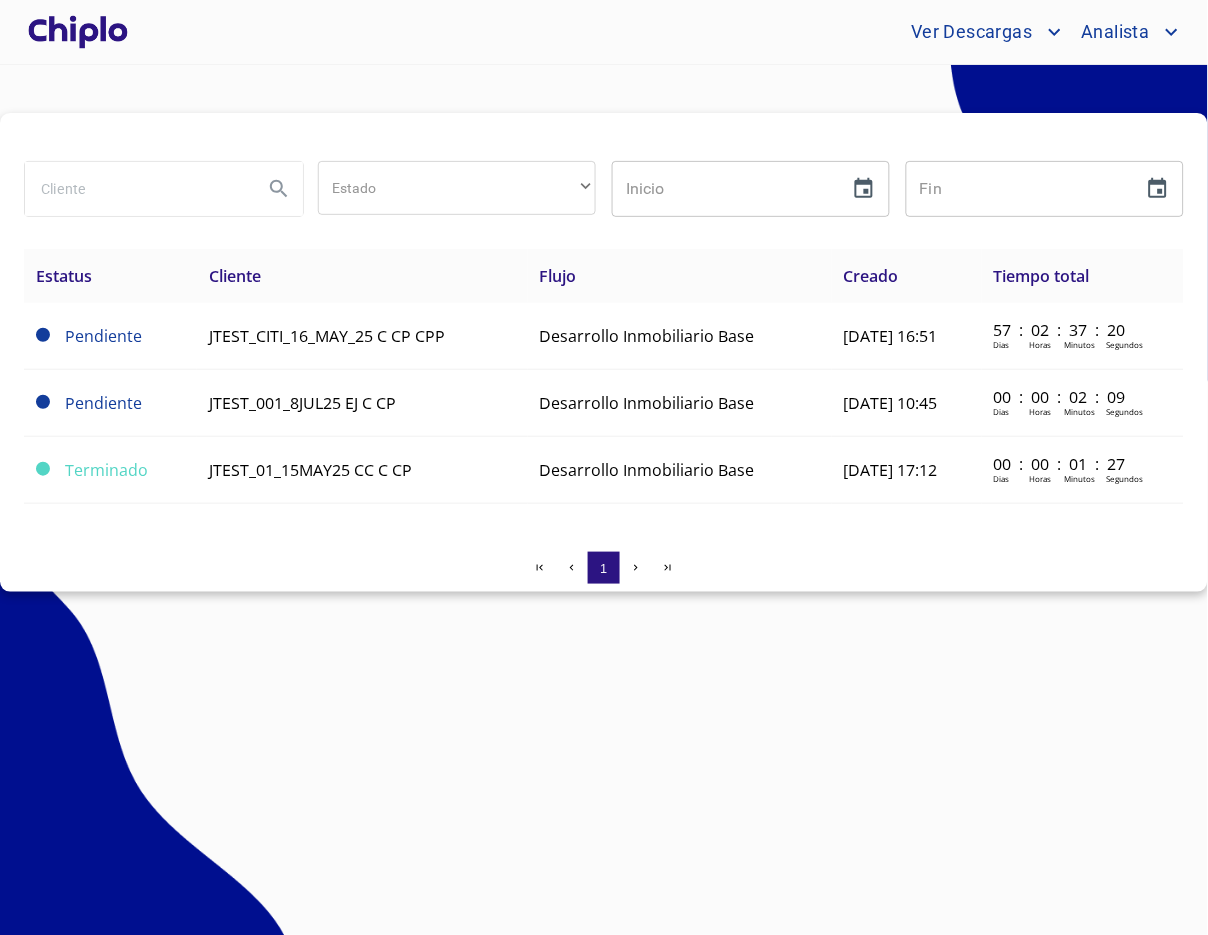 click on "Estado ​ ​ Inicio ​ Fin ​ Estatus   Cliente   Flujo   Creado   Tiempo total   Pendiente JTEST_CITI_16_MAY_25 C CP CPP Desarrollo Inmobiliario Base 08/may./2025 16:51 57  :  02  :  37  :  20 Dias Horas Minutos Segundos Pendiente JTEST_001_8JUL25 EJ C CP Desarrollo Inmobiliario Base 08/jul./2025 10:45 00  :  00  :  02  :  09 Dias Horas Minutos Segundos Terminado JTEST_01_15MAY25 CC C CP Desarrollo Inmobiliario Base 14/may./2025 17:12 00  :  00  :  01  :  27 Dias Horas Minutos Segundos 1" at bounding box center [604, 352] 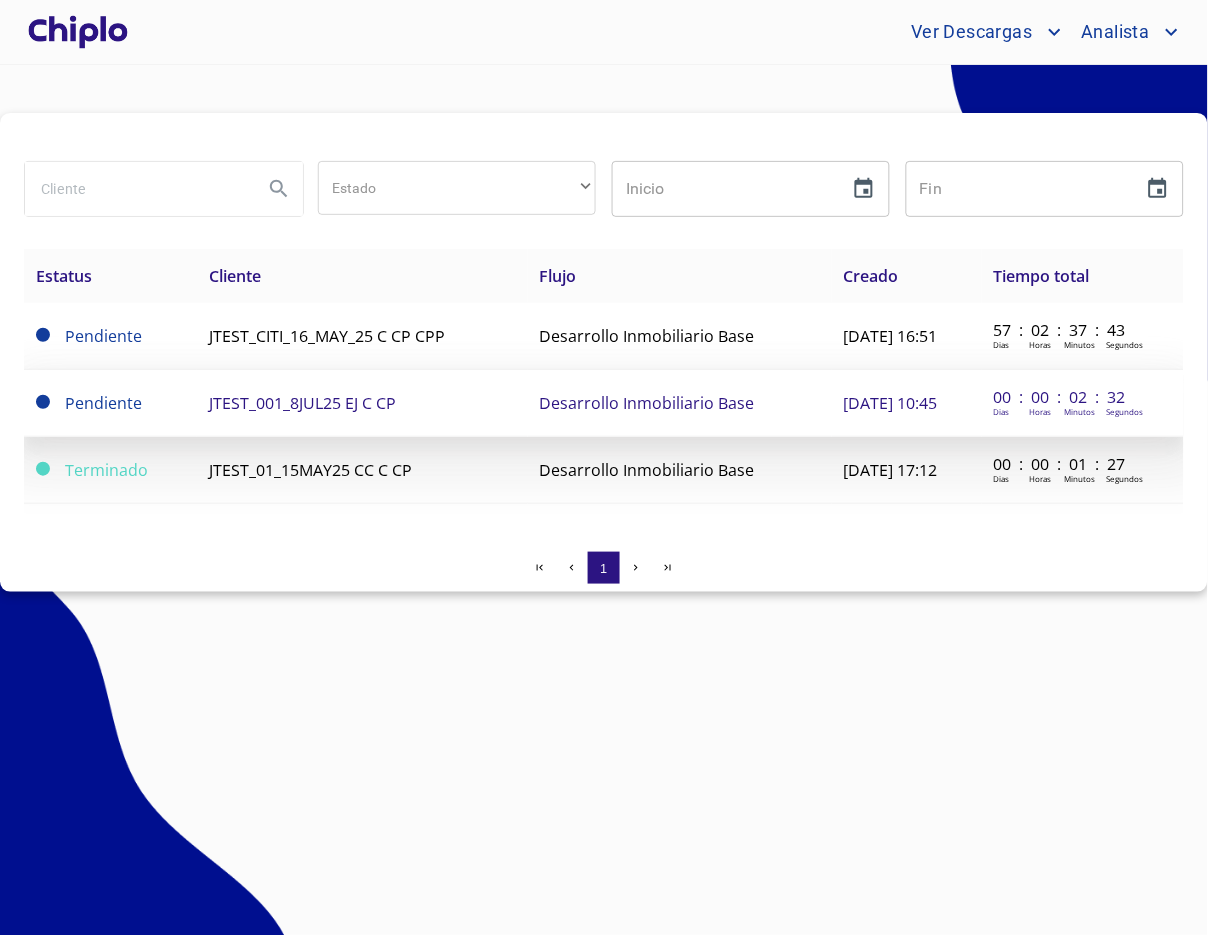 click on "Desarrollo Inmobiliario Base" at bounding box center (647, 403) 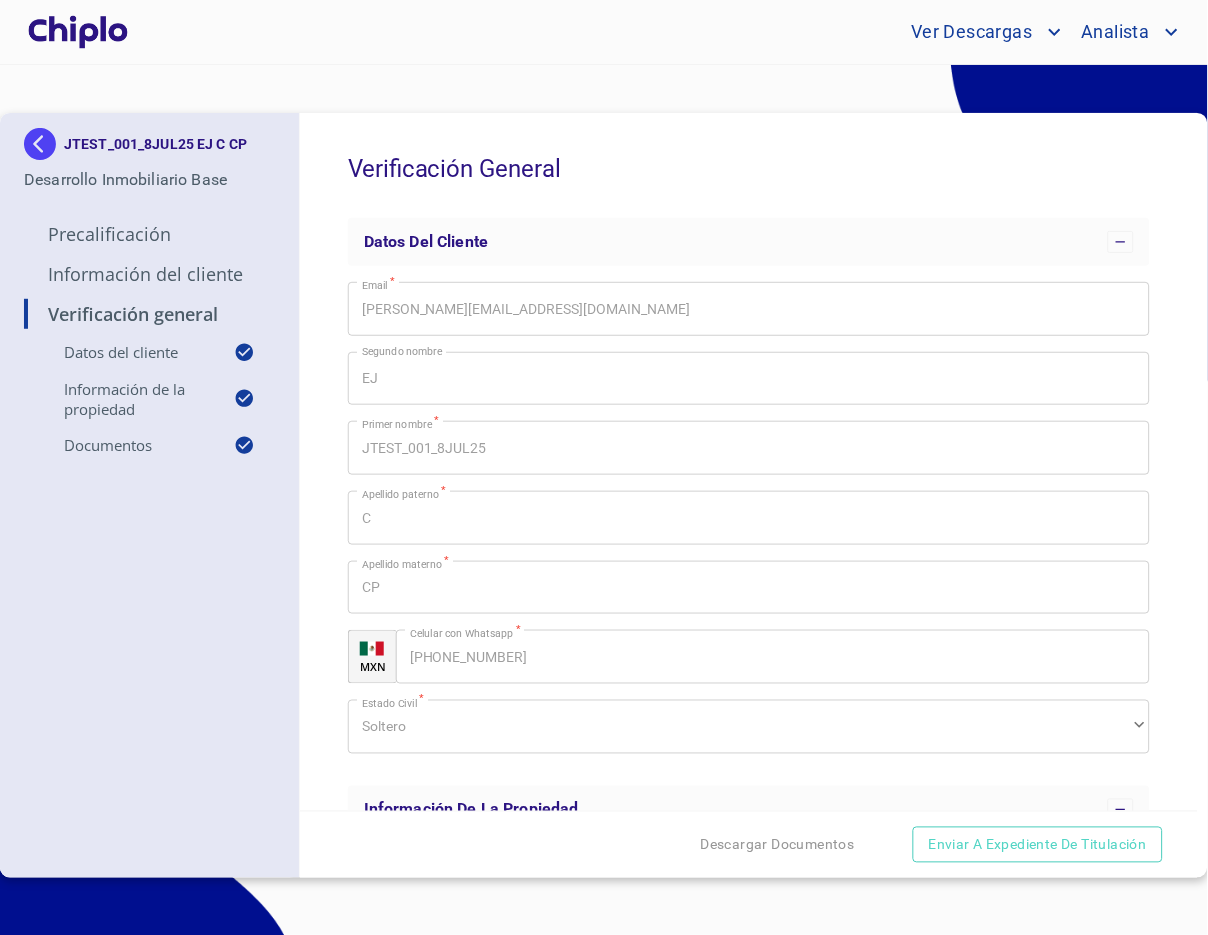 scroll, scrollTop: 0, scrollLeft: 0, axis: both 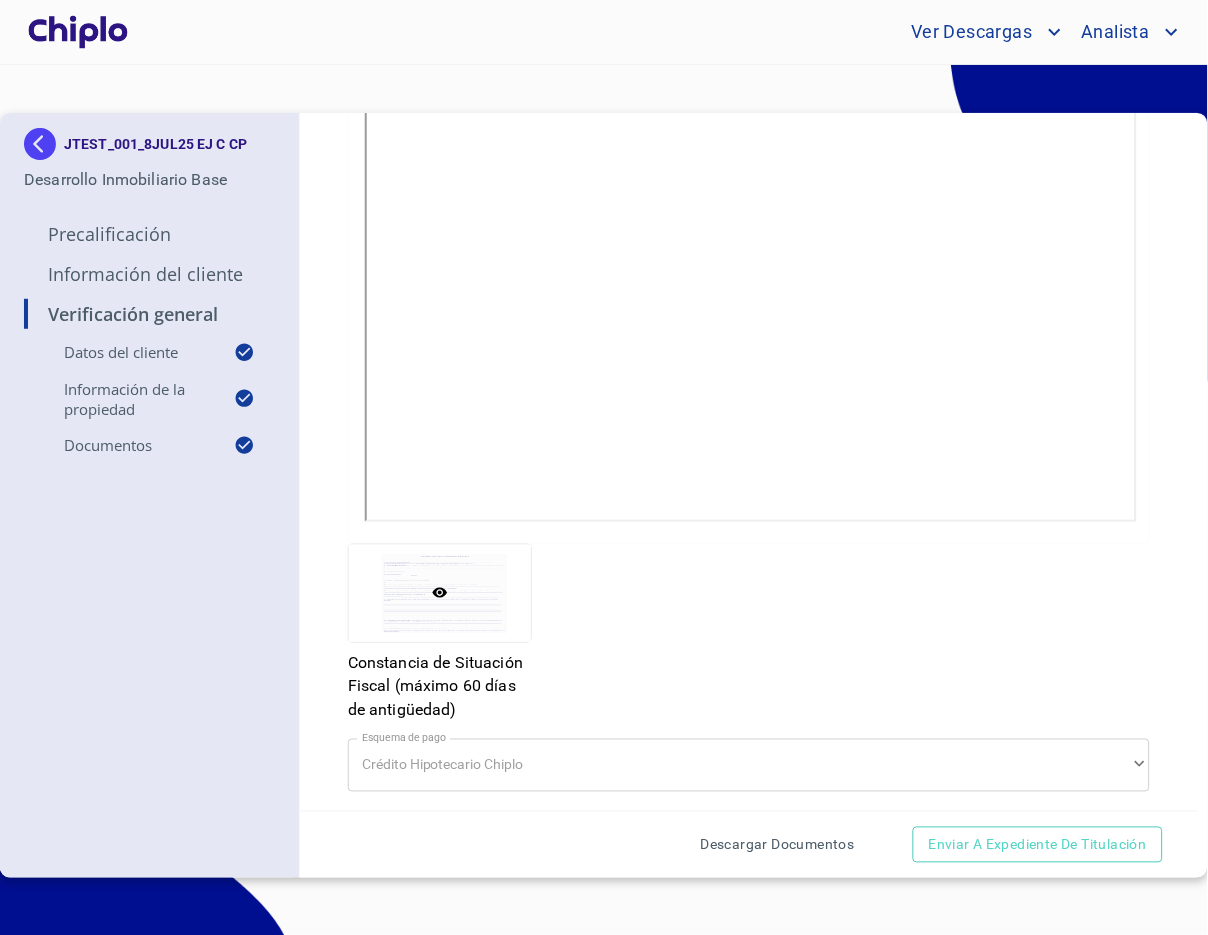 click on "Descargar Documentos" at bounding box center (778, 845) 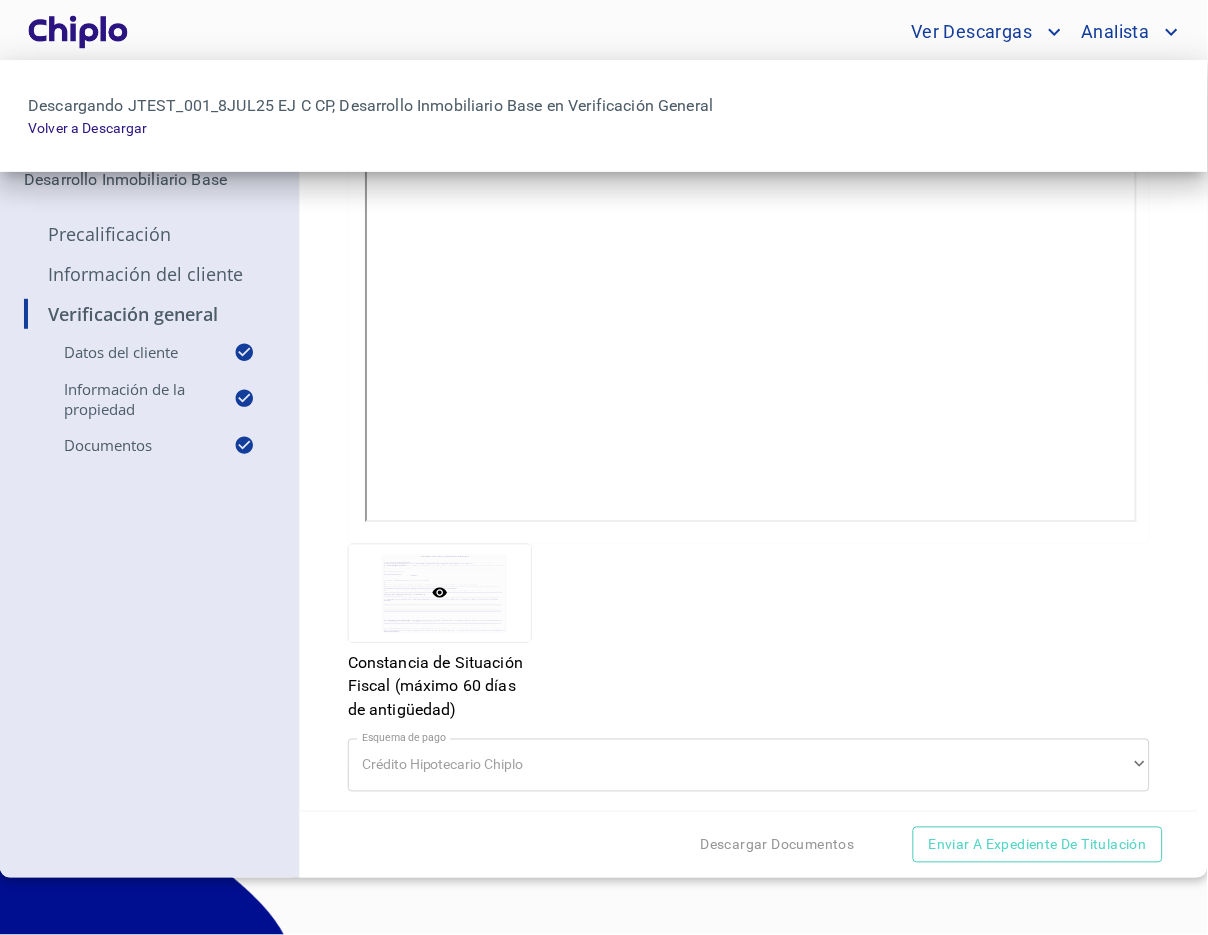 click at bounding box center (604, 467) 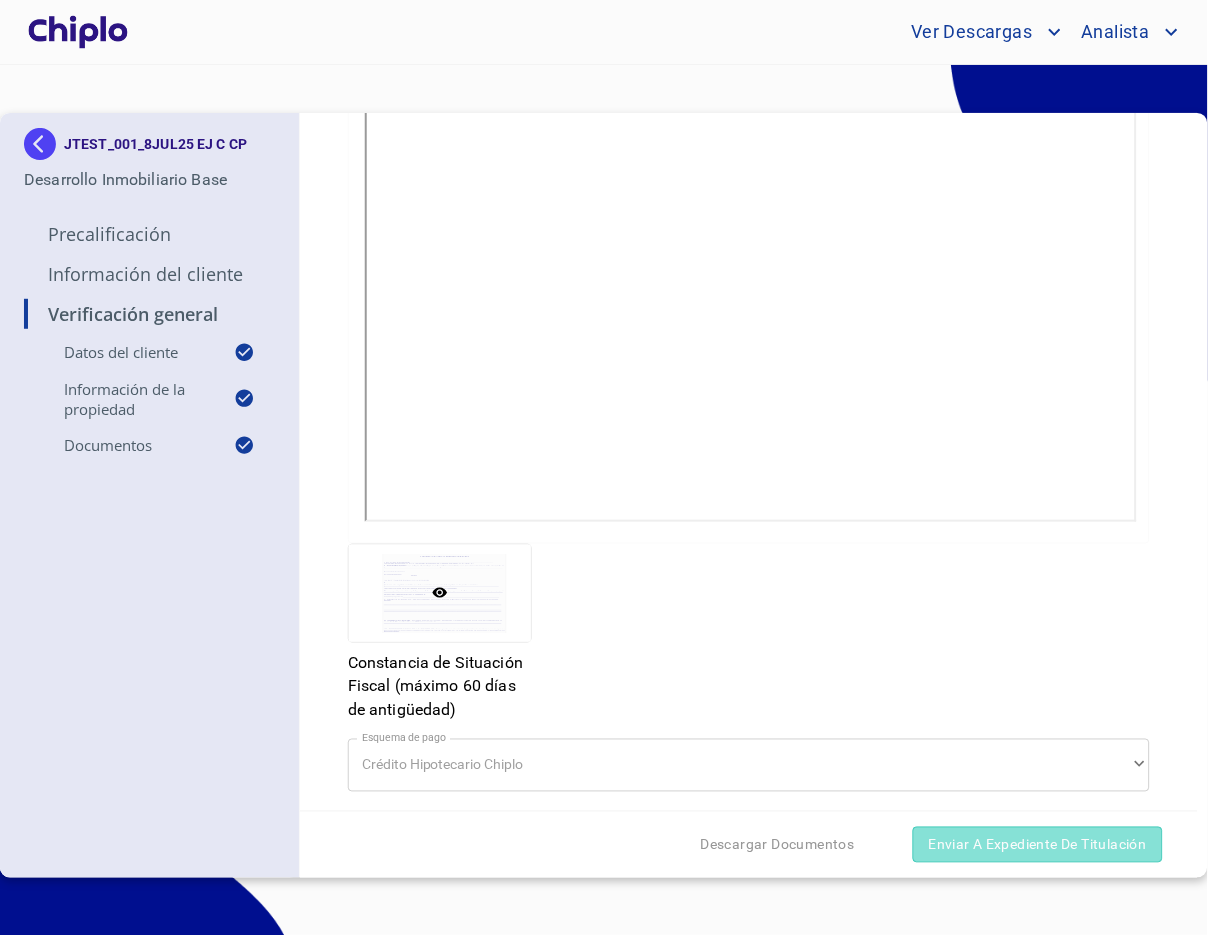 click on "Enviar a Expediente de Titulación" at bounding box center [1038, 845] 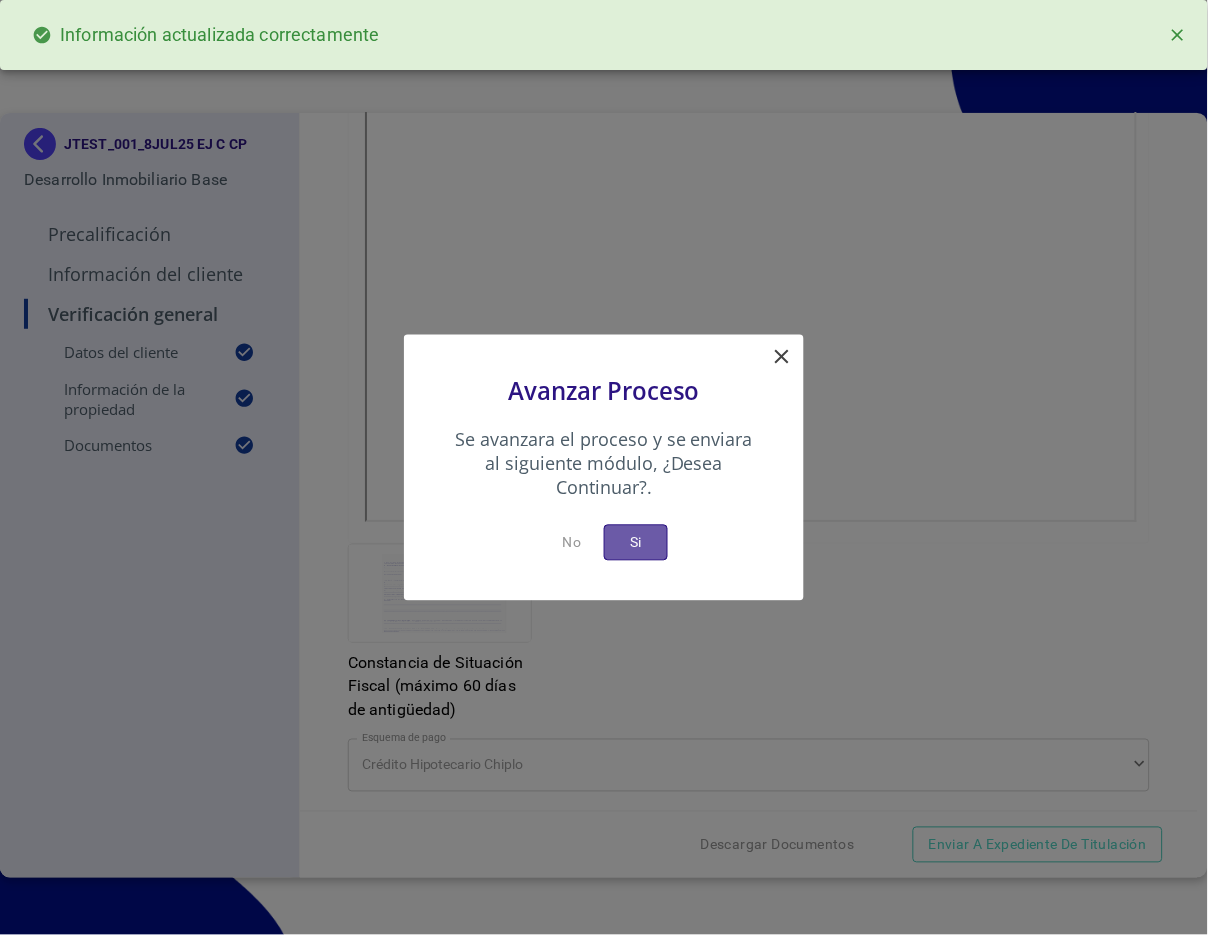 click on "Si" at bounding box center [636, 542] 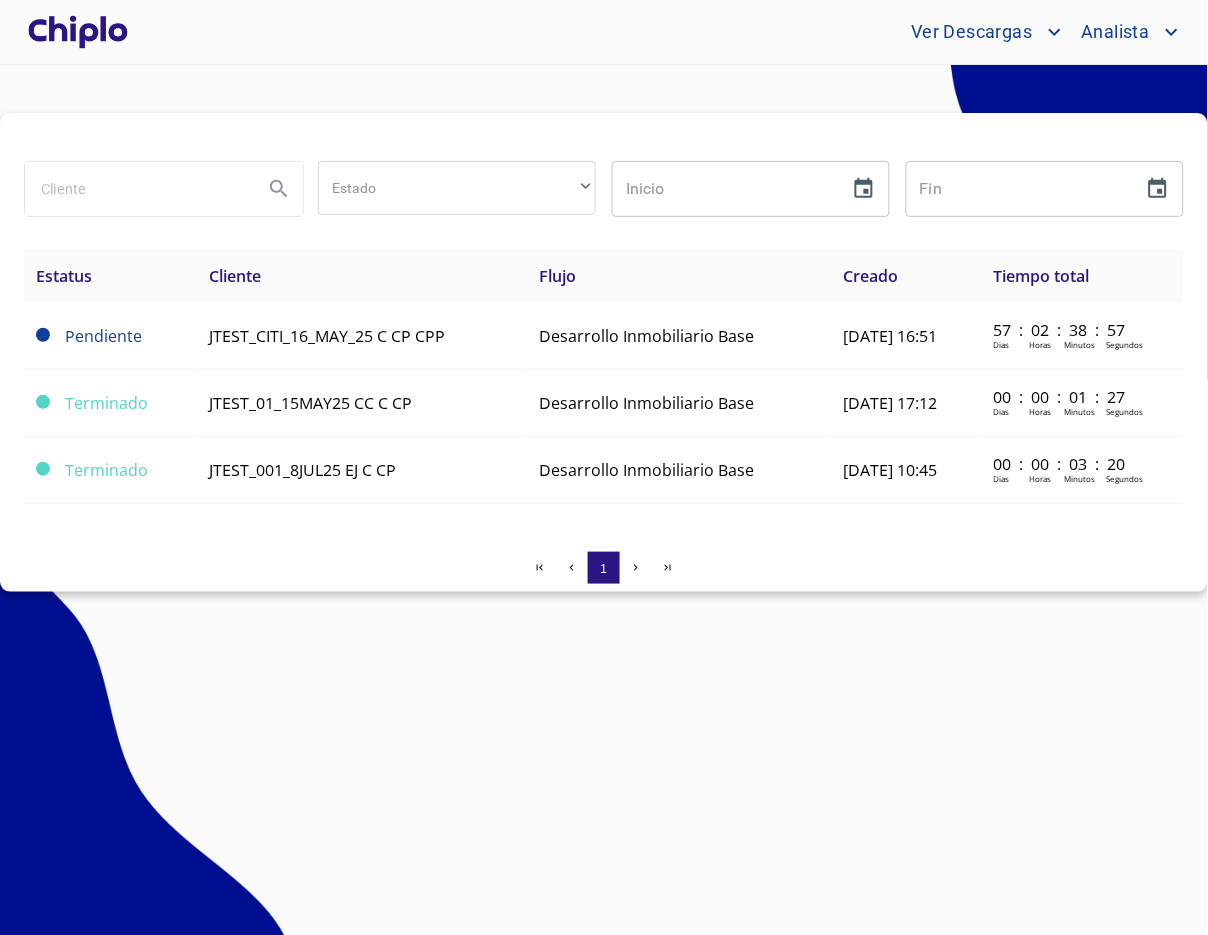 click on "Estado ​ ​ Inicio ​ Fin ​ Estatus   Cliente   Flujo   Creado   Tiempo total   Pendiente JTEST_CITI_16_MAY_25 C CP CPP Desarrollo Inmobiliario Base 08/may./2025 16:51 57  :  02  :  38  :  57 Dias Horas Minutos Segundos Terminado JTEST_01_15MAY25 CC C CP Desarrollo Inmobiliario Base 14/may./2025 17:12 00  :  00  :  01  :  27 Dias Horas Minutos Segundos Terminado JTEST_001_8JUL25 EJ C CP Desarrollo Inmobiliario Base 08/jul./2025 10:45 00  :  00  :  03  :  20 Dias Horas Minutos Segundos 1" at bounding box center (604, 500) 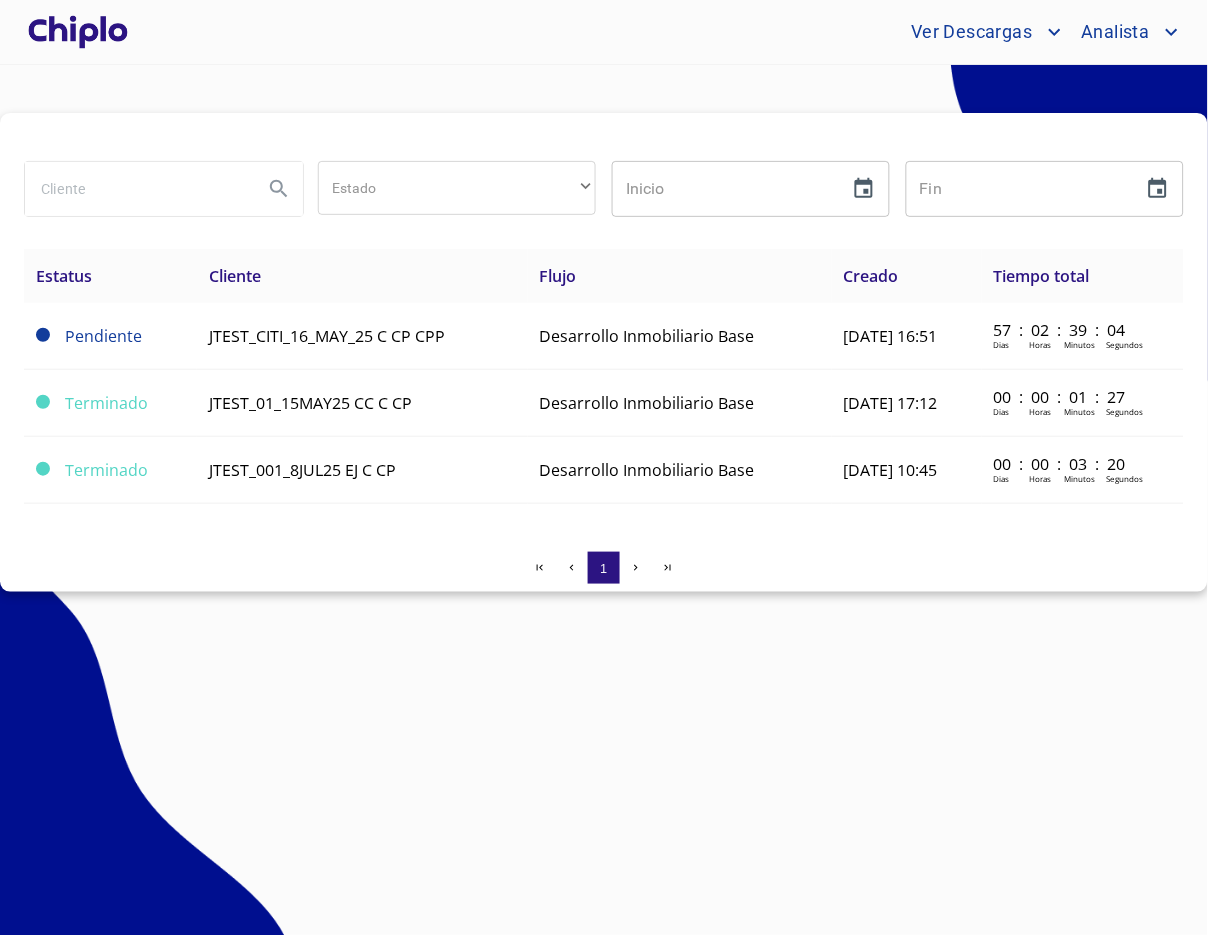 click on "Estado ​ ​ Inicio ​ Fin ​ Estatus   Cliente   Flujo   Creado   Tiempo total   Pendiente JTEST_CITI_16_MAY_25 C CP CPP Desarrollo Inmobiliario Base 08/may./2025 16:51 57  :  02  :  39  :  04 Dias Horas Minutos Segundos Terminado JTEST_01_15MAY25 CC C CP Desarrollo Inmobiliario Base 14/may./2025 17:12 00  :  00  :  01  :  27 Dias Horas Minutos Segundos Terminado JTEST_001_8JUL25 EJ C CP Desarrollo Inmobiliario Base 08/jul./2025 10:45 00  :  00  :  03  :  20 Dias Horas Minutos Segundos 1" at bounding box center (604, 500) 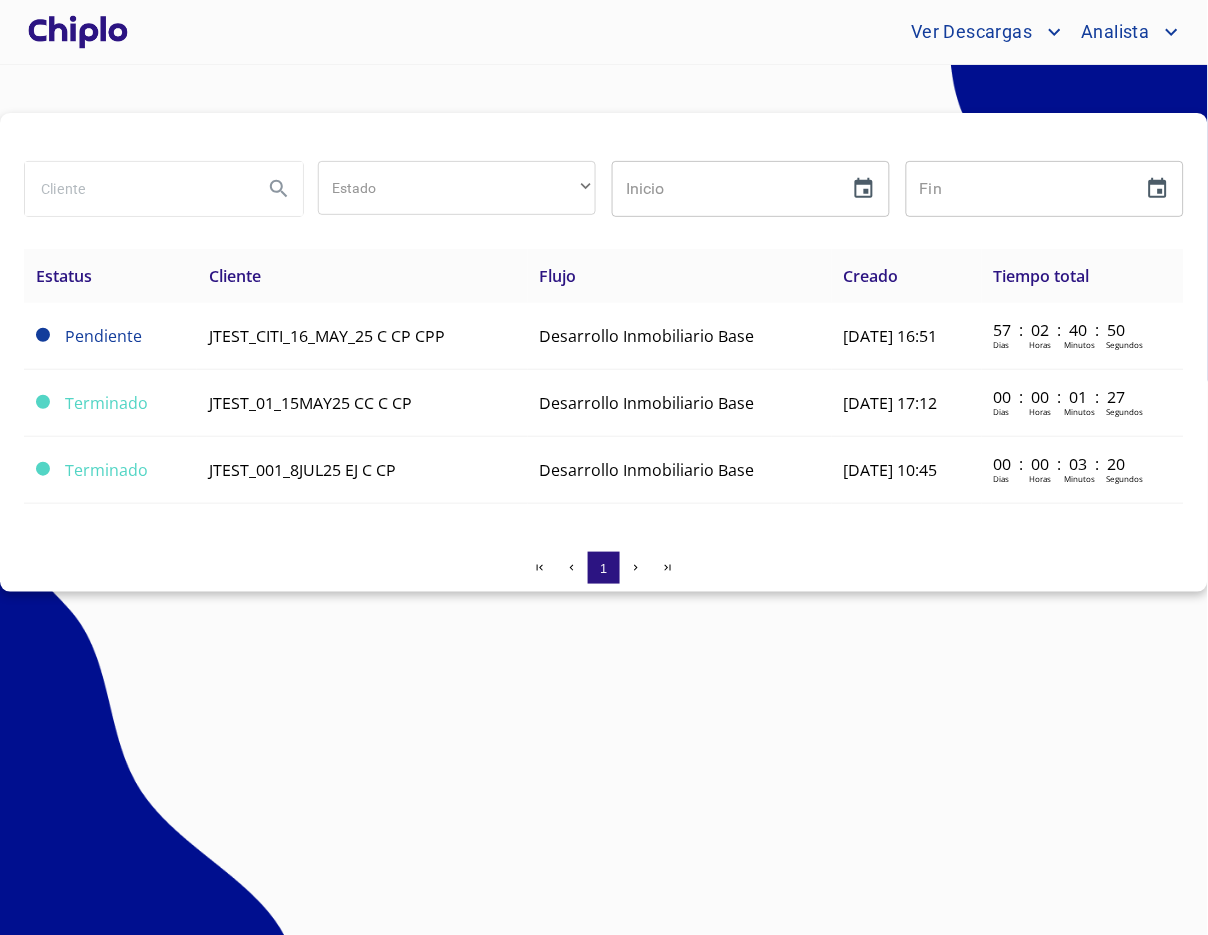 click at bounding box center [78, 32] 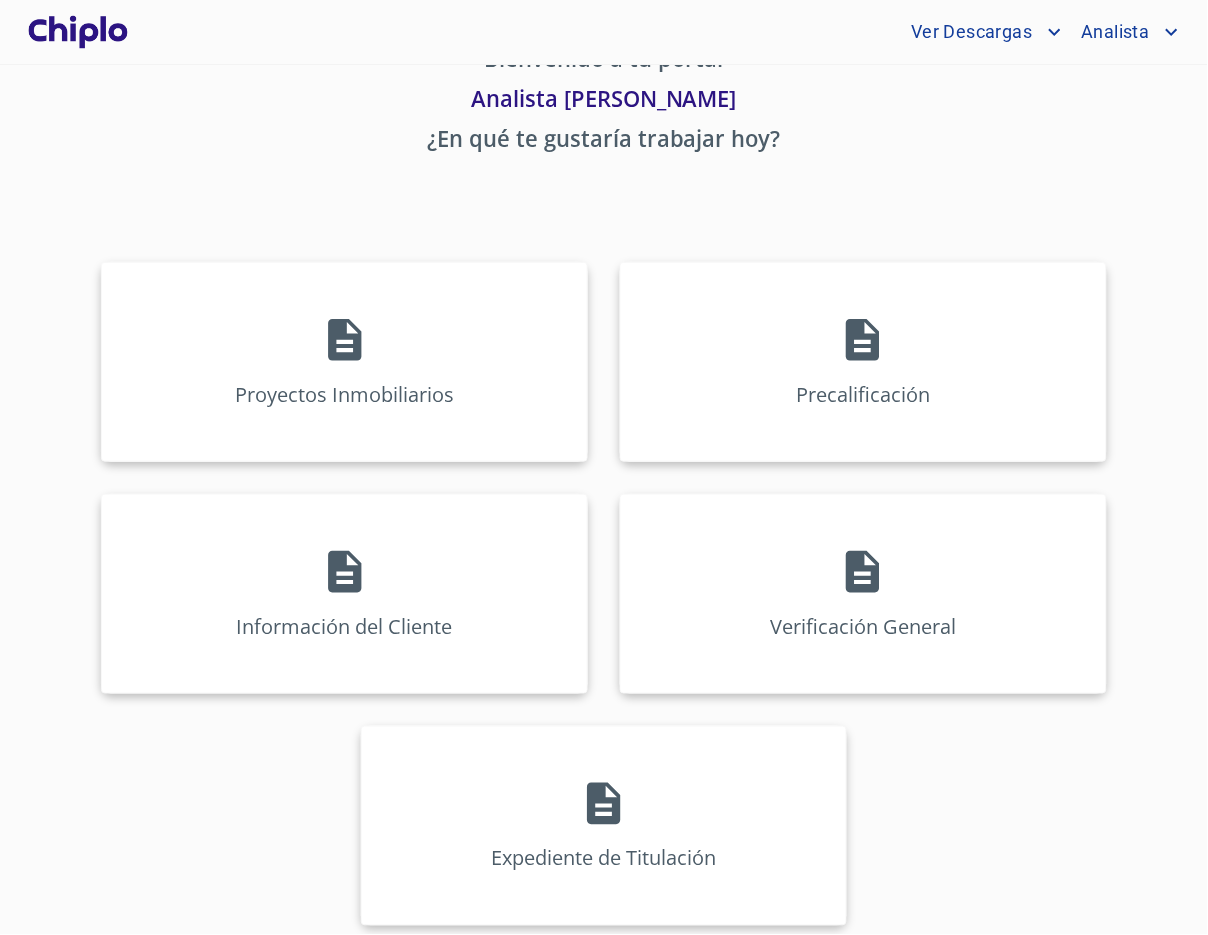 scroll, scrollTop: 68, scrollLeft: 0, axis: vertical 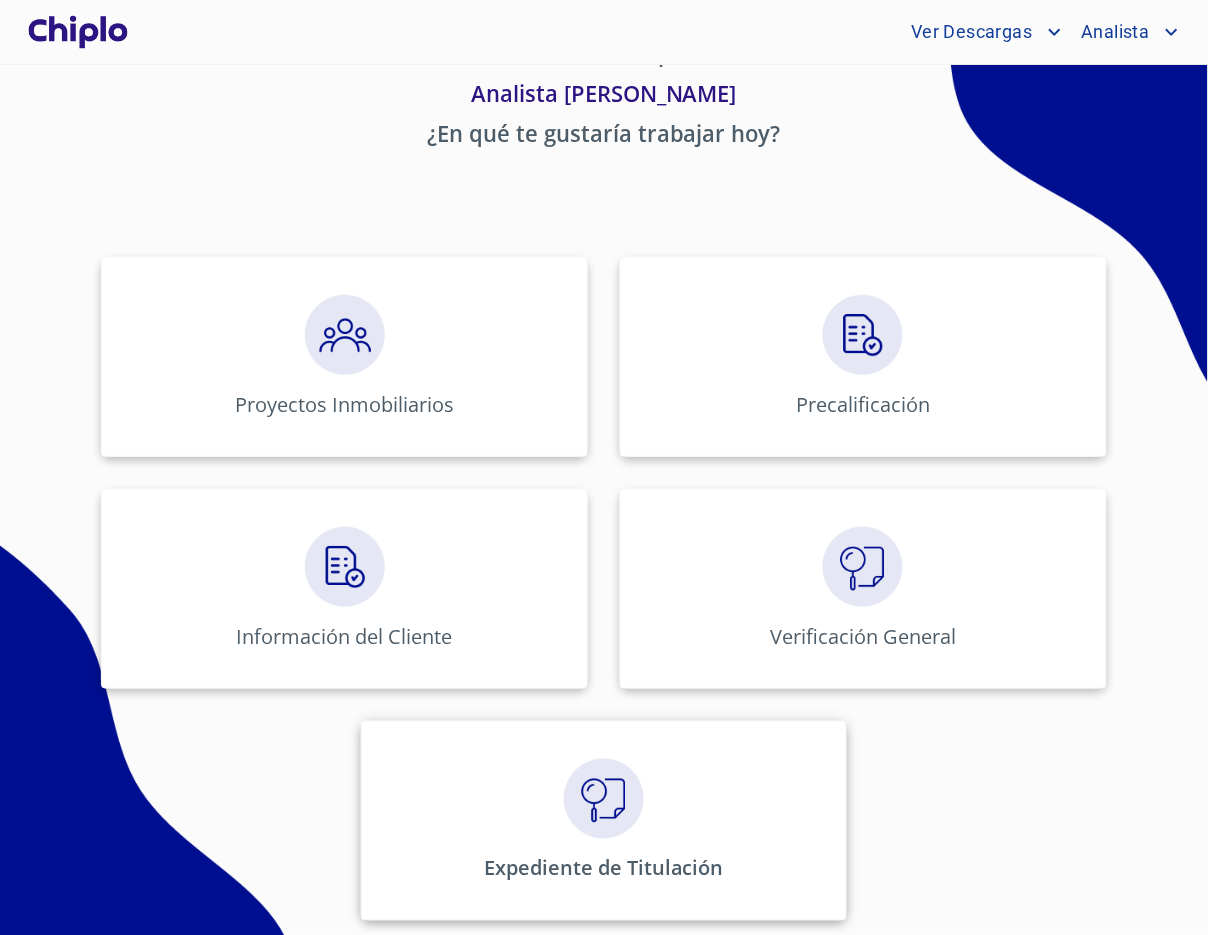 click on "Expediente de Titulación" at bounding box center (604, 821) 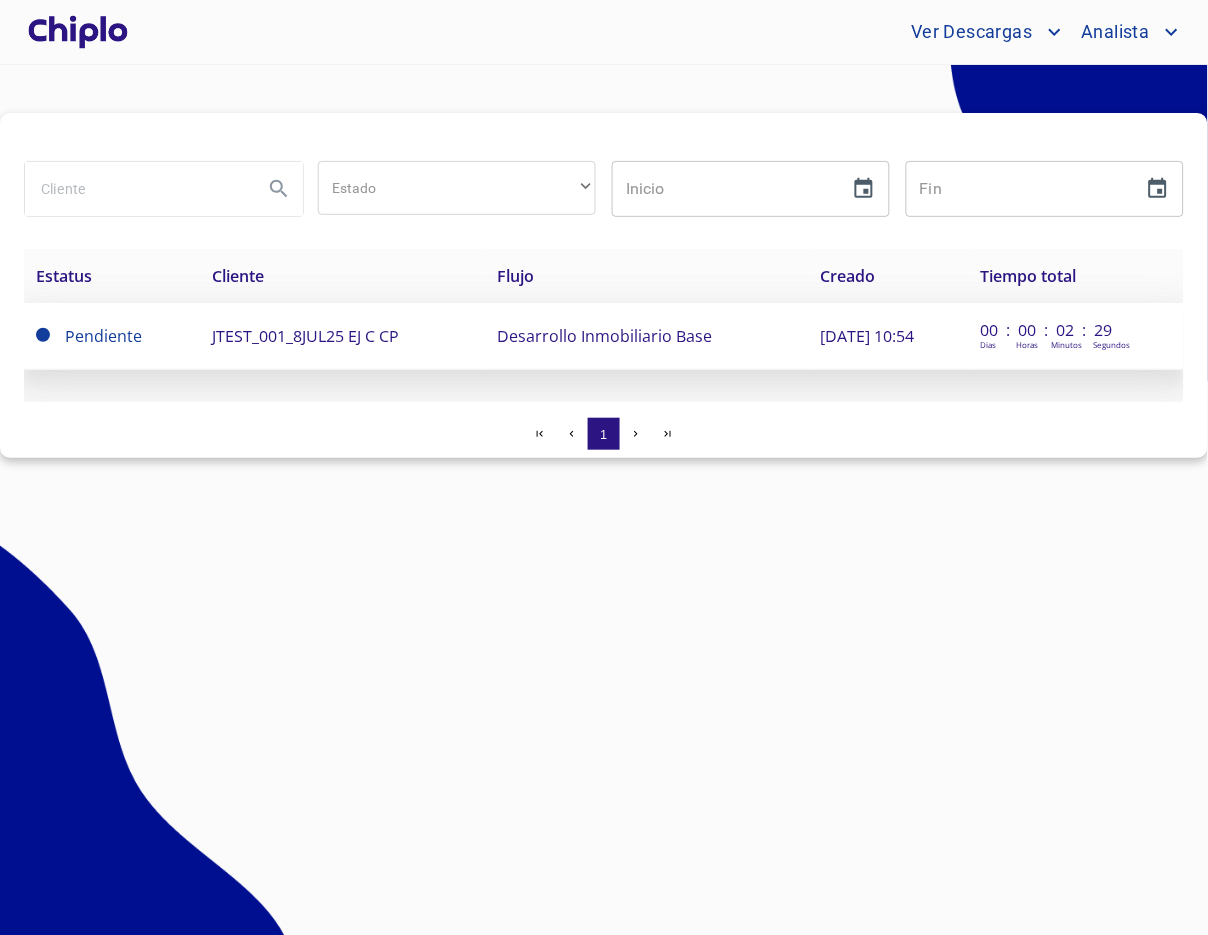 click on "JTEST_001_8JUL25 EJ C CP" at bounding box center [305, 336] 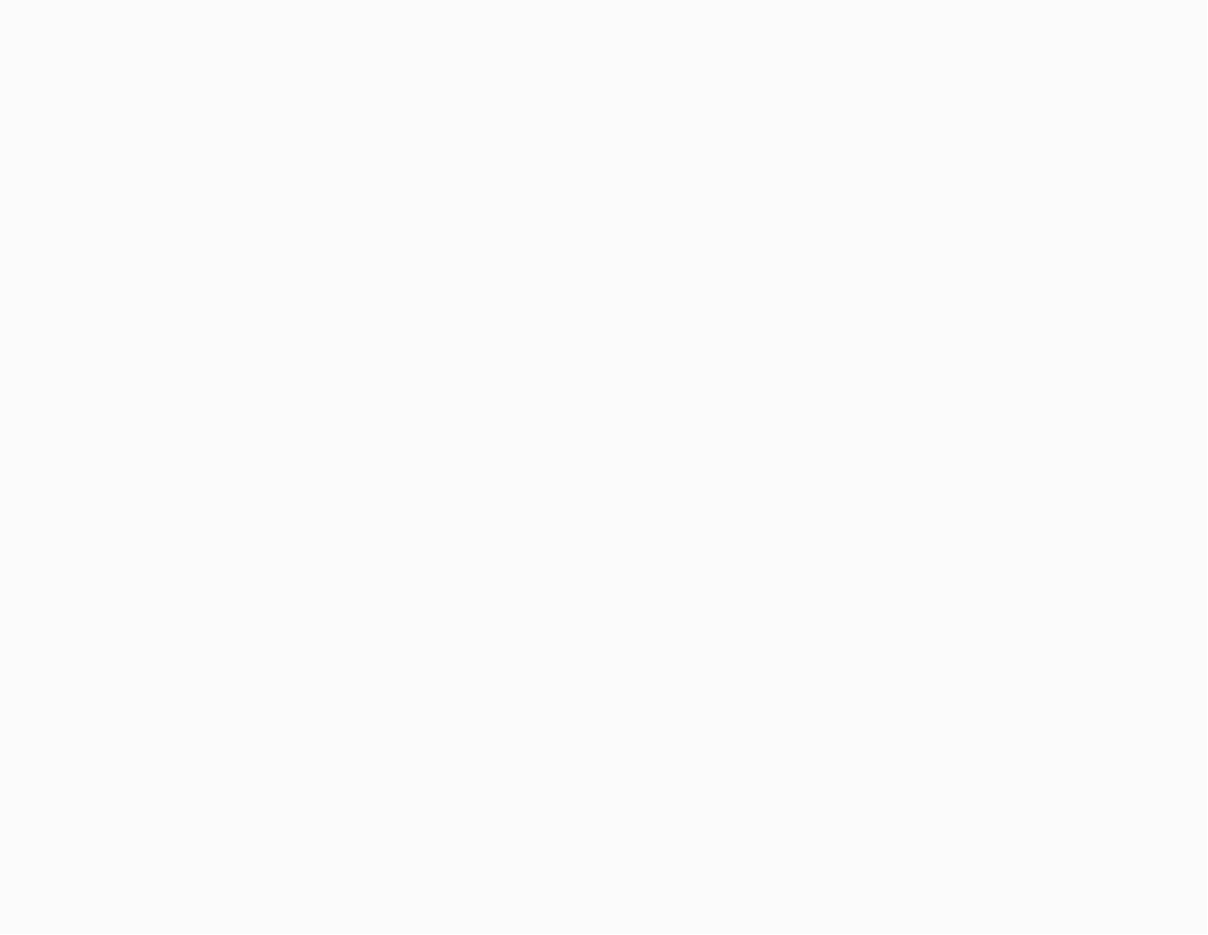 click at bounding box center (604, 467) 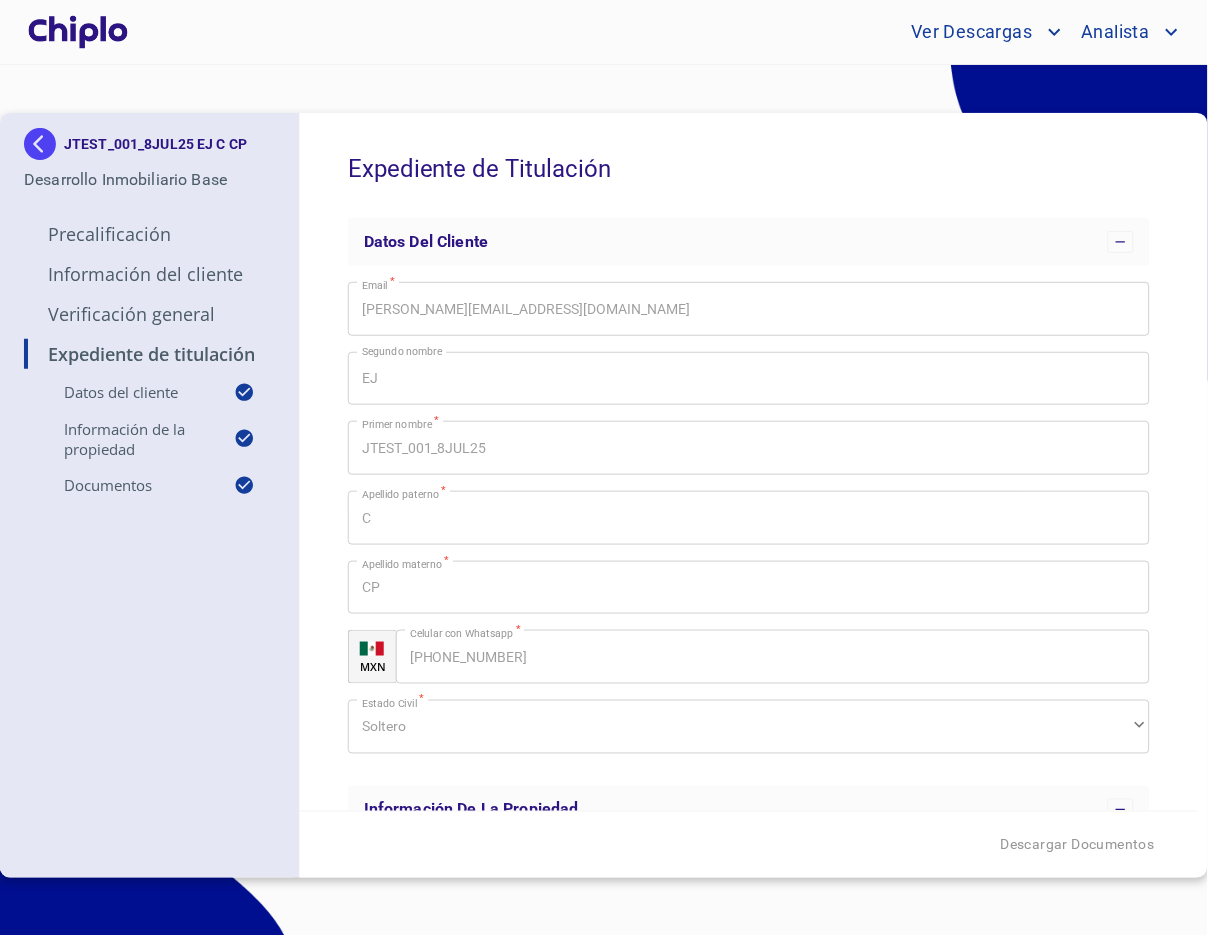 scroll, scrollTop: 0, scrollLeft: 0, axis: both 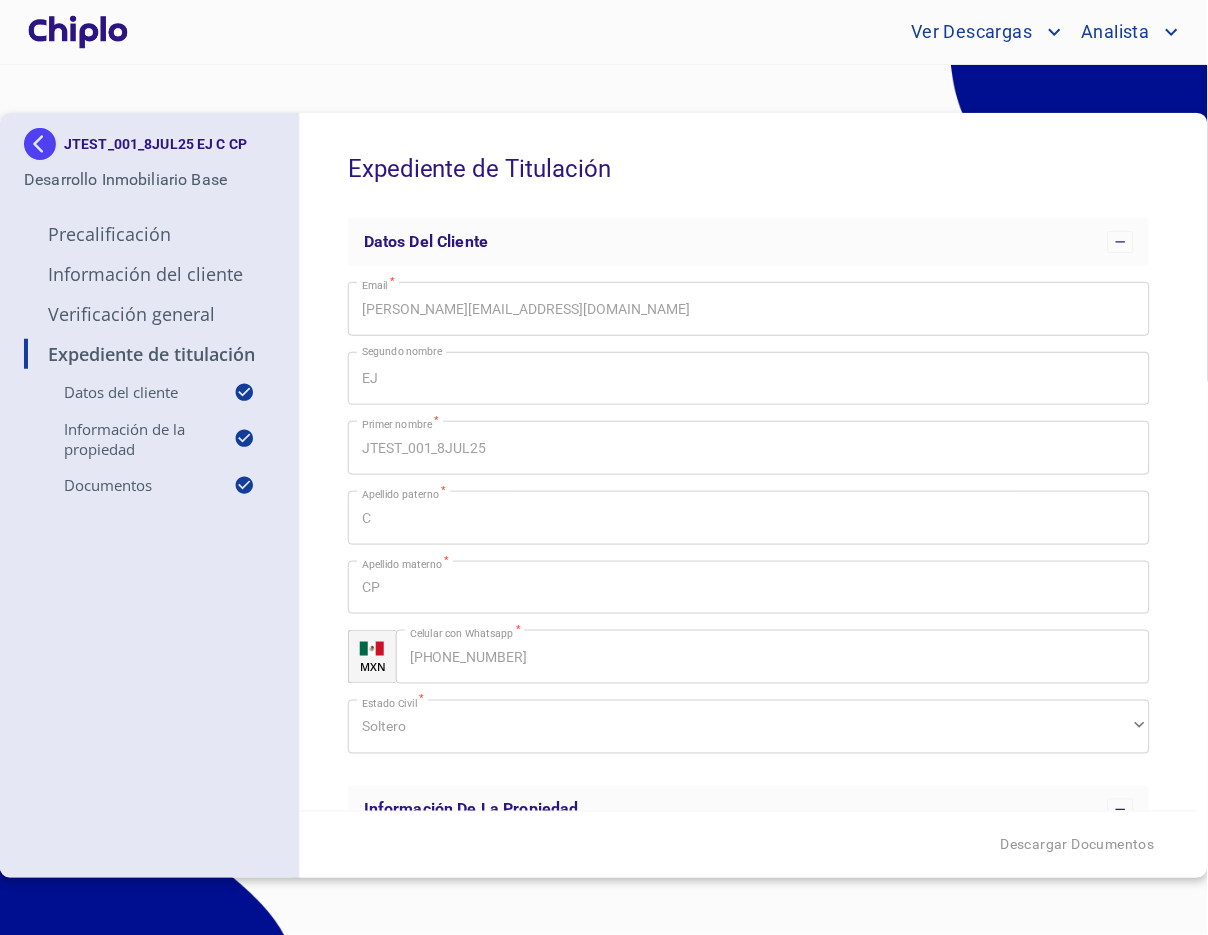 click on "Descargar Documentos" at bounding box center [749, 845] 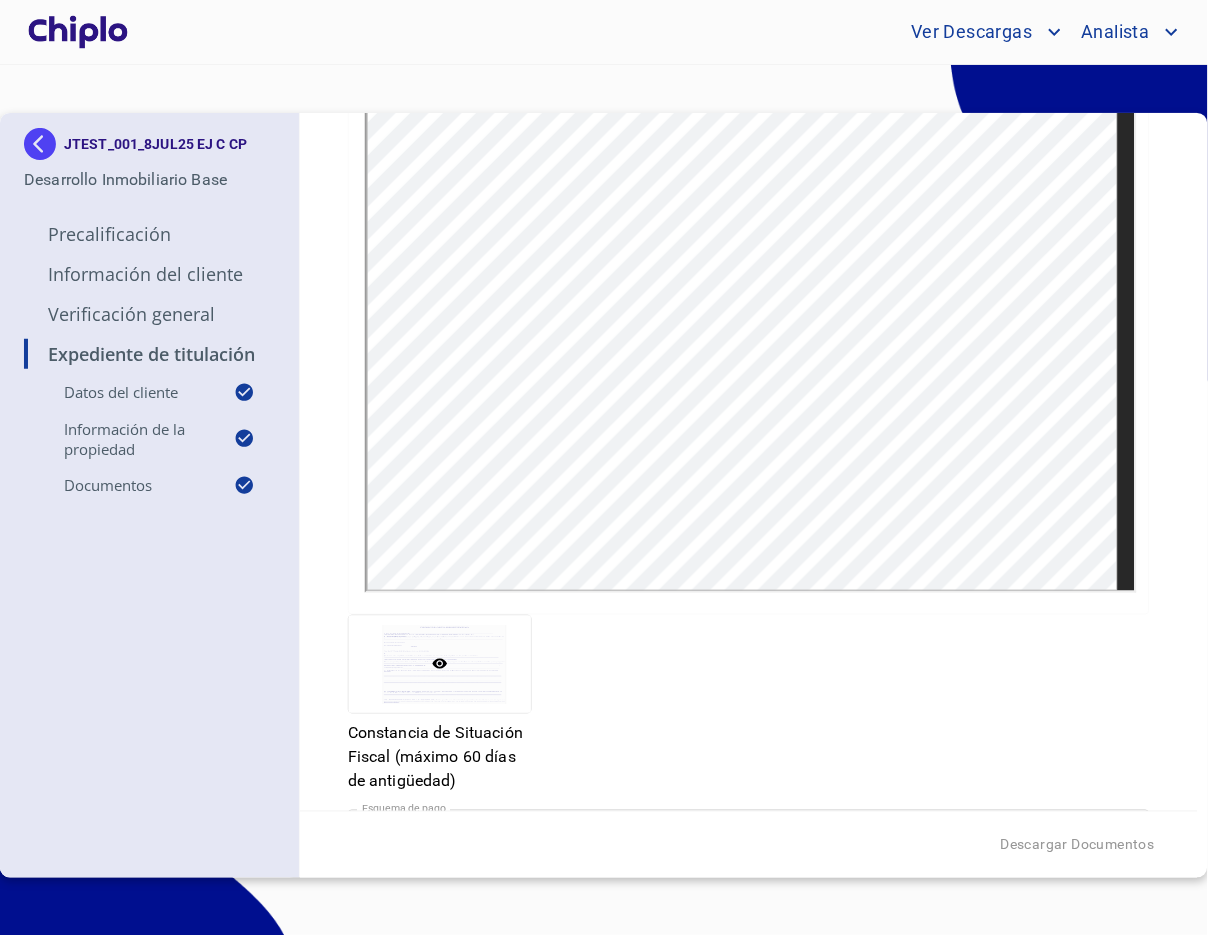 scroll, scrollTop: 2446, scrollLeft: 0, axis: vertical 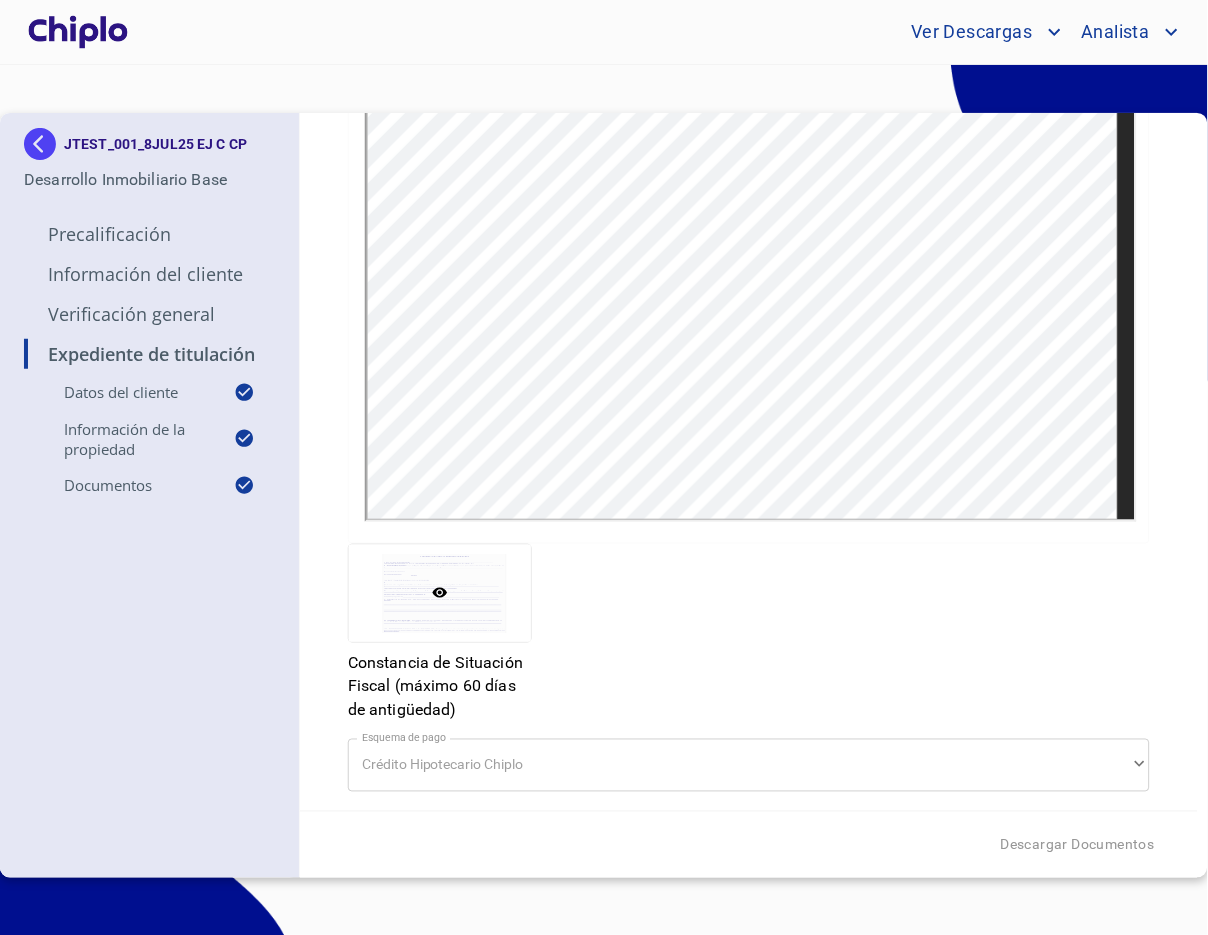 click on "Descargar Documentos" at bounding box center [749, 845] 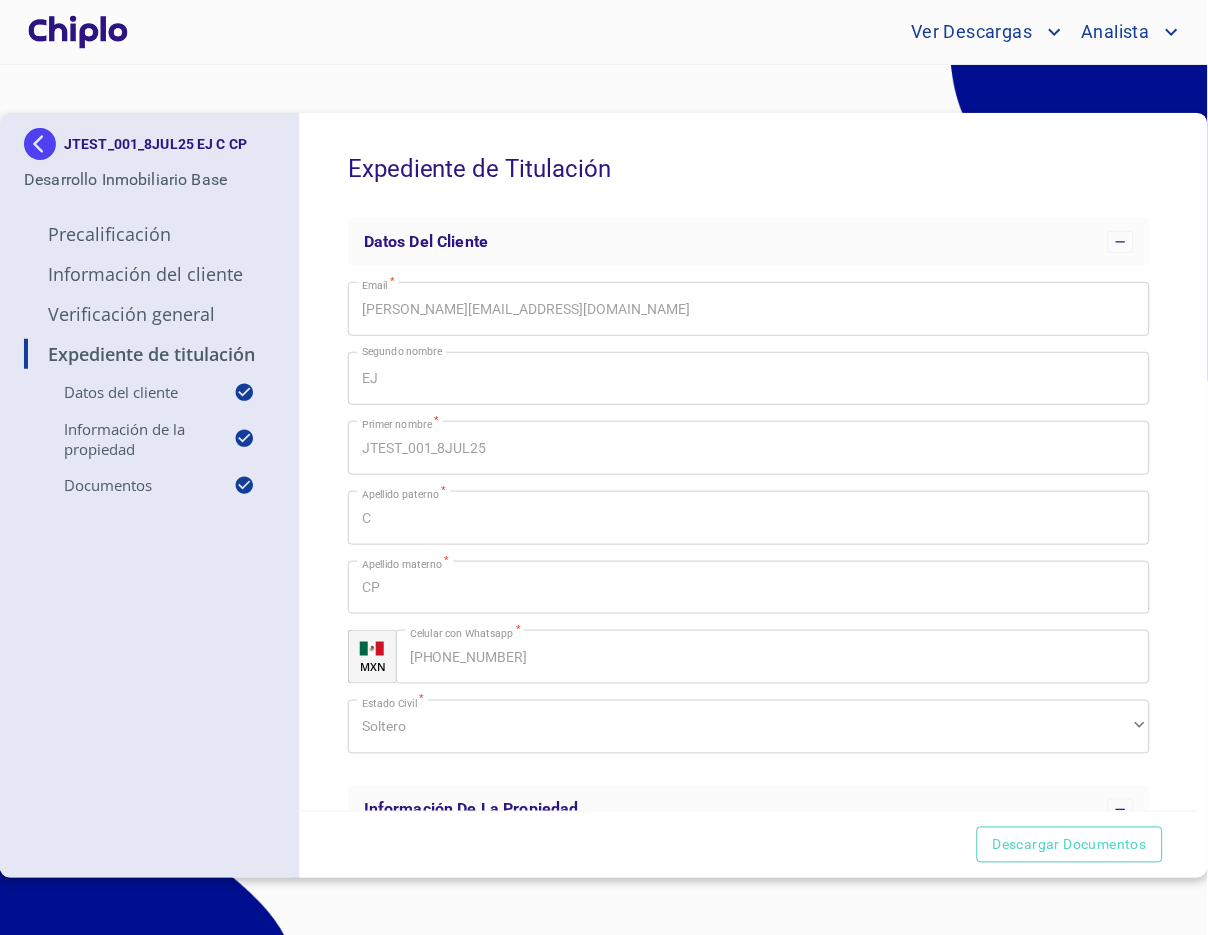 scroll, scrollTop: 0, scrollLeft: 0, axis: both 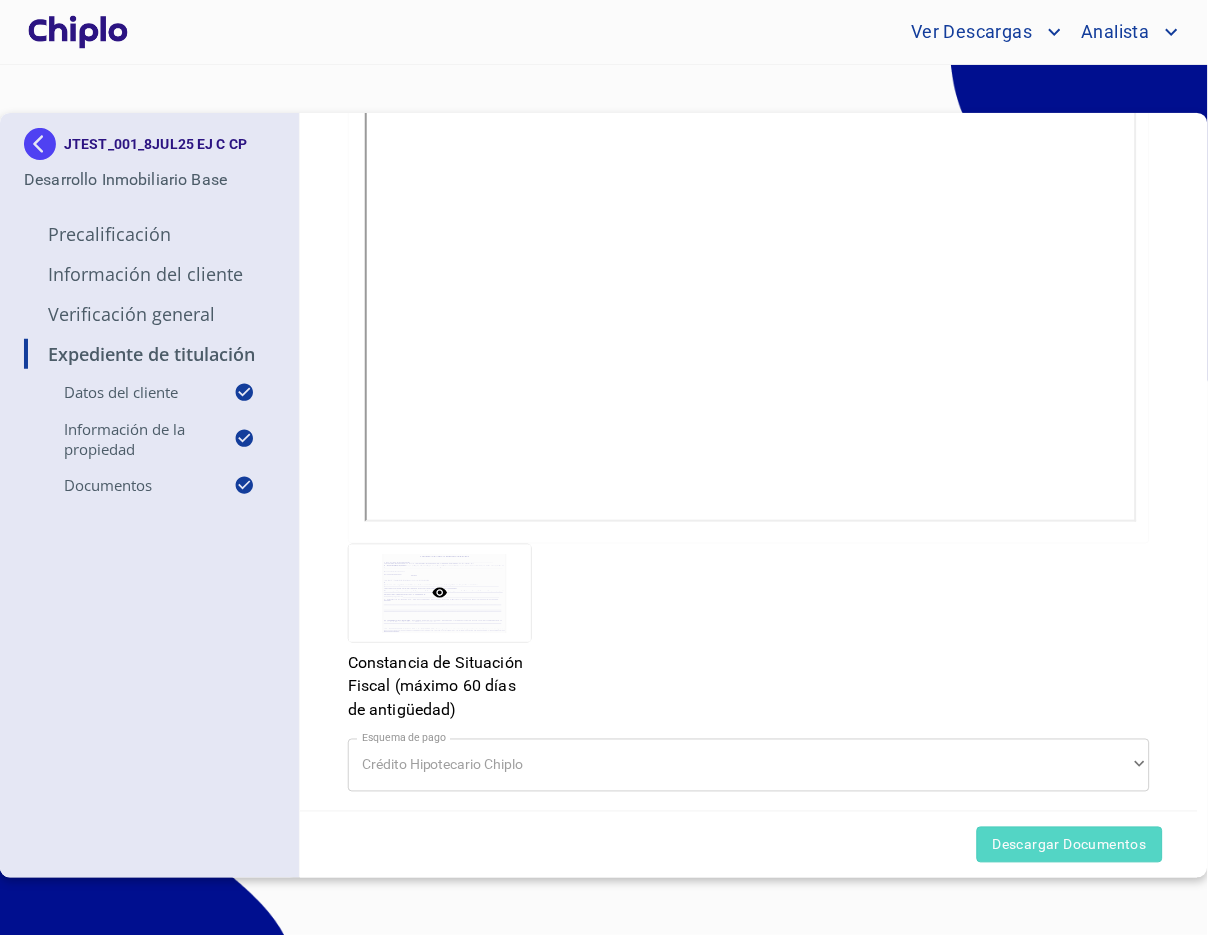 click on "Descargar Documentos" at bounding box center (1070, 845) 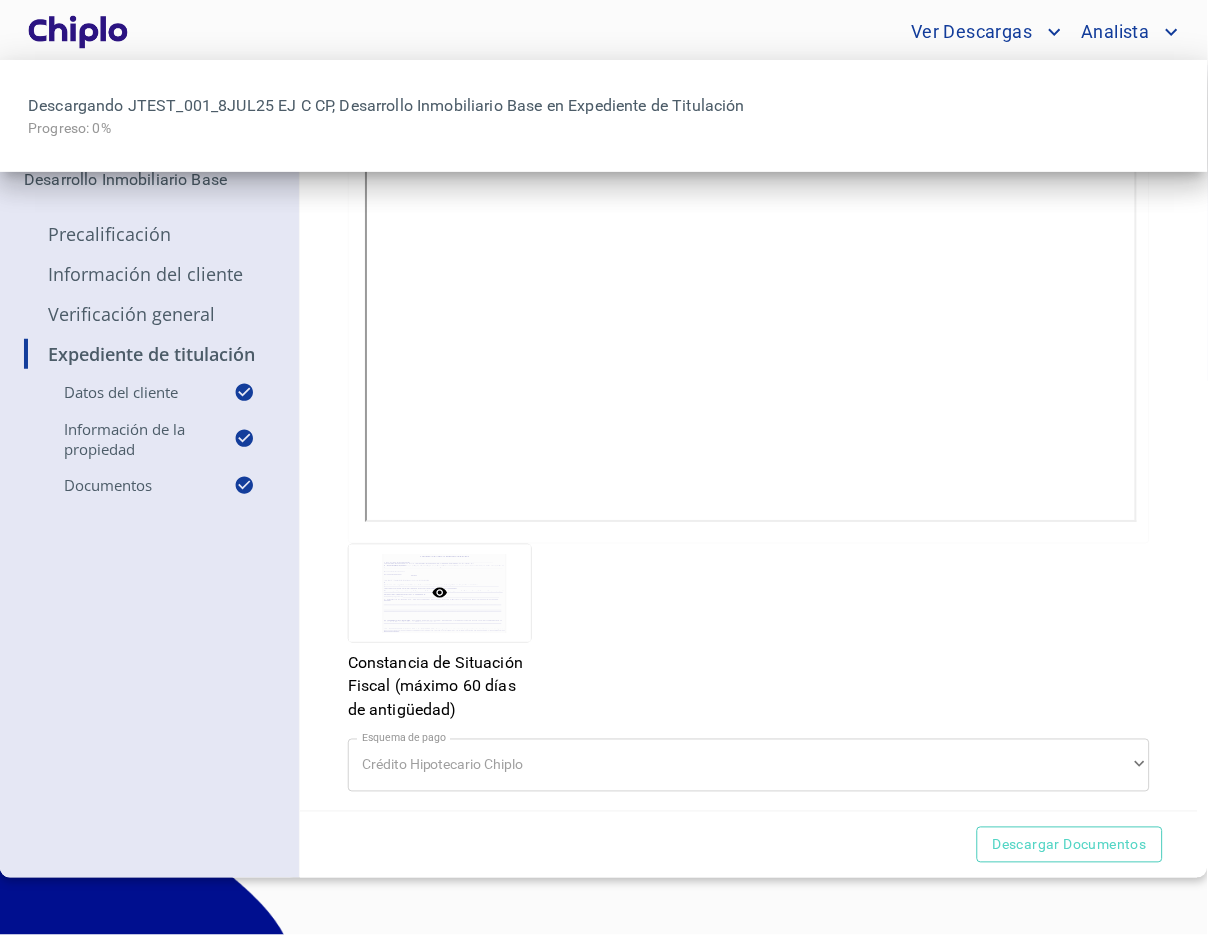 drag, startPoint x: 565, startPoint y: 17, endPoint x: 440, endPoint y: 0, distance: 126.1507 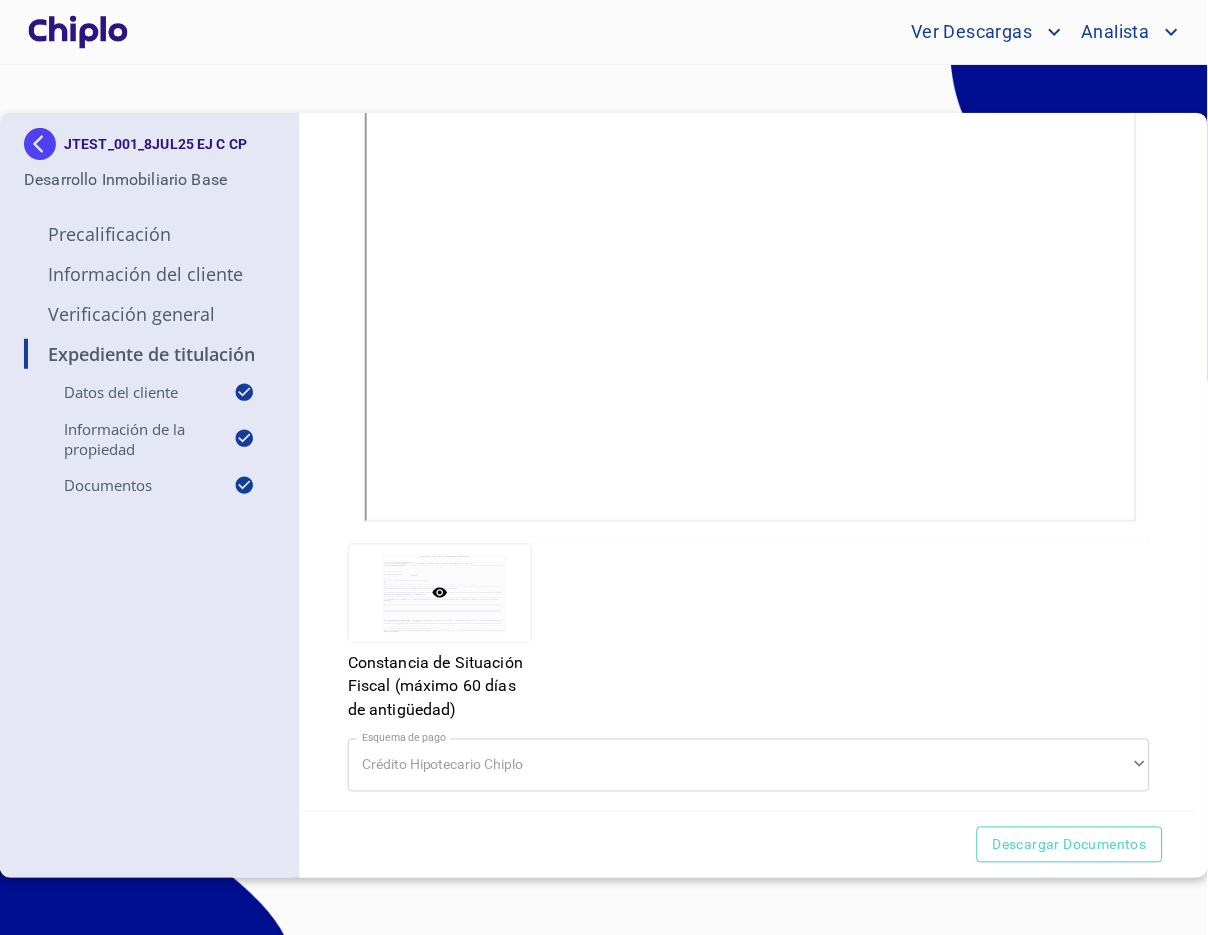 type 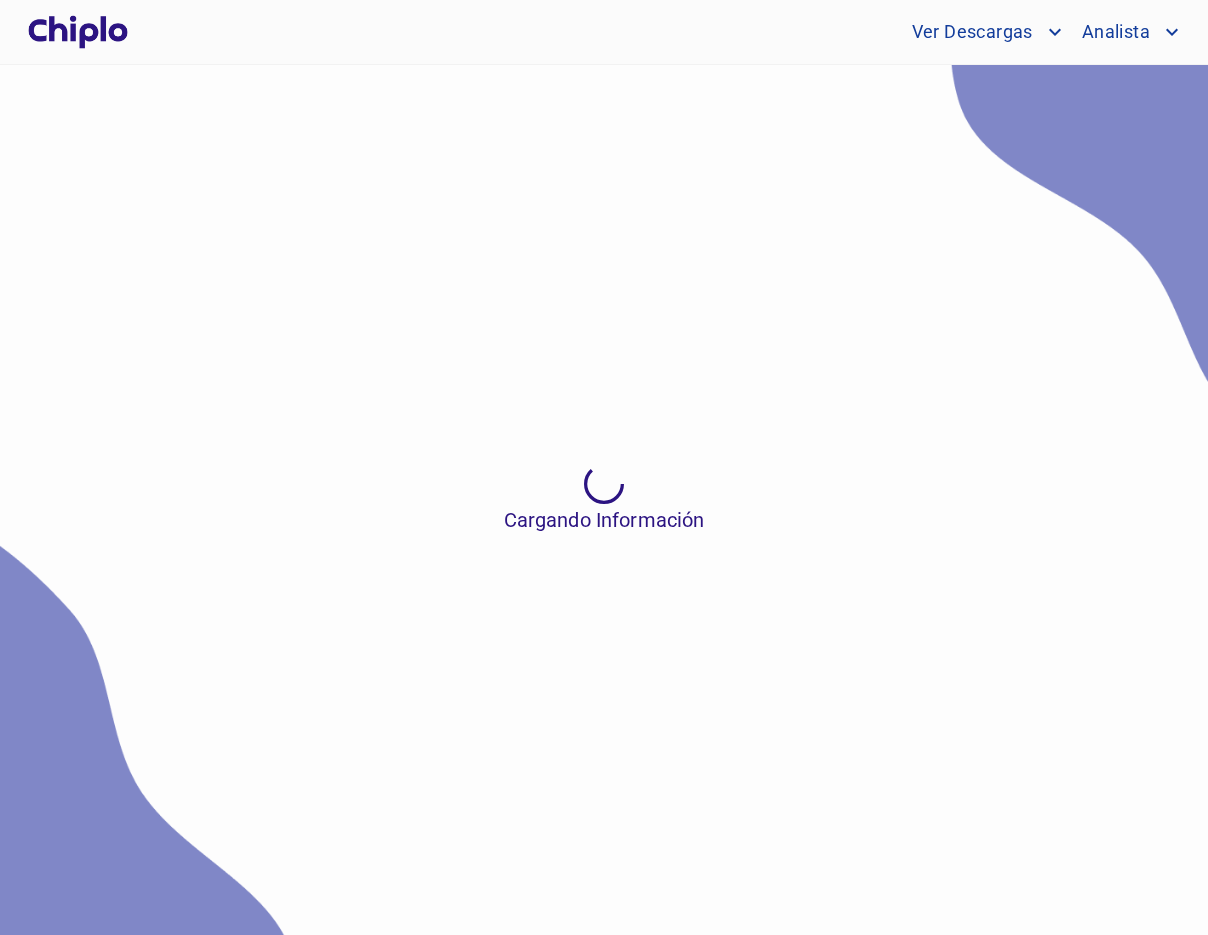scroll, scrollTop: 0, scrollLeft: 0, axis: both 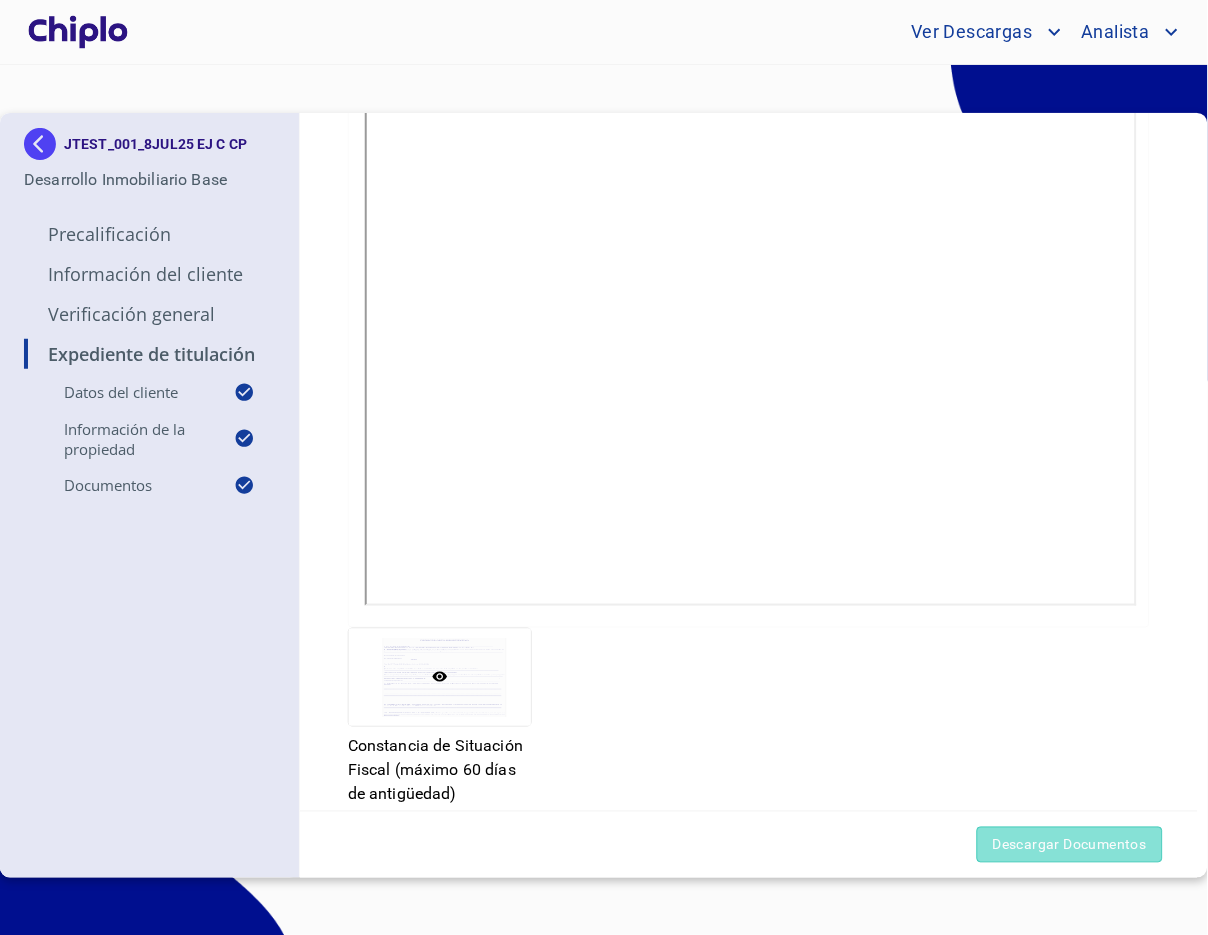 click on "Descargar Documentos" at bounding box center [1070, 845] 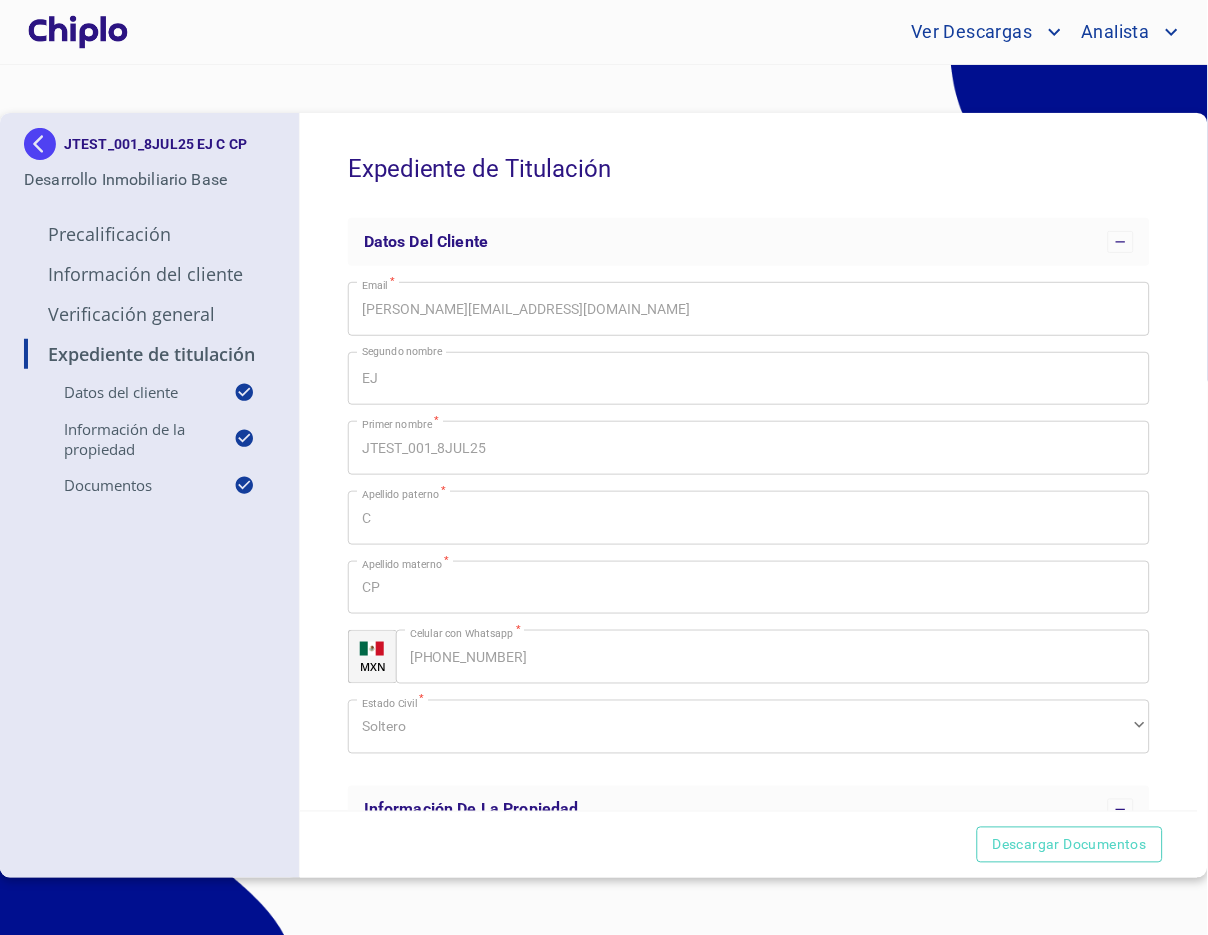 scroll, scrollTop: 0, scrollLeft: 0, axis: both 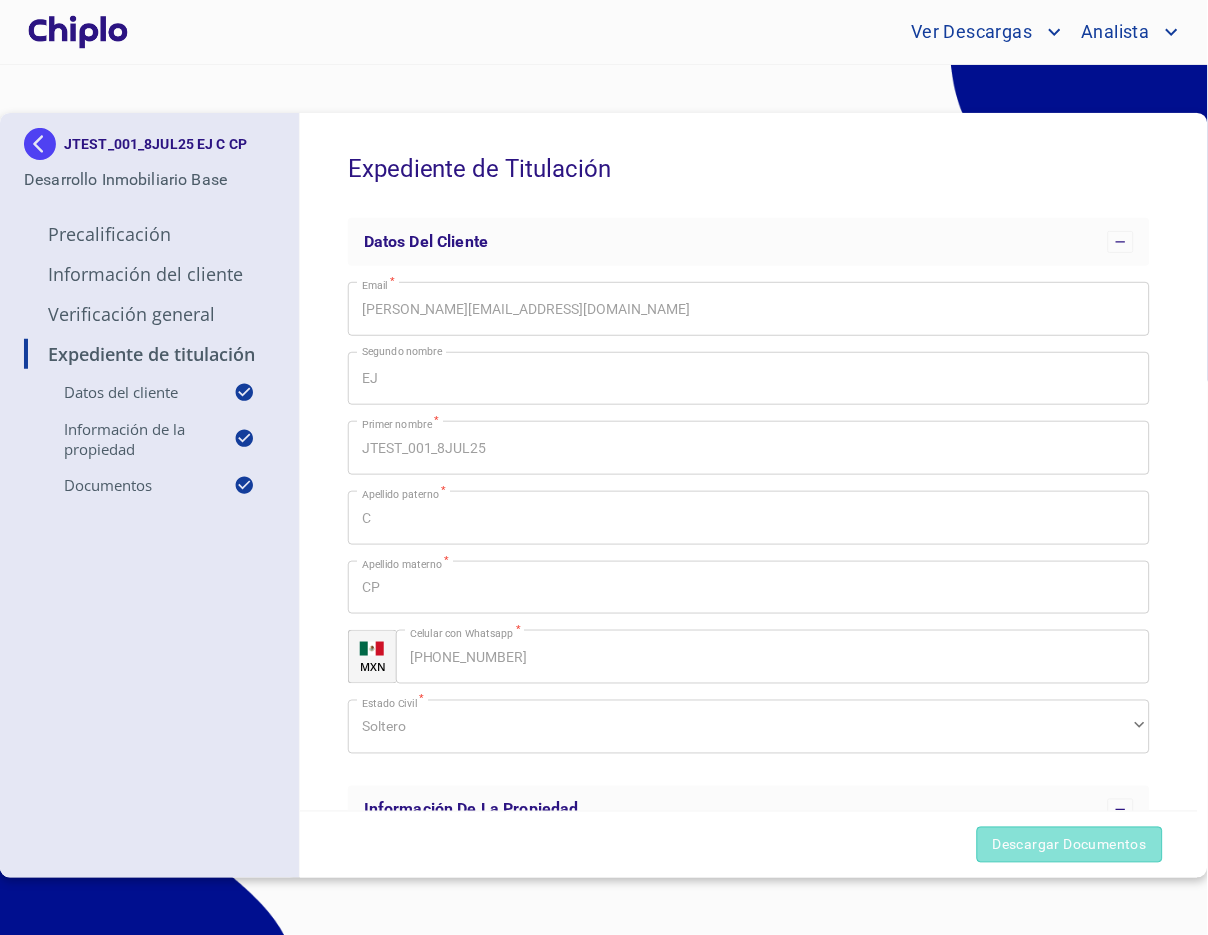 click on "Descargar Documentos" at bounding box center [1070, 845] 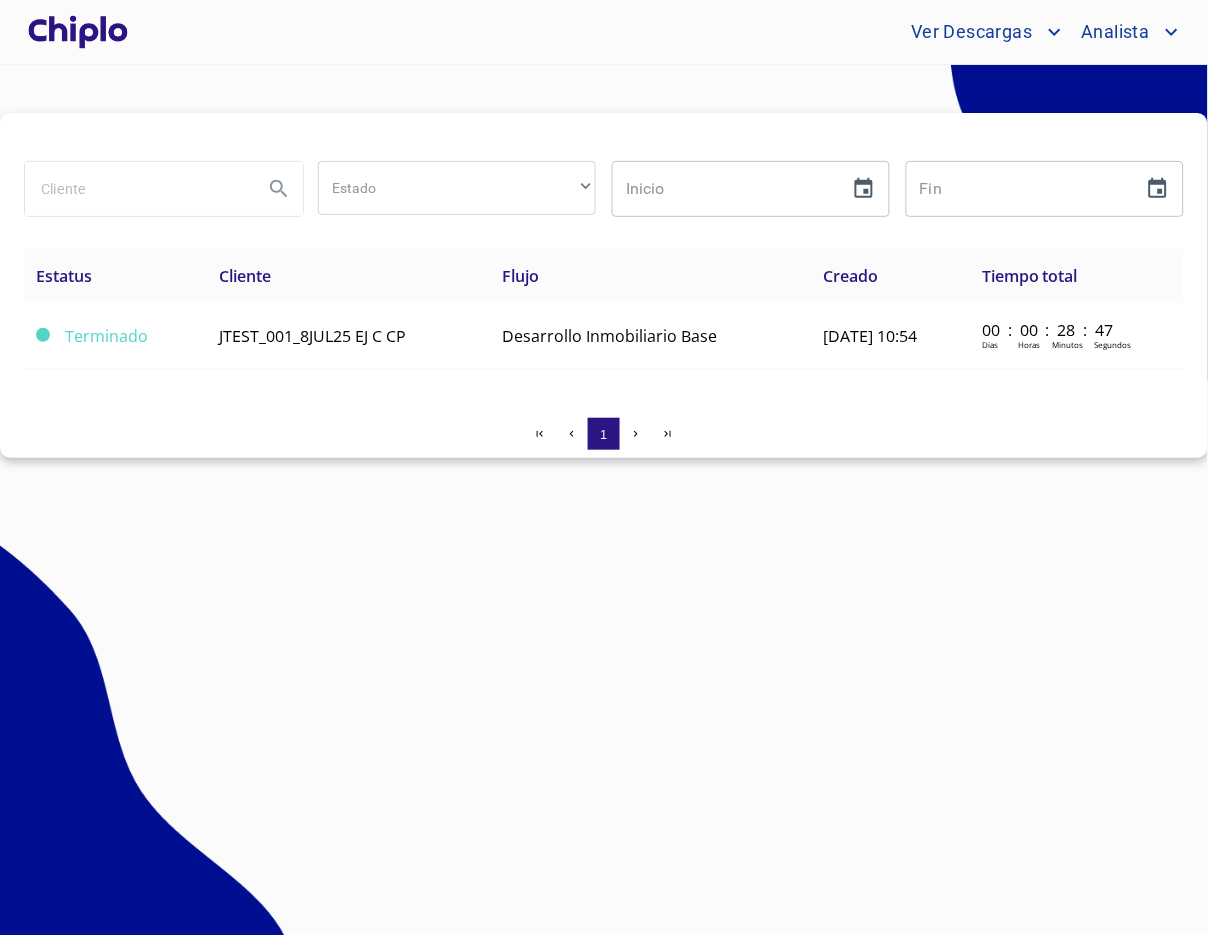 click on "1" at bounding box center (604, 434) 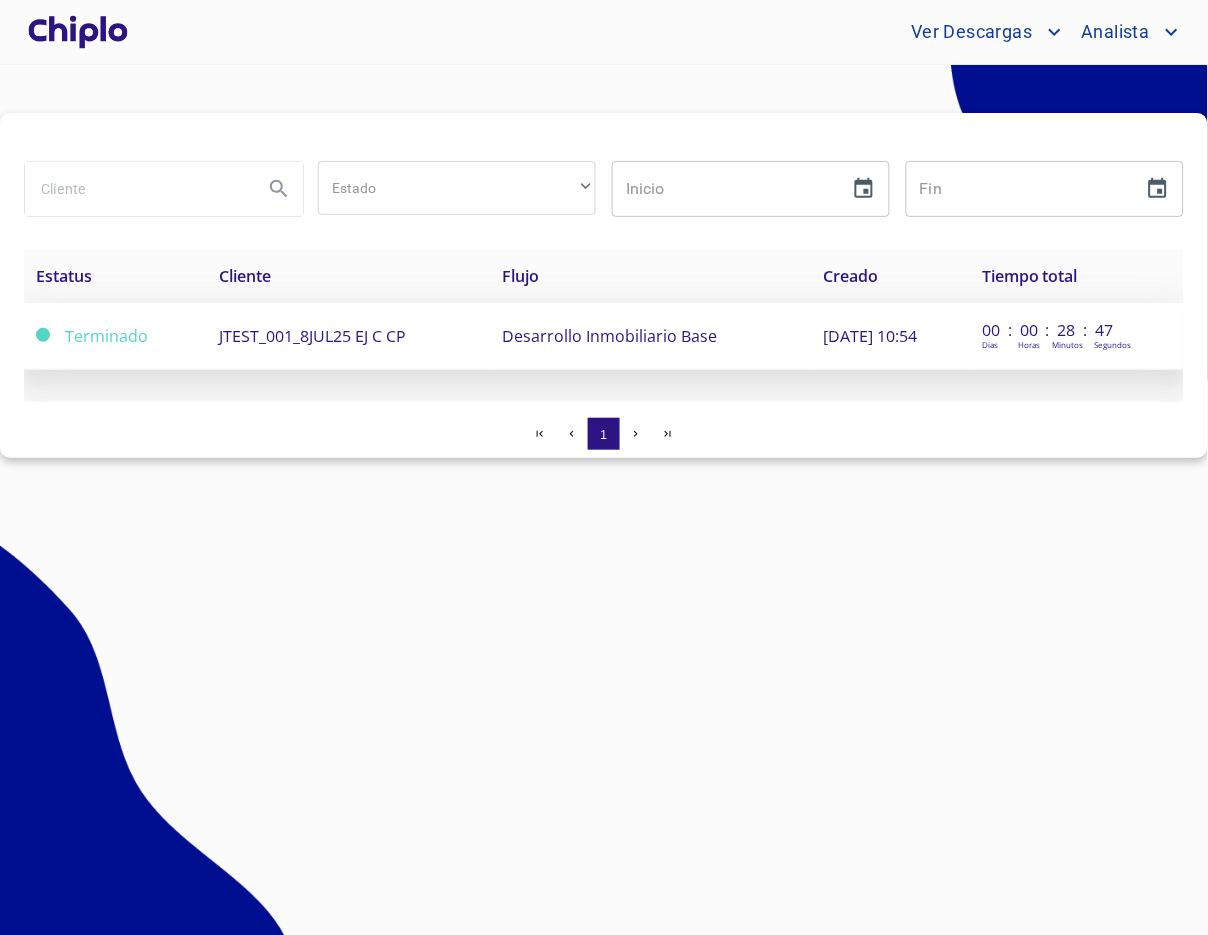 click on "Desarrollo Inmobiliario Base" at bounding box center [650, 336] 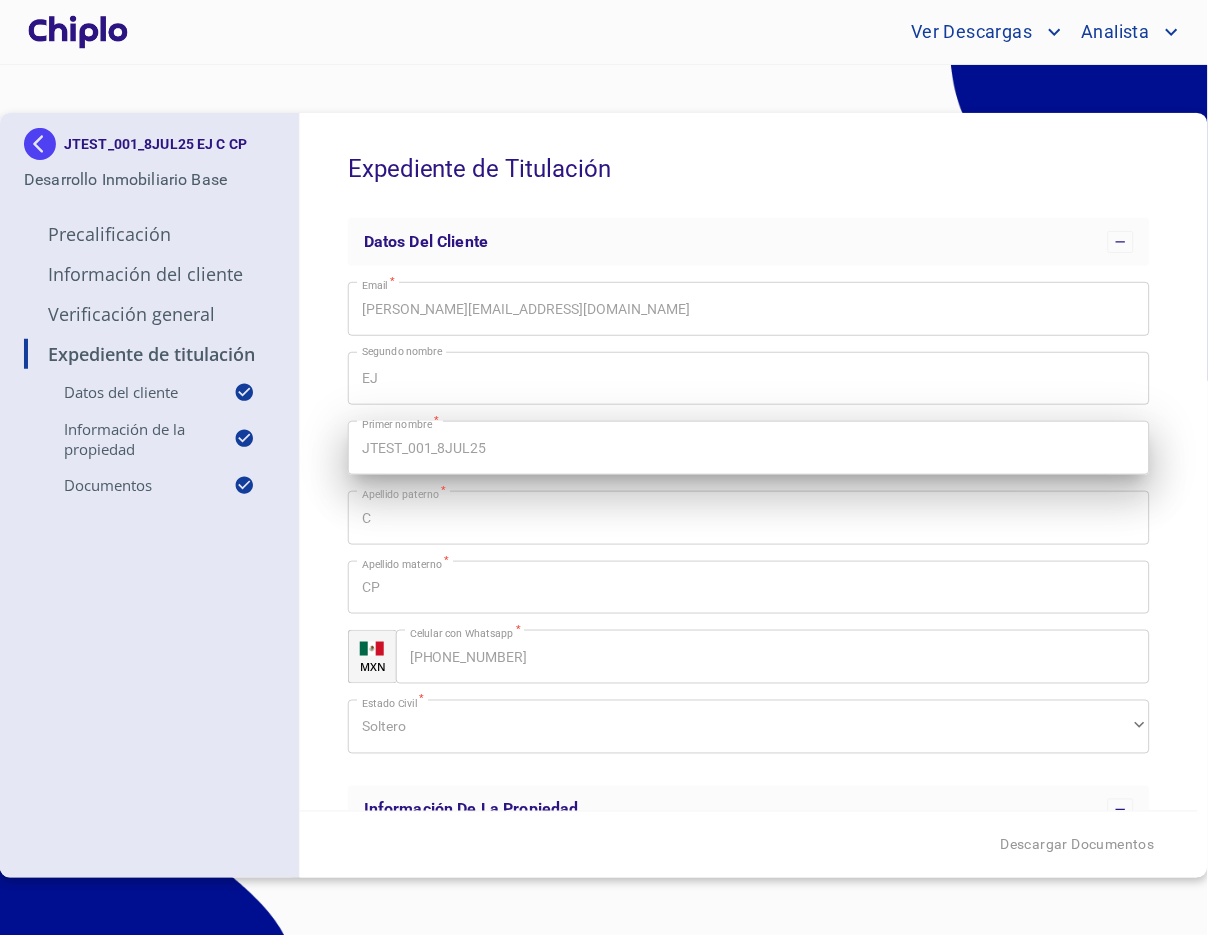 scroll, scrollTop: 0, scrollLeft: 0, axis: both 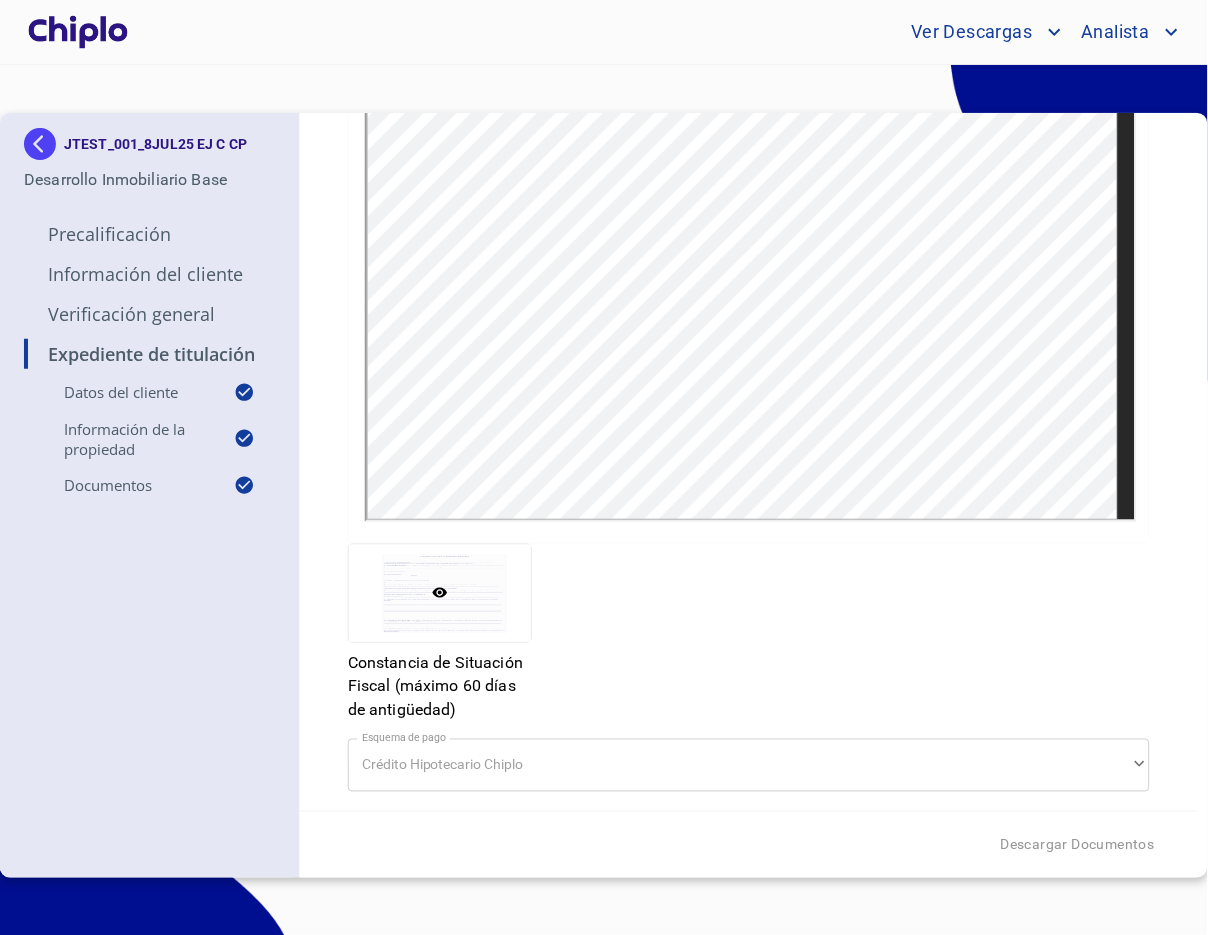 click at bounding box center [44, 144] 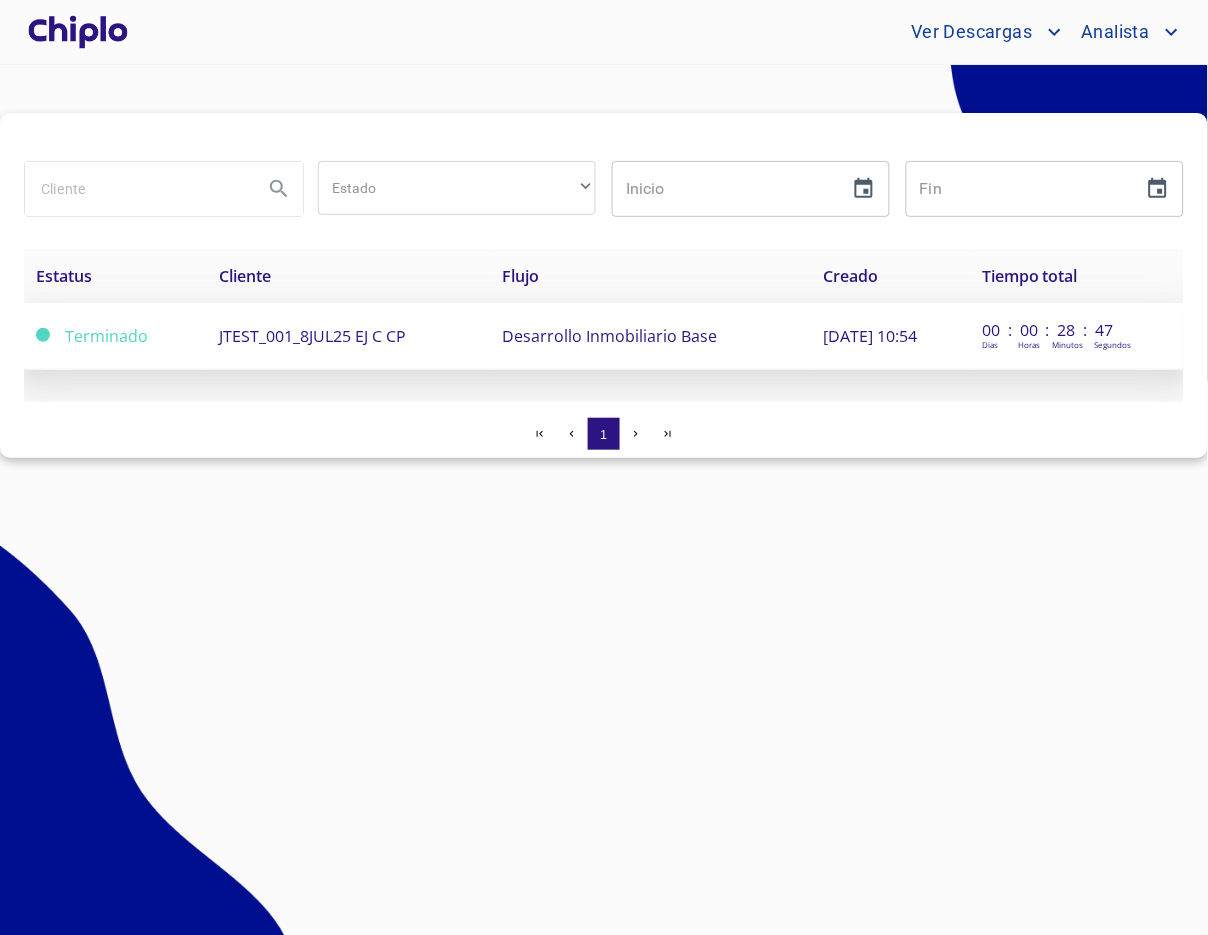 click on "JTEST_001_8JUL25 EJ C CP" at bounding box center [349, 336] 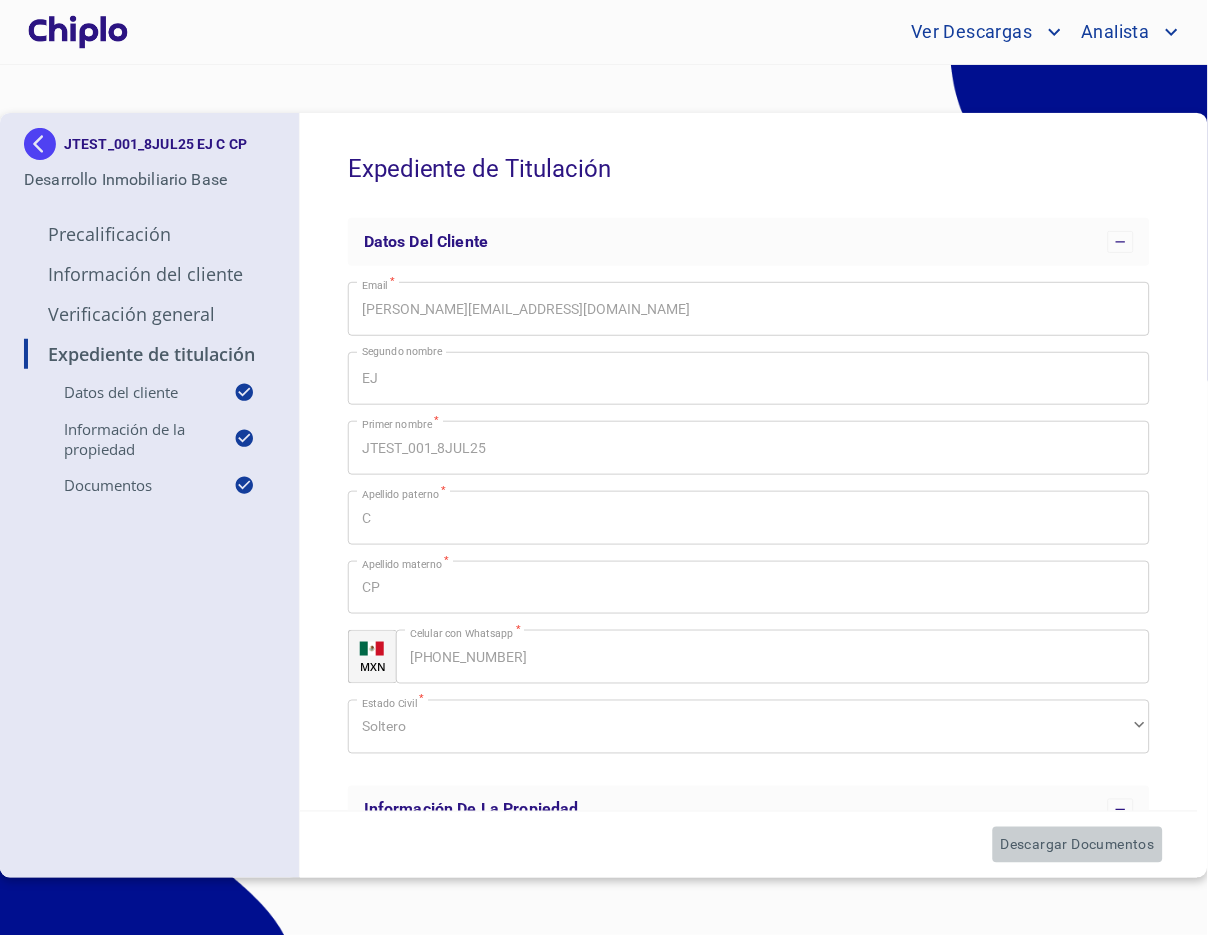 click on "Descargar Documentos" at bounding box center [1078, 845] 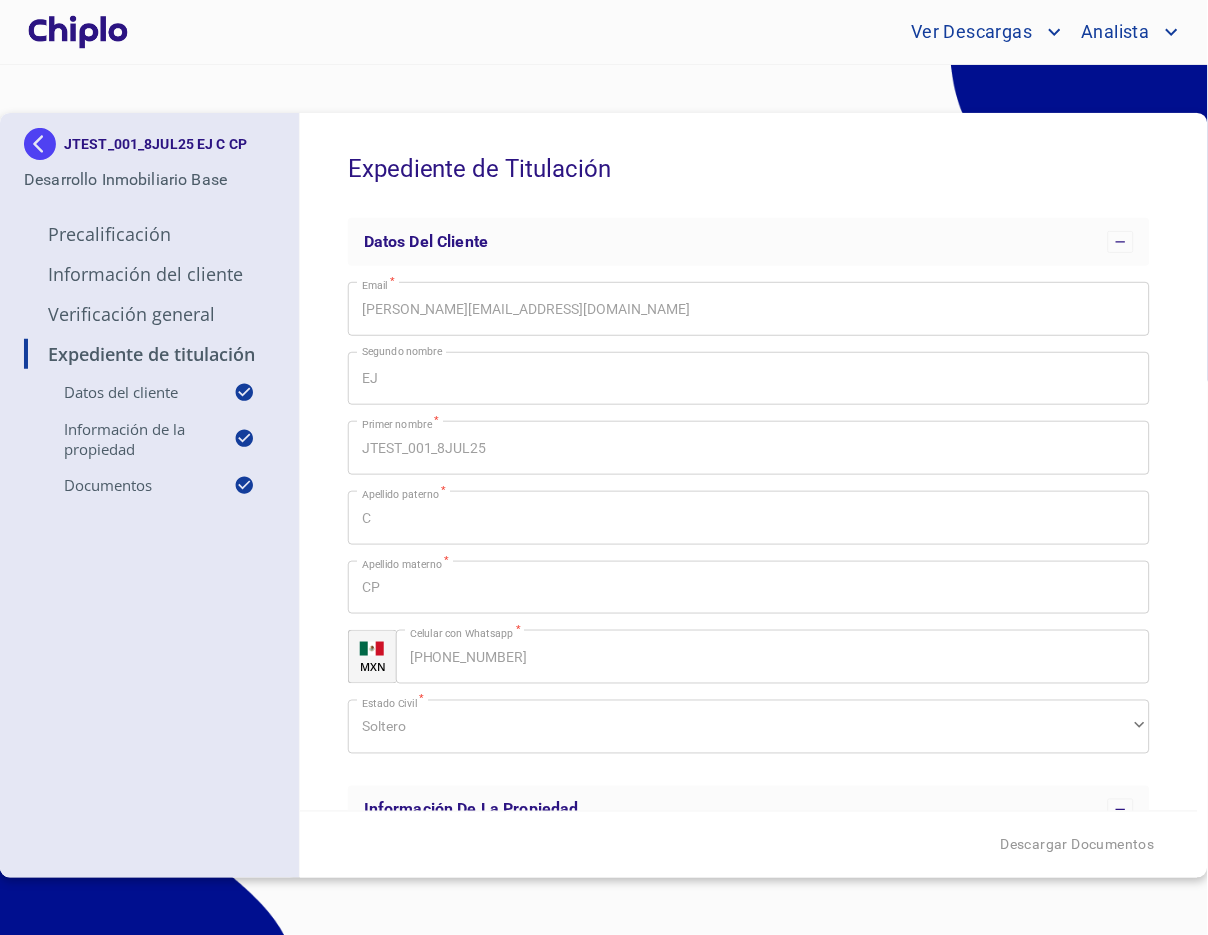 scroll, scrollTop: 0, scrollLeft: 0, axis: both 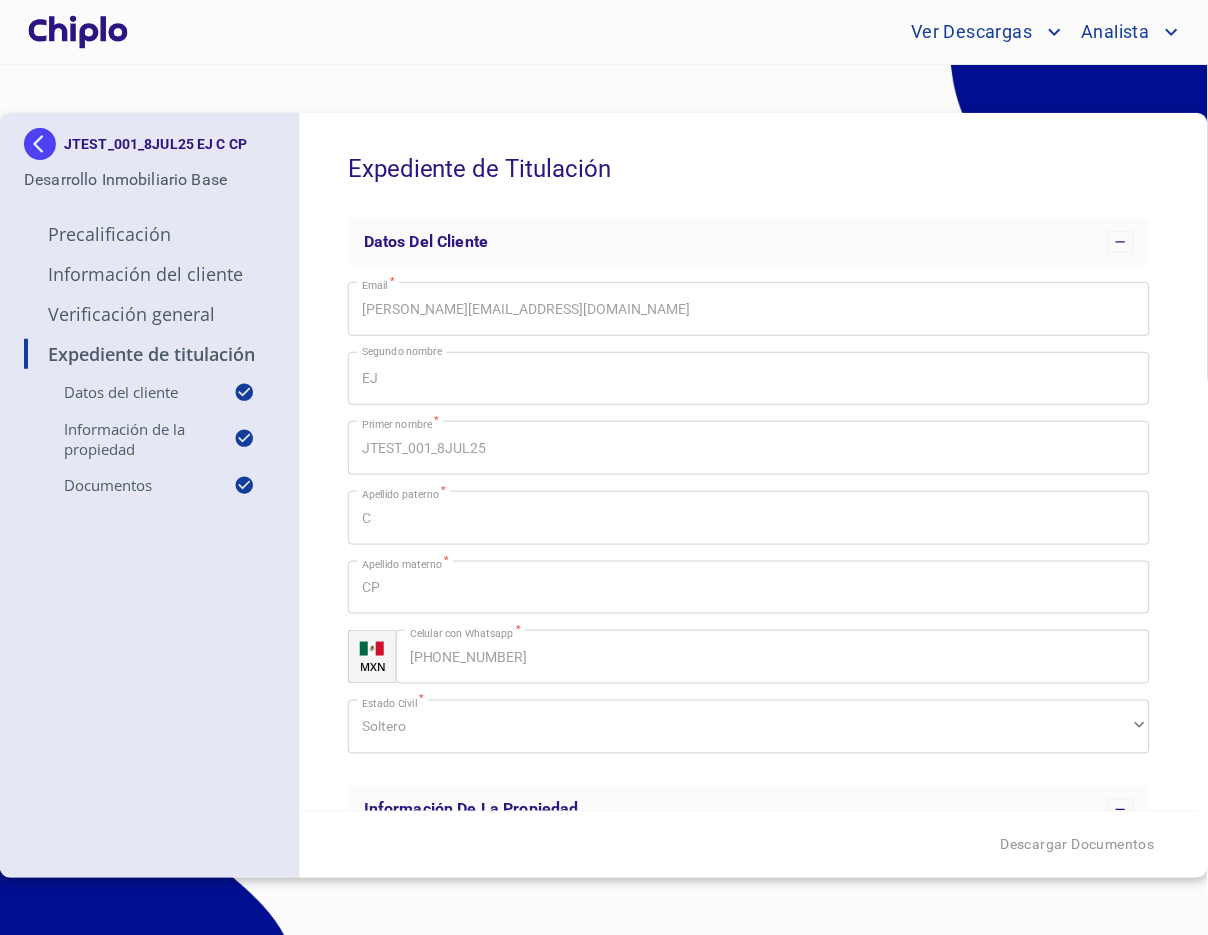 click on "JTEST_001_8JUL25 EJ C CP Desarrollo Inmobiliario Base Precalificación Información del Cliente Verificación General Expediente de Titulación Datos del cliente Información de la propiedad Documentos Expediente de Titulación Datos del cliente Email   * [PERSON_NAME][EMAIL_ADDRESS][DOMAIN_NAME] ​ Segundo nombre EJ ​ Primer nombre   * JTEST_001_8JUL25 ​ Apellido [PERSON_NAME]   * C ​ Apellido materno   * CP ​ MXN Celular con Whatsapp   * [PHONE_NUMBER] ​ Estado Civil   * [PERSON_NAME] ​ Información de la propiedad Proyecto Inmobiliario 6825225724e535c7208e2a13 - JTEST_14_MAY01 - Jest0101 - 9821036766 ​ No. Interior 28 ​ Valor de la propiedad   * $2,500,000 ​ Saldo Actual   * $300,000 ​ Fecha de entrega estimada * 10 de oct. de 2025 ​ Beneficiario   * Rj Benef ​ Esquema de pago Crédito Hipotecario Chiplo ​ Documentos Acta de Nacimiento Acta de Nacimiento Acta de Nacimiento Estado Civil   * [PERSON_NAME] ​ [PERSON_NAME] de Situación Fiscal (máximo 60 [PERSON_NAME] de antigüedad) ​" at bounding box center [604, 500] 